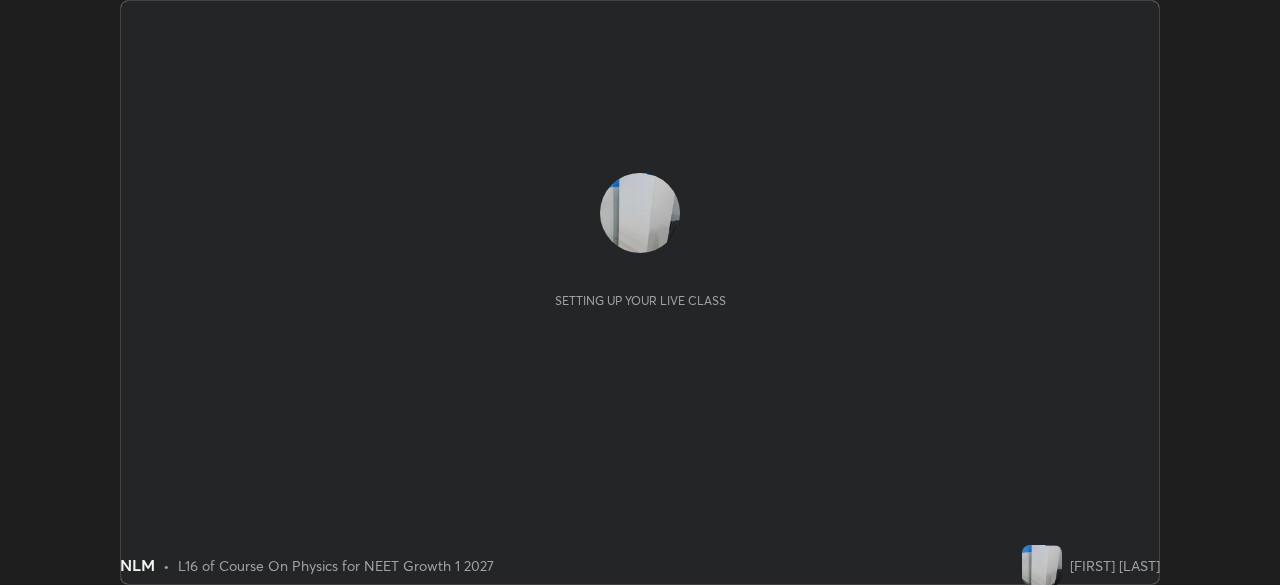 scroll, scrollTop: 0, scrollLeft: 0, axis: both 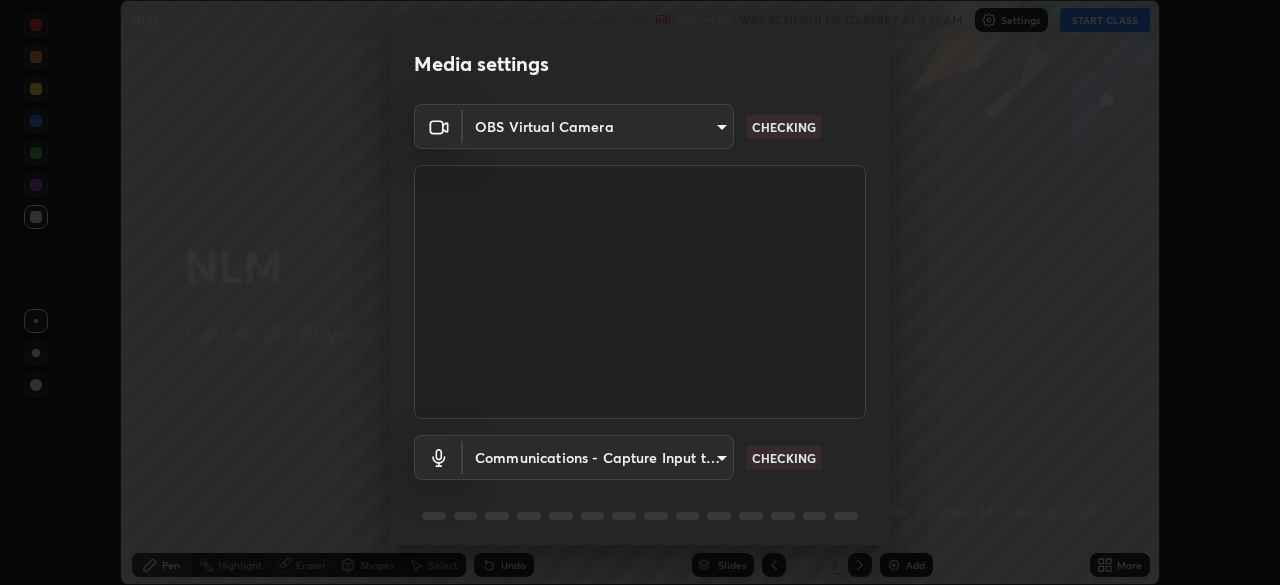 type on "[HASH]" 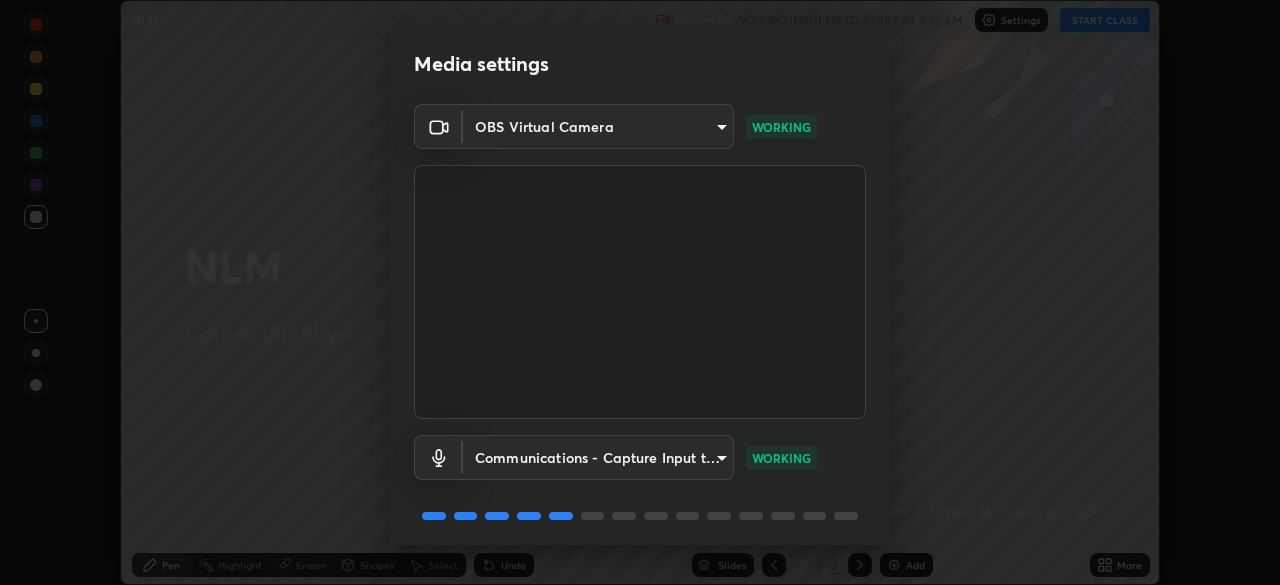 click on "Erase all NLM Recording WAS SCHEDULED TO START AT  9:15 AM Settings START CLASS Setting up your live class NLM • L16 of Course On Physics for NEET Growth 1 2027 [FIRST] [LAST] Pen Highlight Eraser Shapes Select Undo Slides 2 / 2 Add More No doubts shared Encourage your learners to ask a doubt for better clarity Report an issue Reason for reporting Buffering Chat not working Audio - Video sync issue Educator video quality low ​ Attach an image Report Media settings OBS Virtual Camera f44939252cec670a7c81aafead478e6b9f15b20a1b8f1ae8dba2619045631b1c WORKING Communications - Capture Input terminal (Digital Array MIC) communications WORKING 1 / 5 Next" at bounding box center [640, 292] 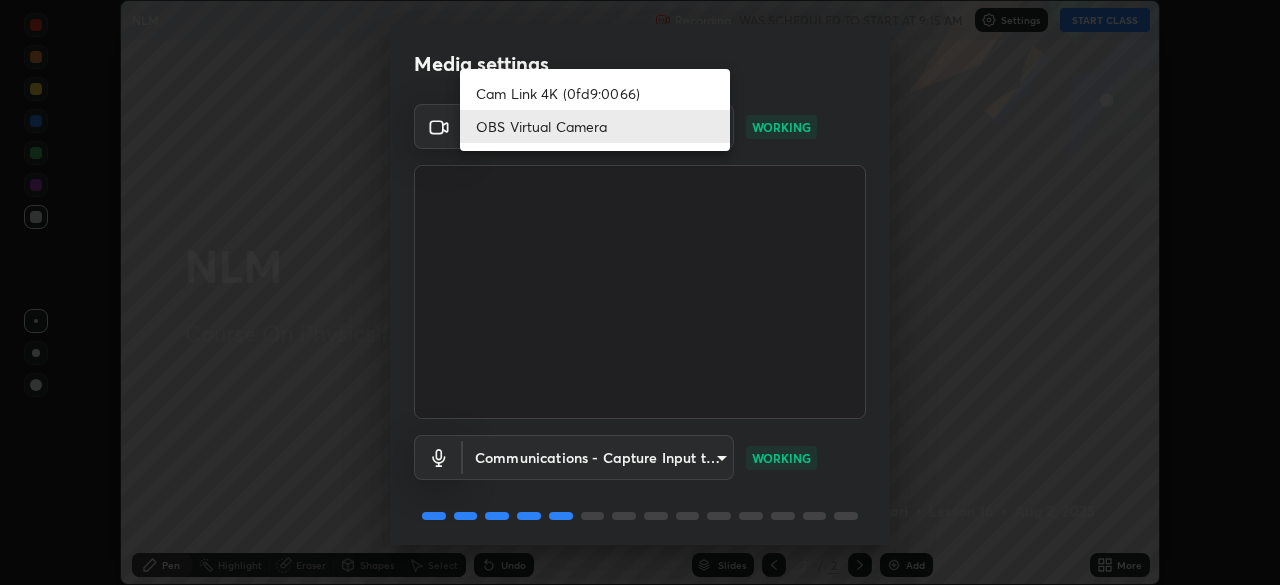click on "Cam Link 4K (0fd9:0066)" at bounding box center [595, 93] 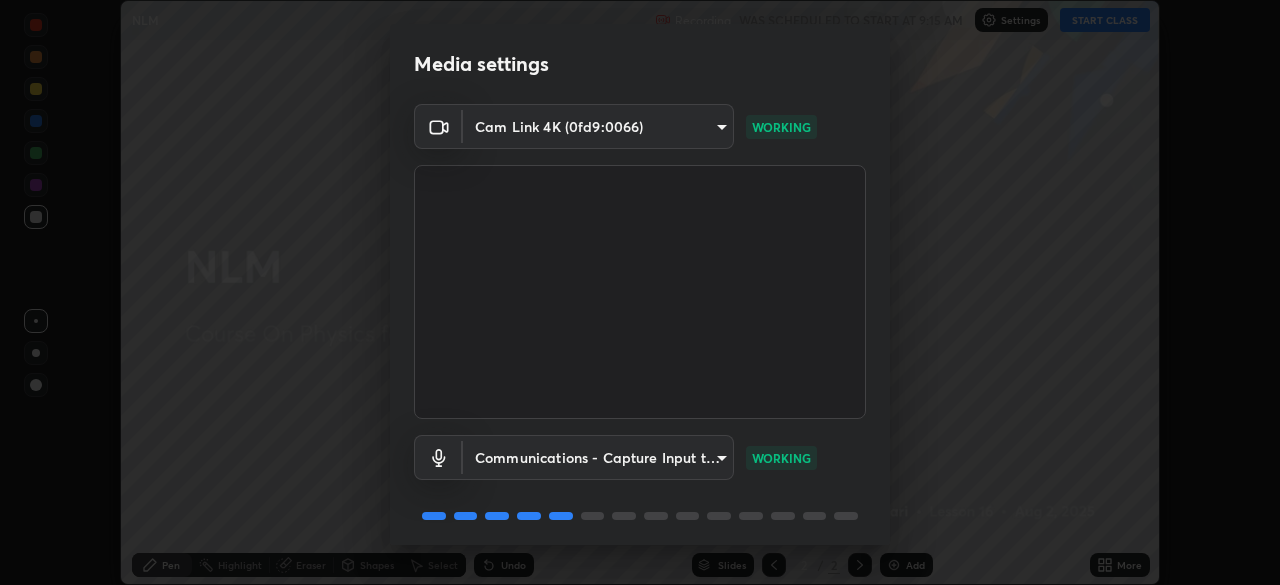 scroll, scrollTop: 71, scrollLeft: 0, axis: vertical 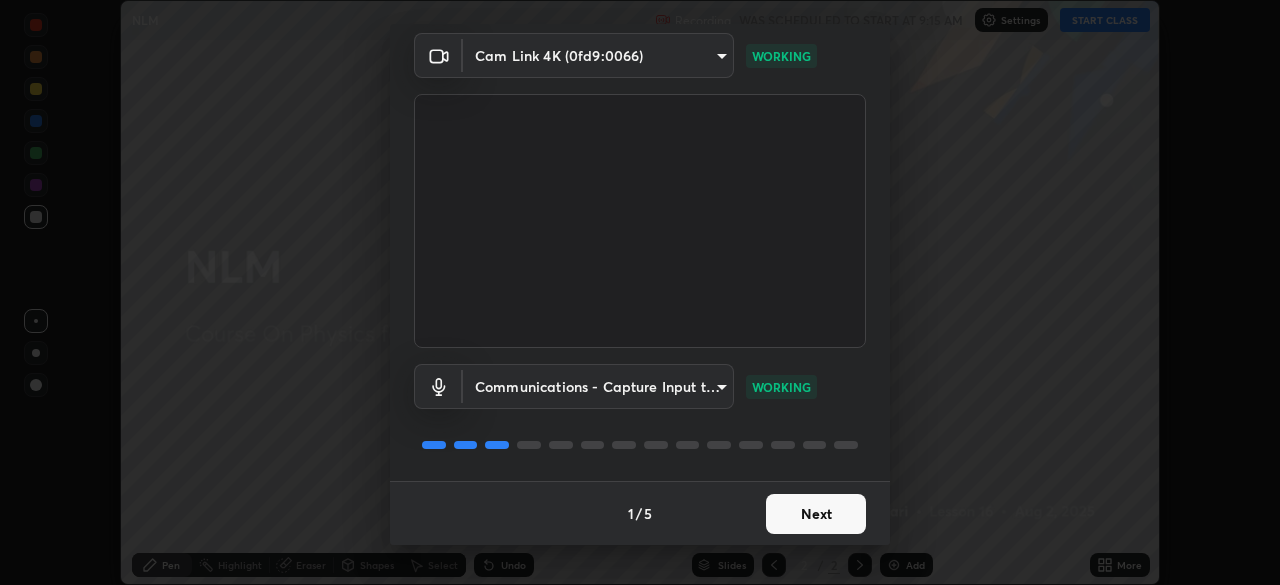 click on "Next" at bounding box center (816, 514) 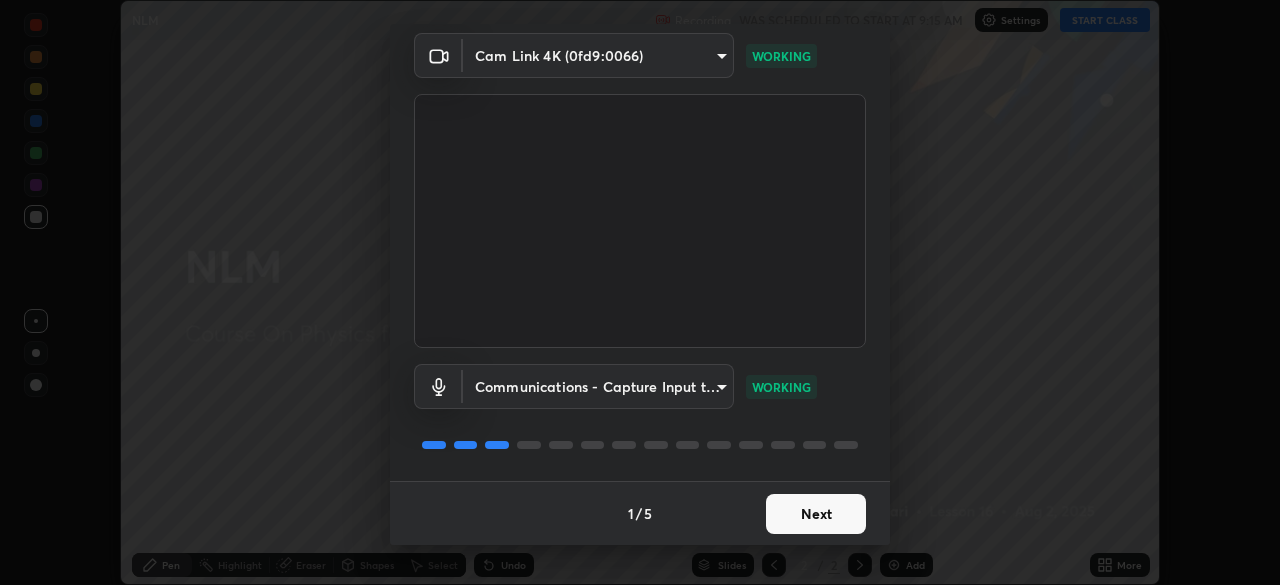 scroll, scrollTop: 0, scrollLeft: 0, axis: both 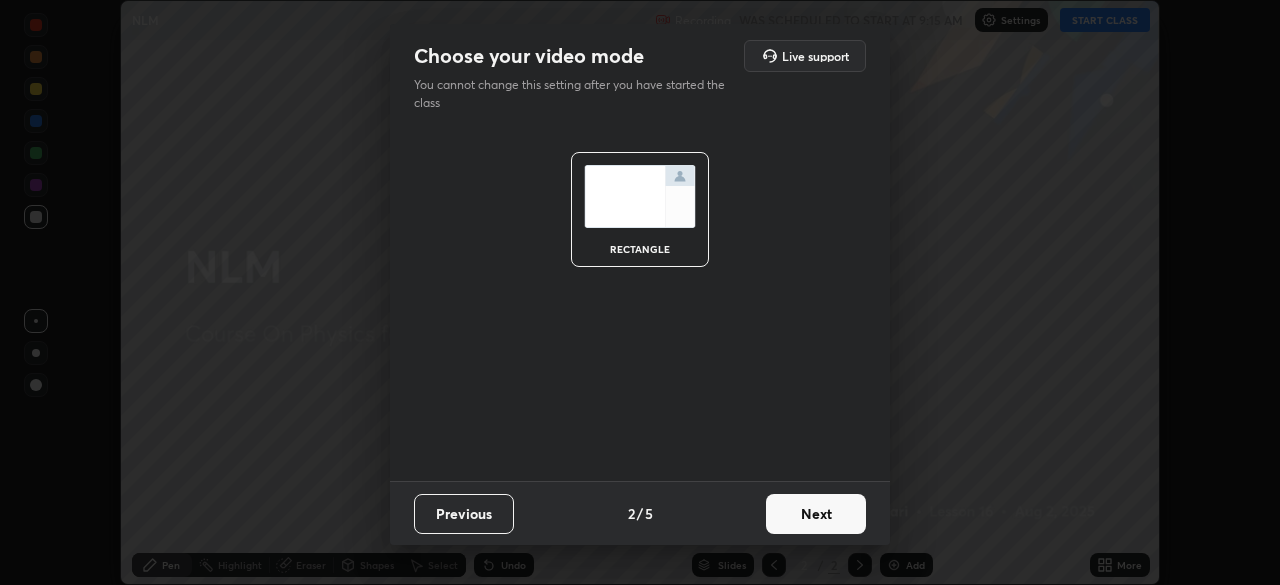 click on "Next" at bounding box center (816, 514) 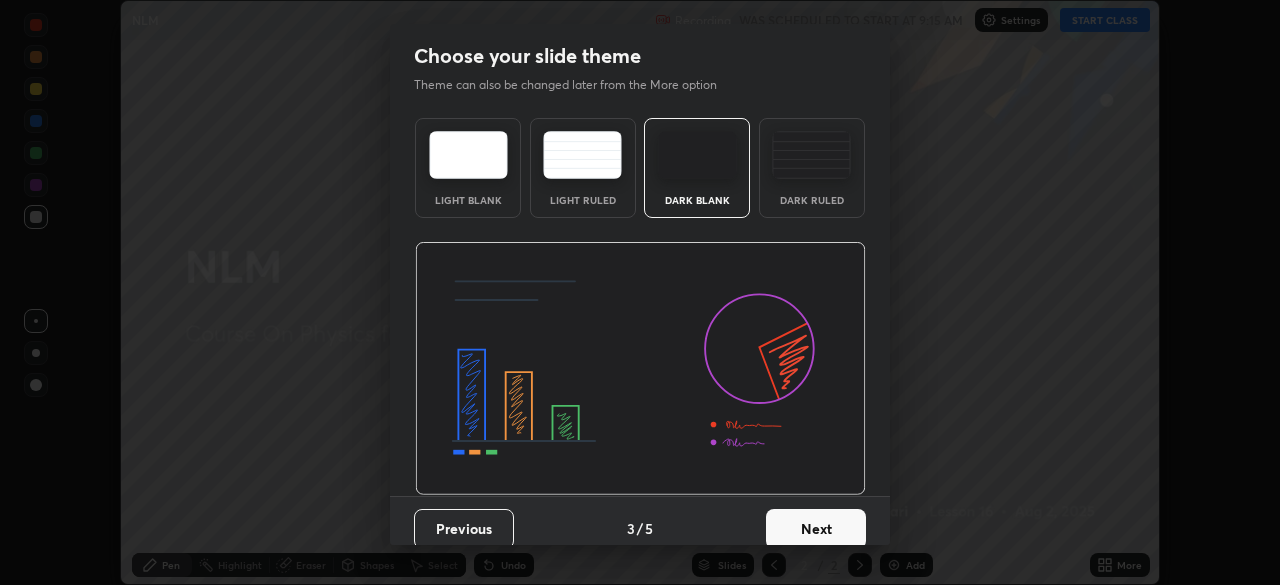 click on "Next" at bounding box center (816, 529) 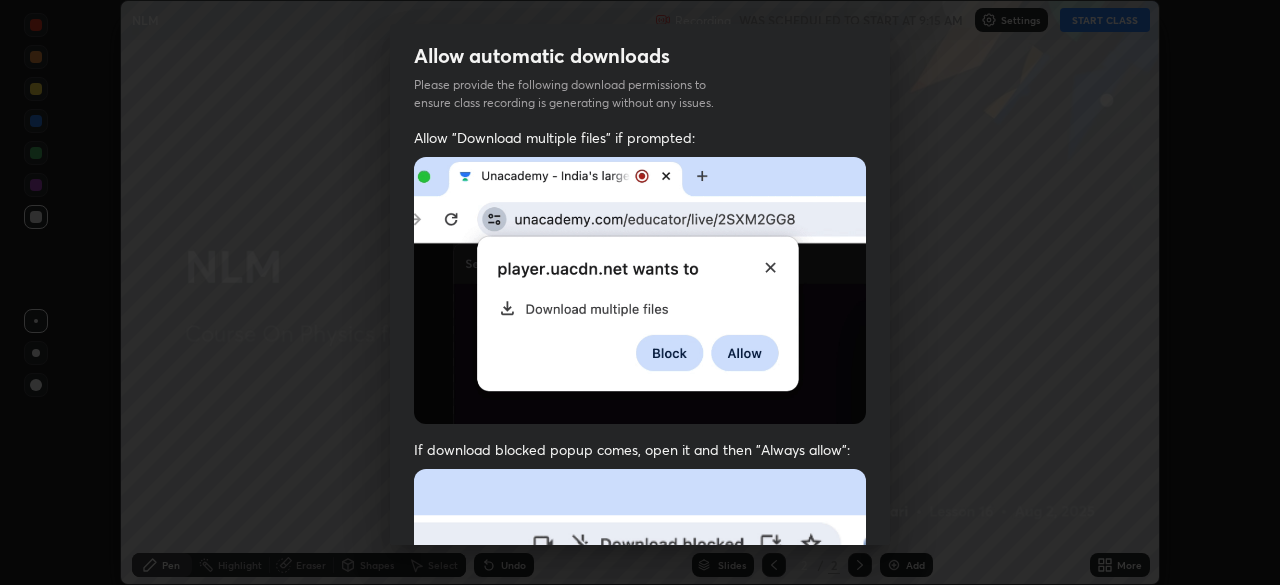 click at bounding box center [640, 687] 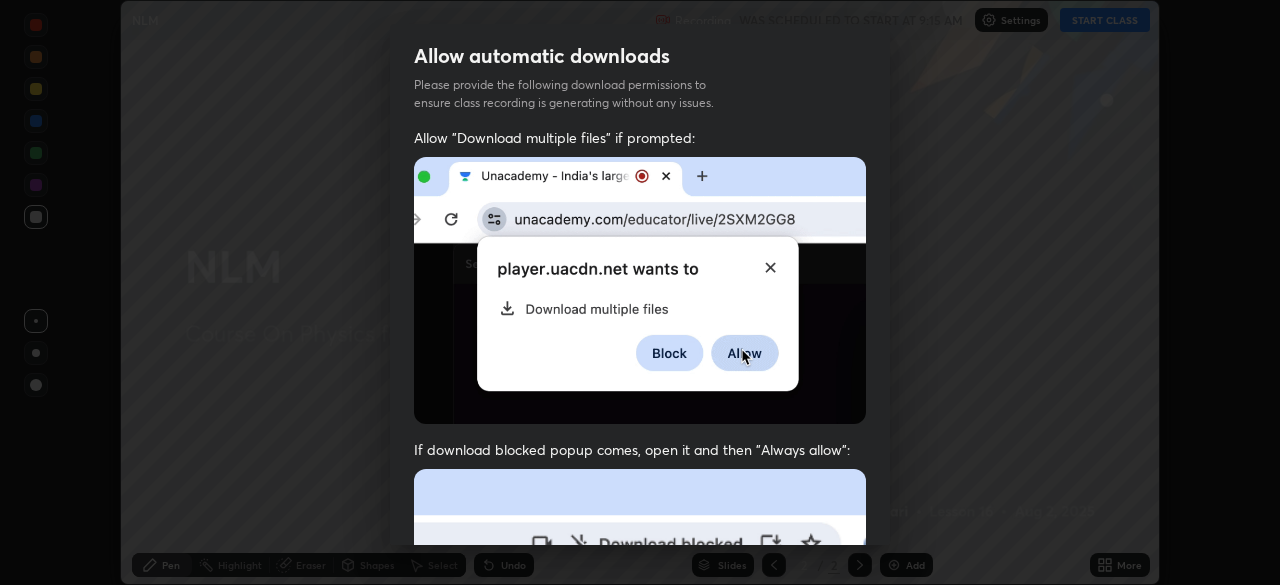 click at bounding box center [640, 687] 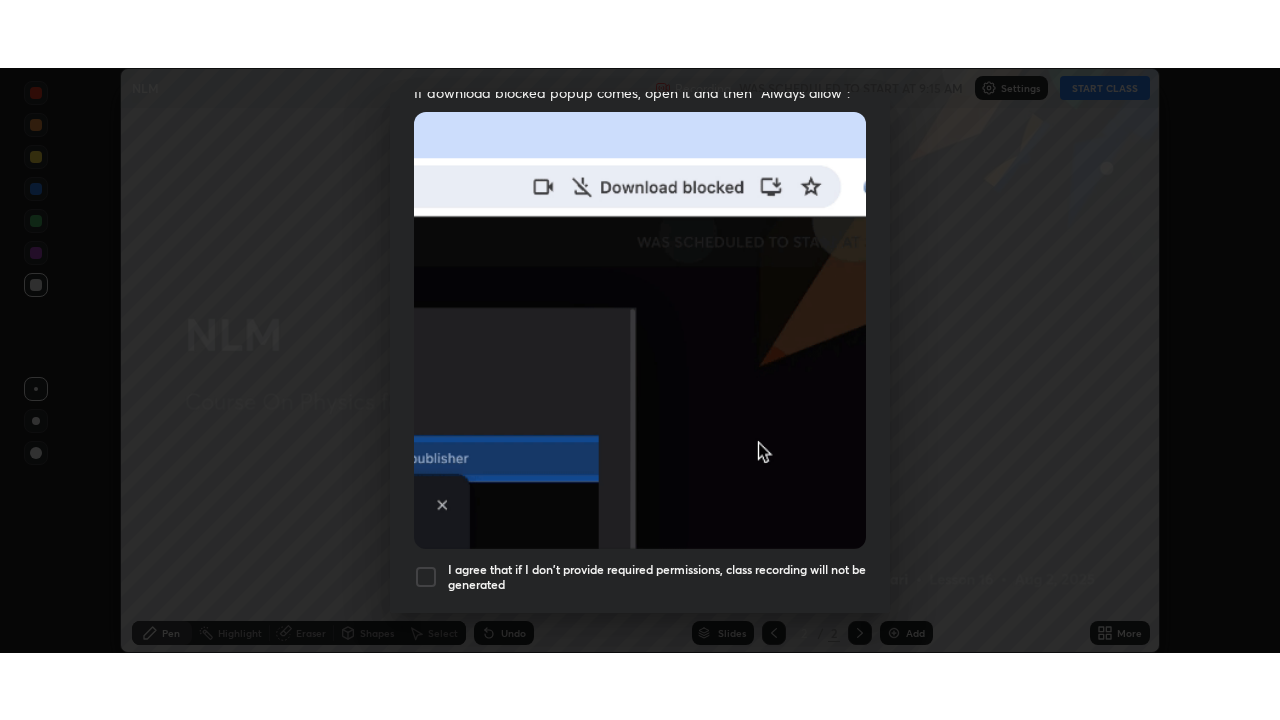scroll, scrollTop: 479, scrollLeft: 0, axis: vertical 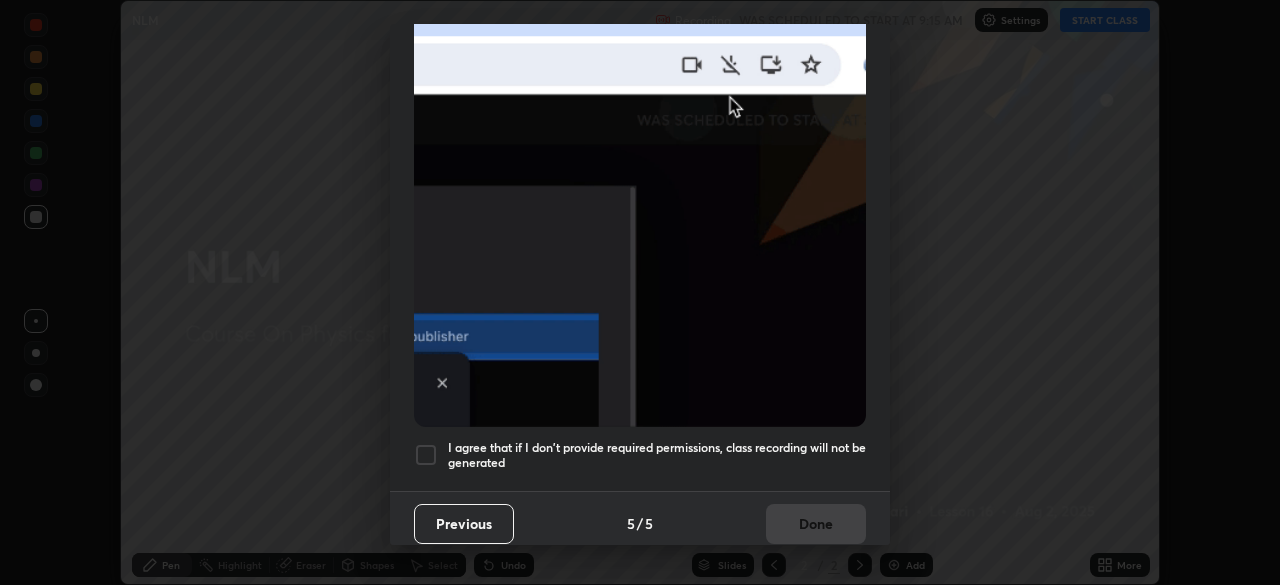 click at bounding box center (426, 455) 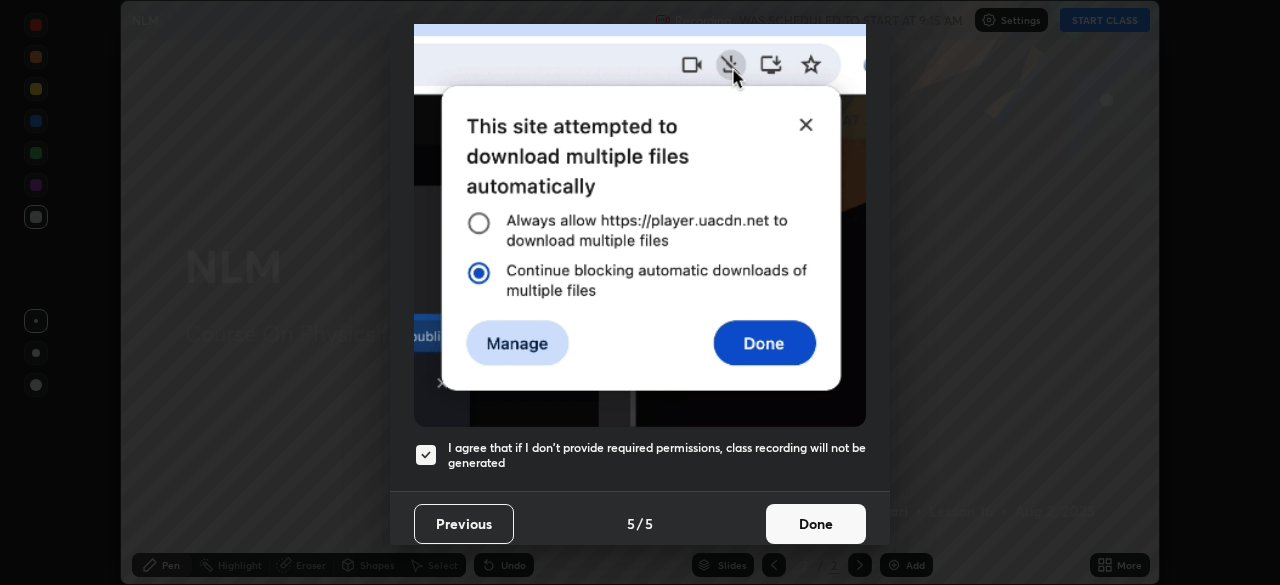 click on "Done" at bounding box center (816, 524) 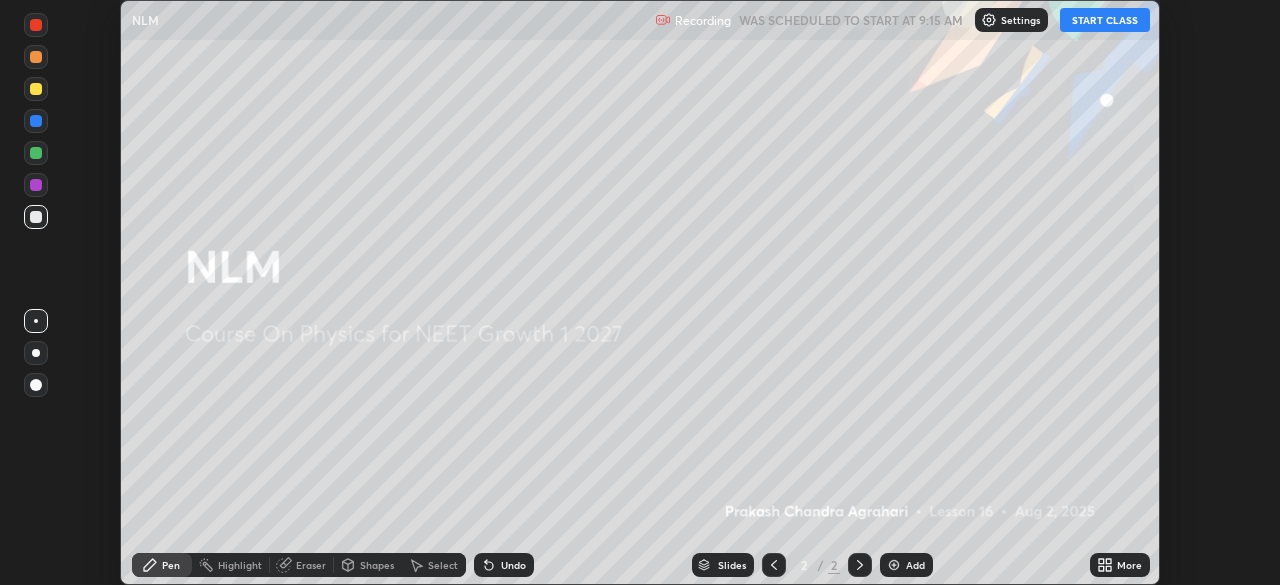 click on "More" at bounding box center [1129, 565] 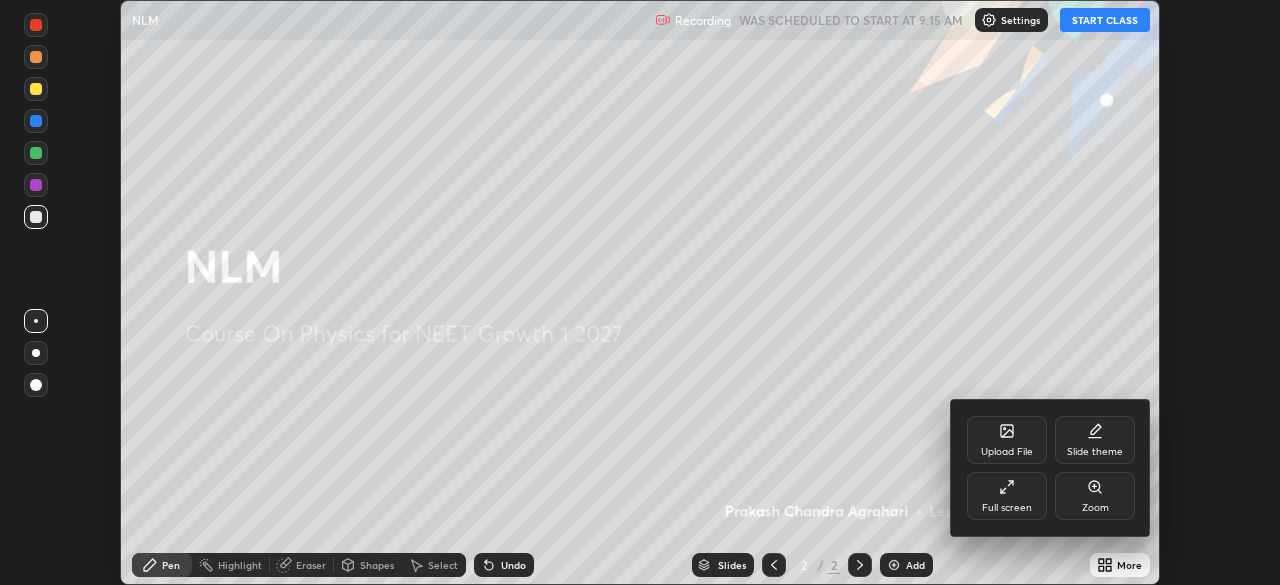 click 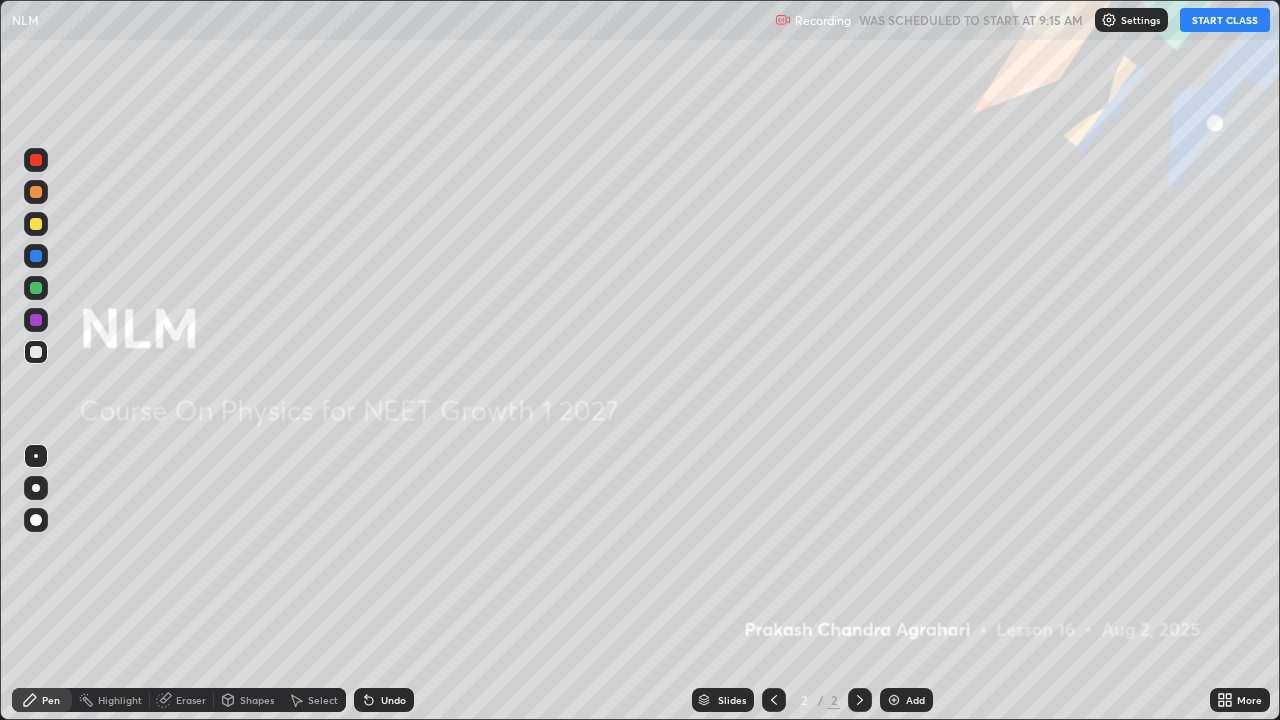 scroll, scrollTop: 99280, scrollLeft: 98720, axis: both 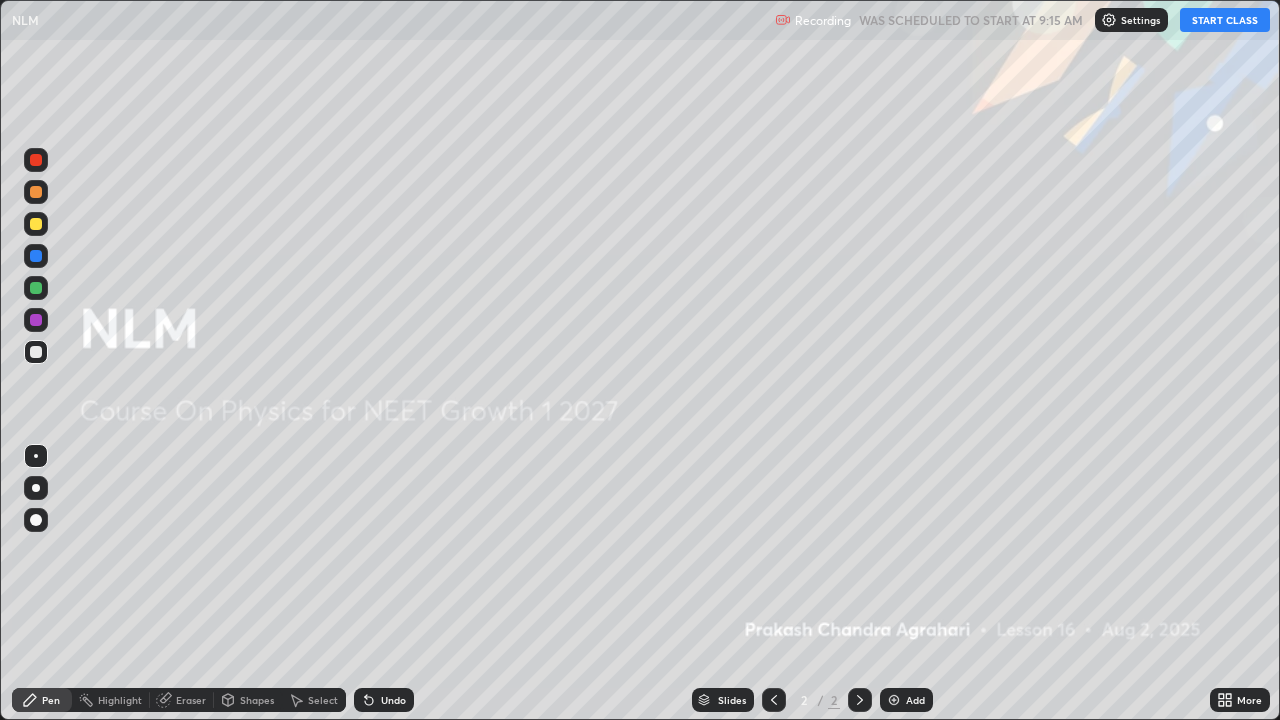 click on "Undo" at bounding box center [393, 700] 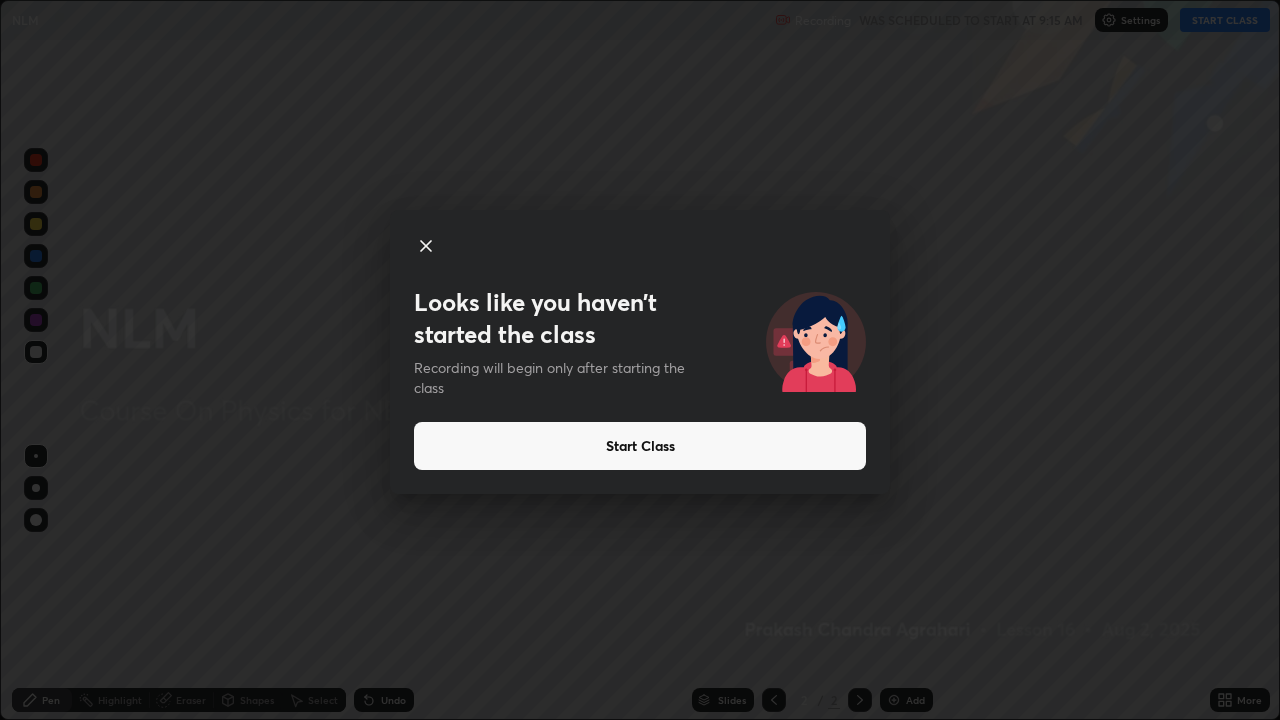 click on "Start Class" at bounding box center [640, 446] 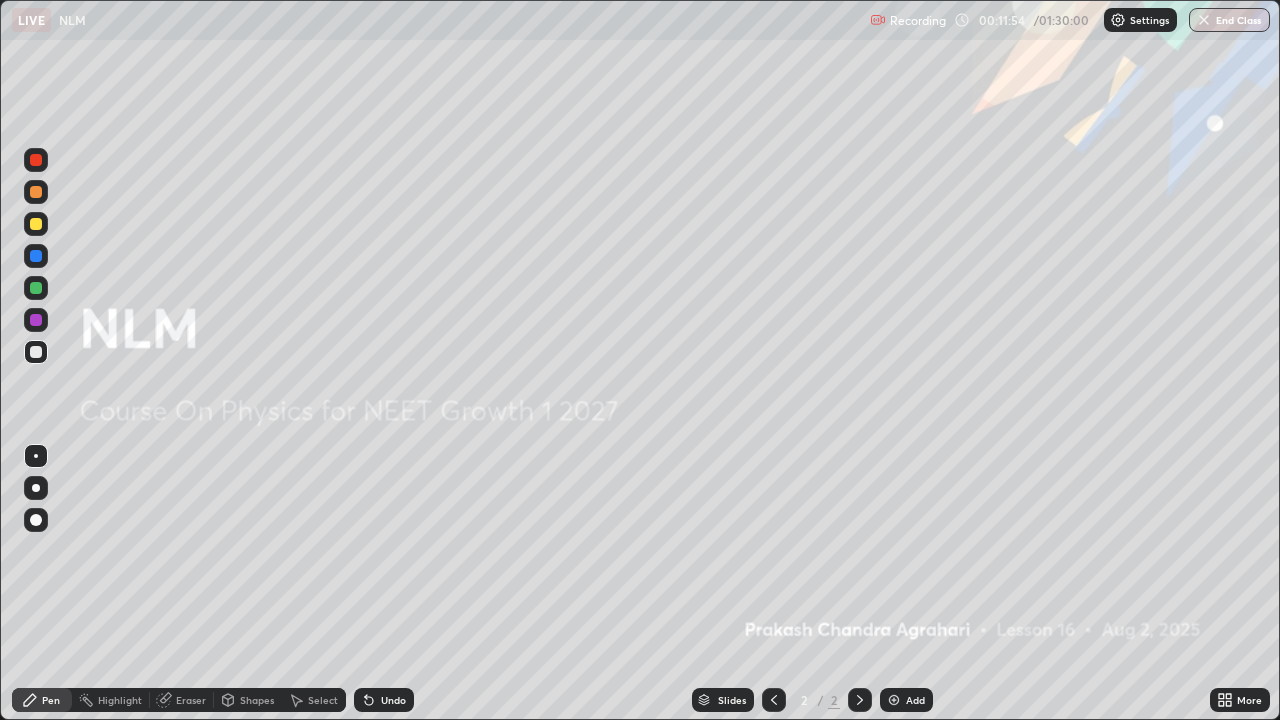 click on "Add" at bounding box center [906, 700] 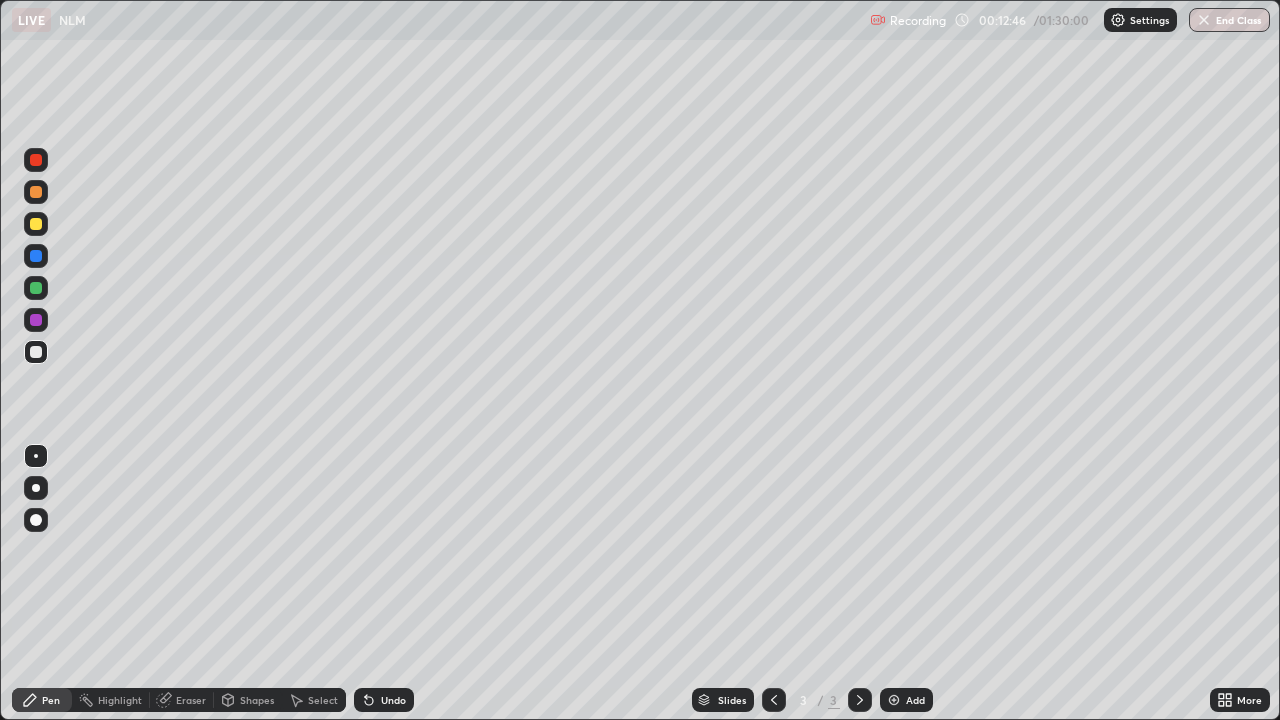 click at bounding box center [36, 320] 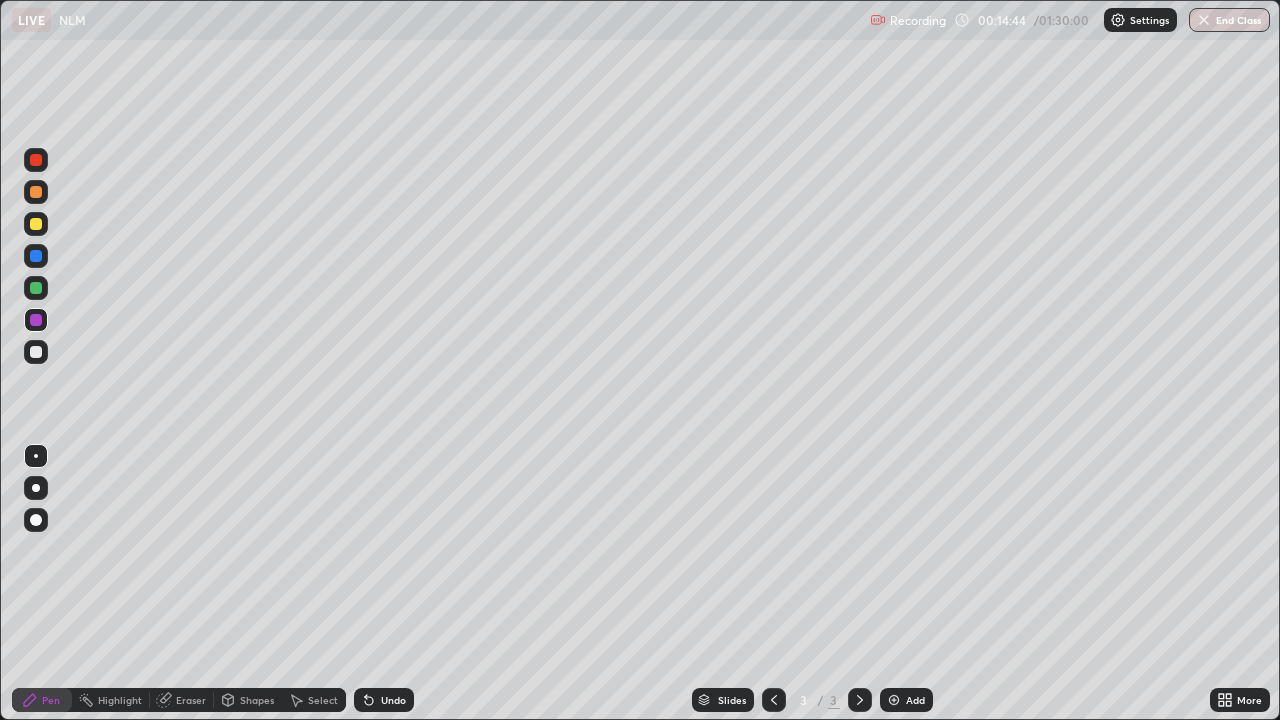 click on "Shapes" at bounding box center [257, 700] 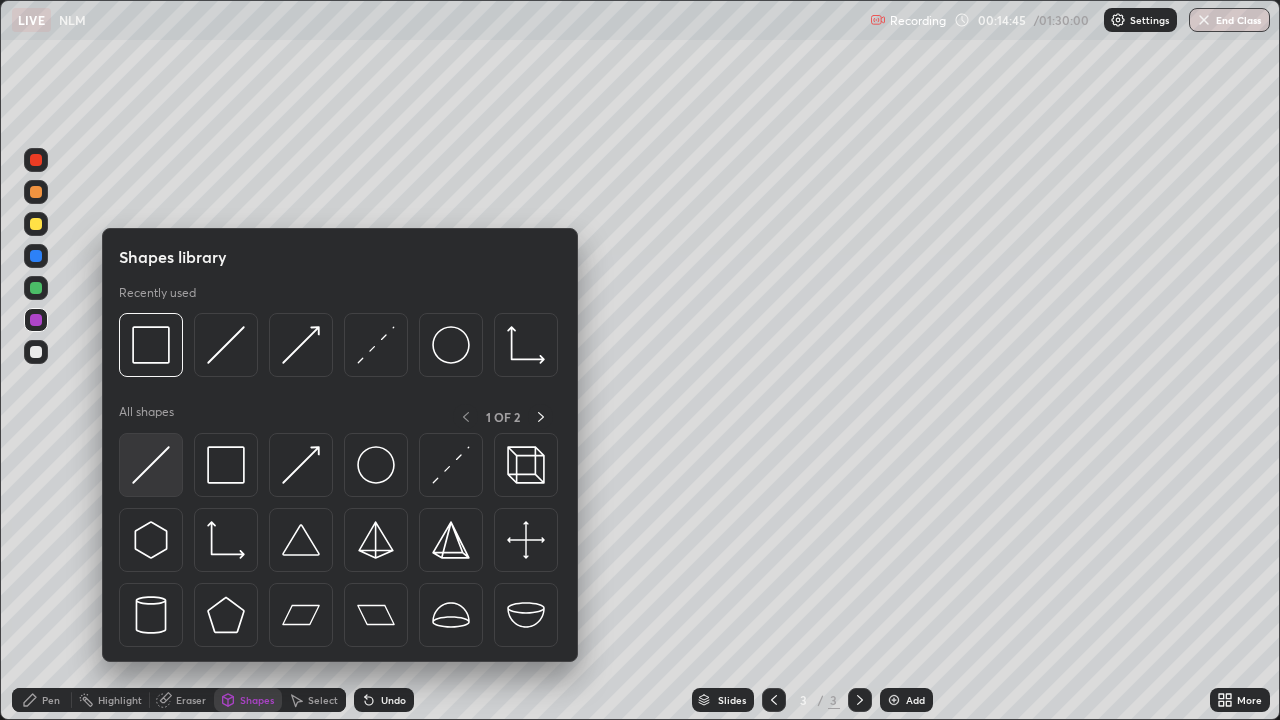 click at bounding box center [151, 465] 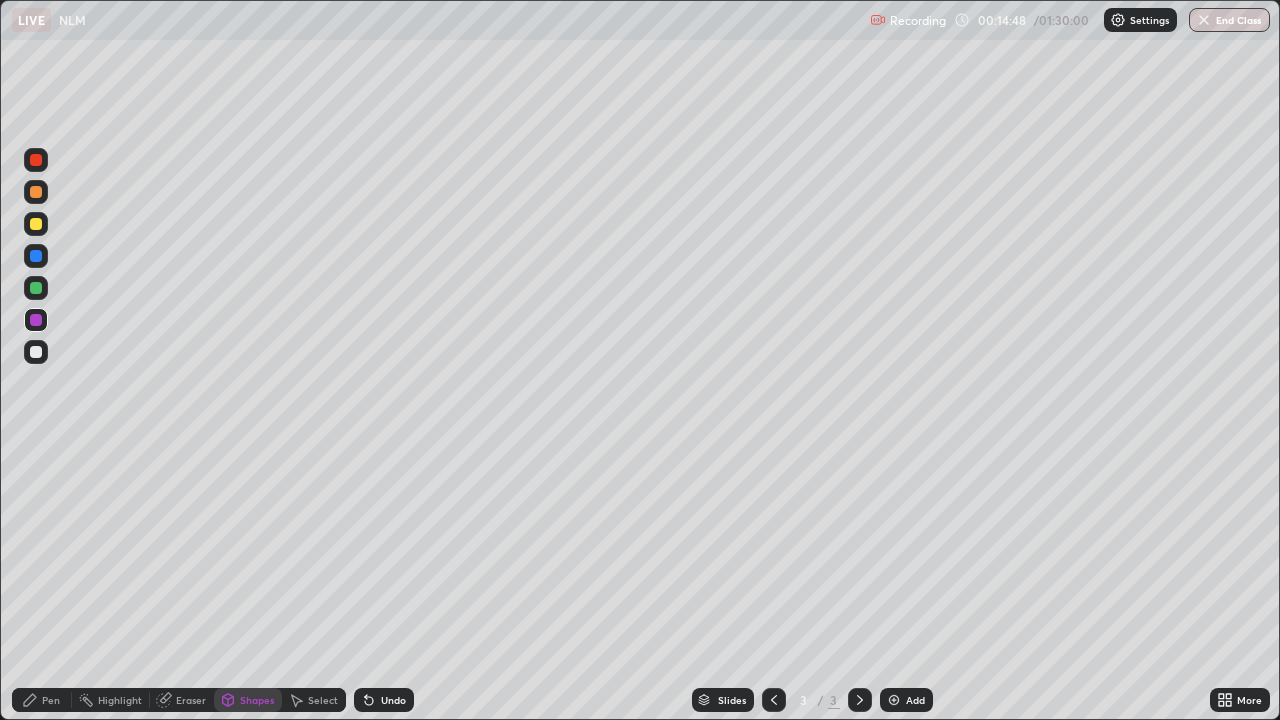 click on "Pen" at bounding box center (51, 700) 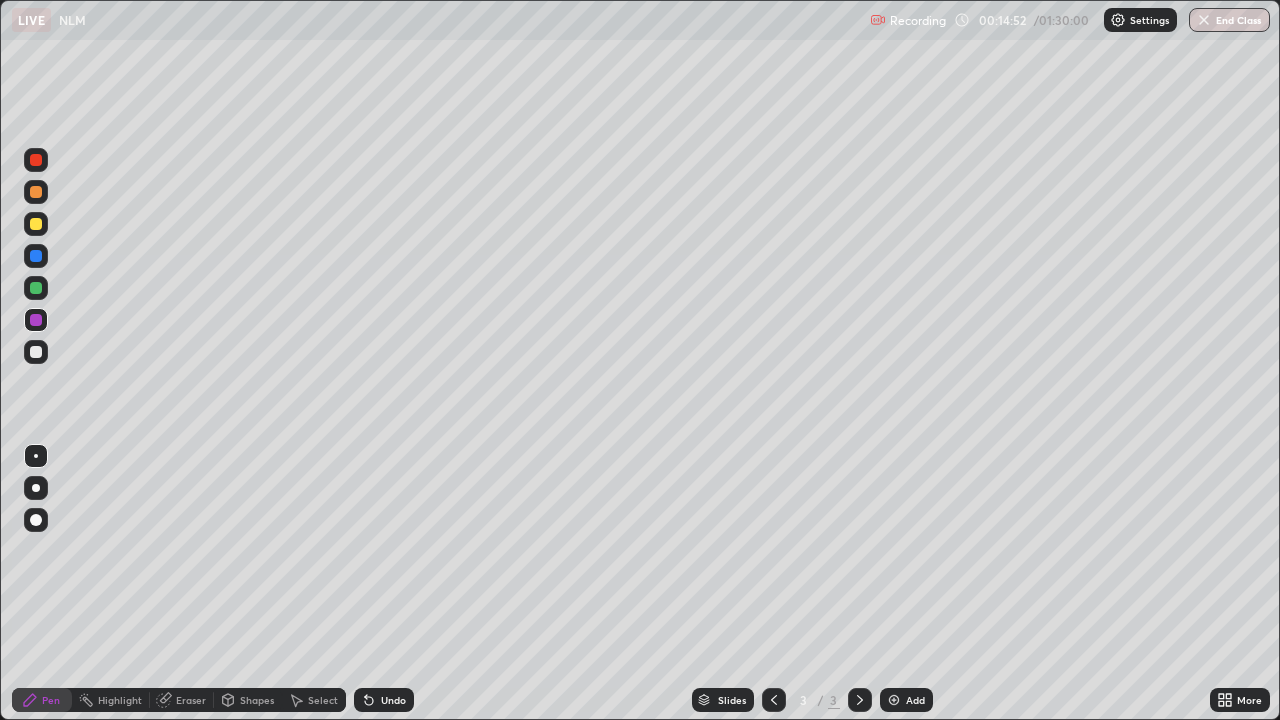 click on "Shapes" at bounding box center (248, 700) 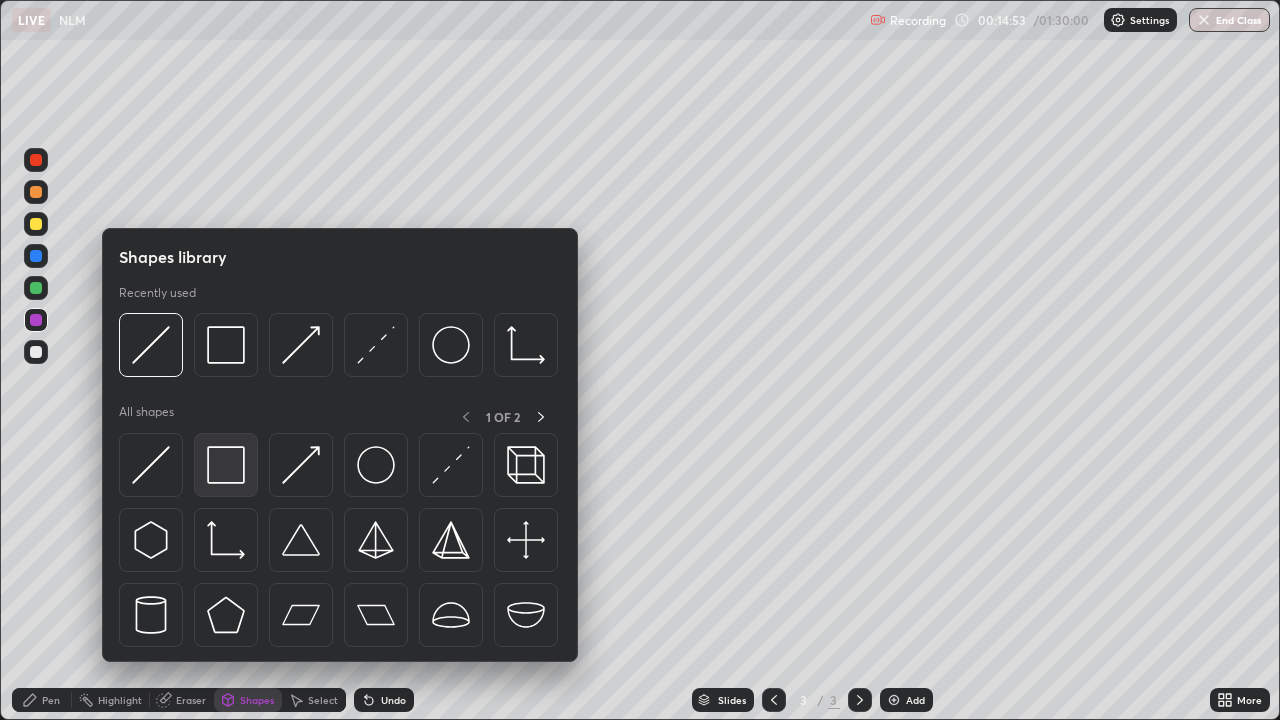 click at bounding box center (226, 465) 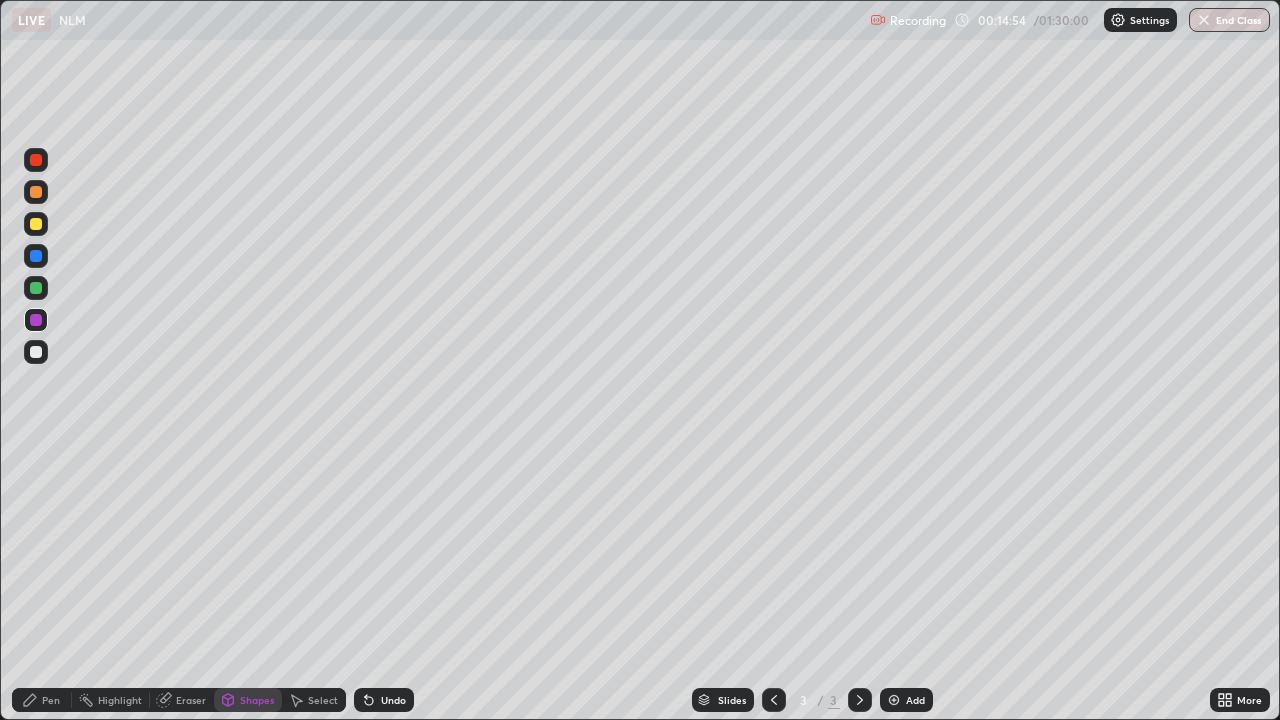 click at bounding box center (36, 224) 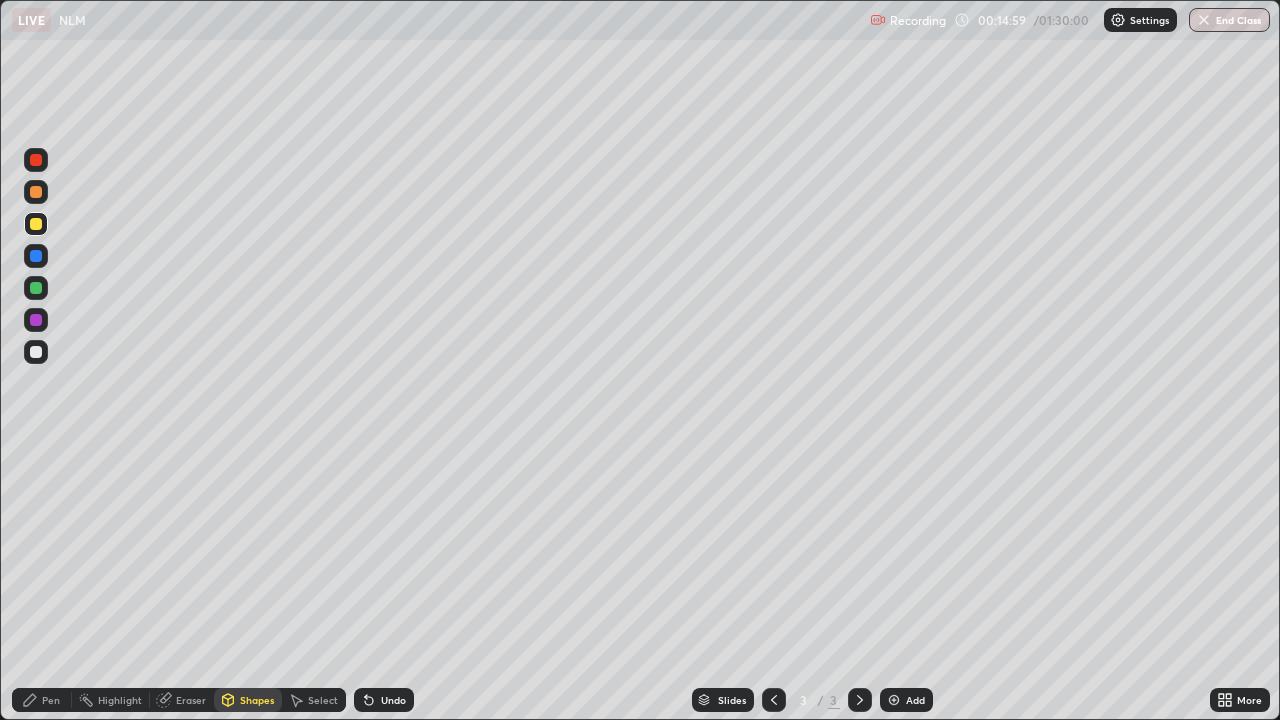 click on "Pen" at bounding box center [42, 700] 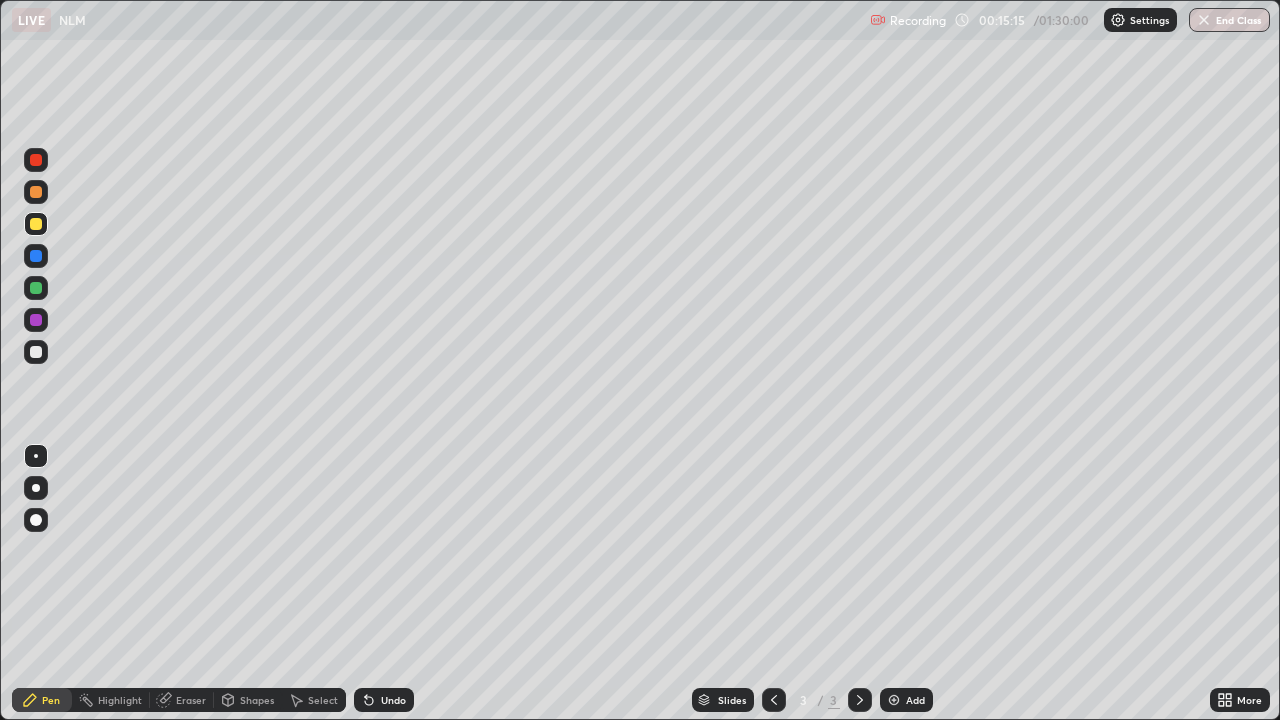 click at bounding box center [36, 288] 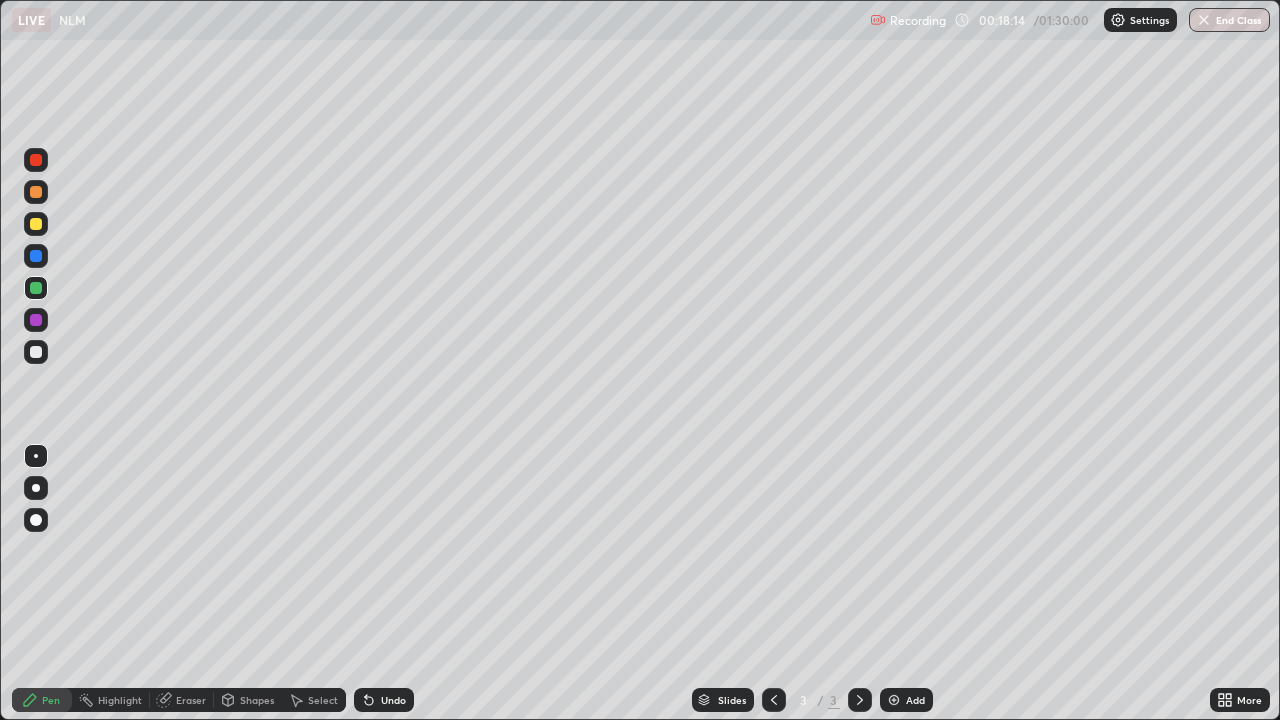 click at bounding box center [36, 352] 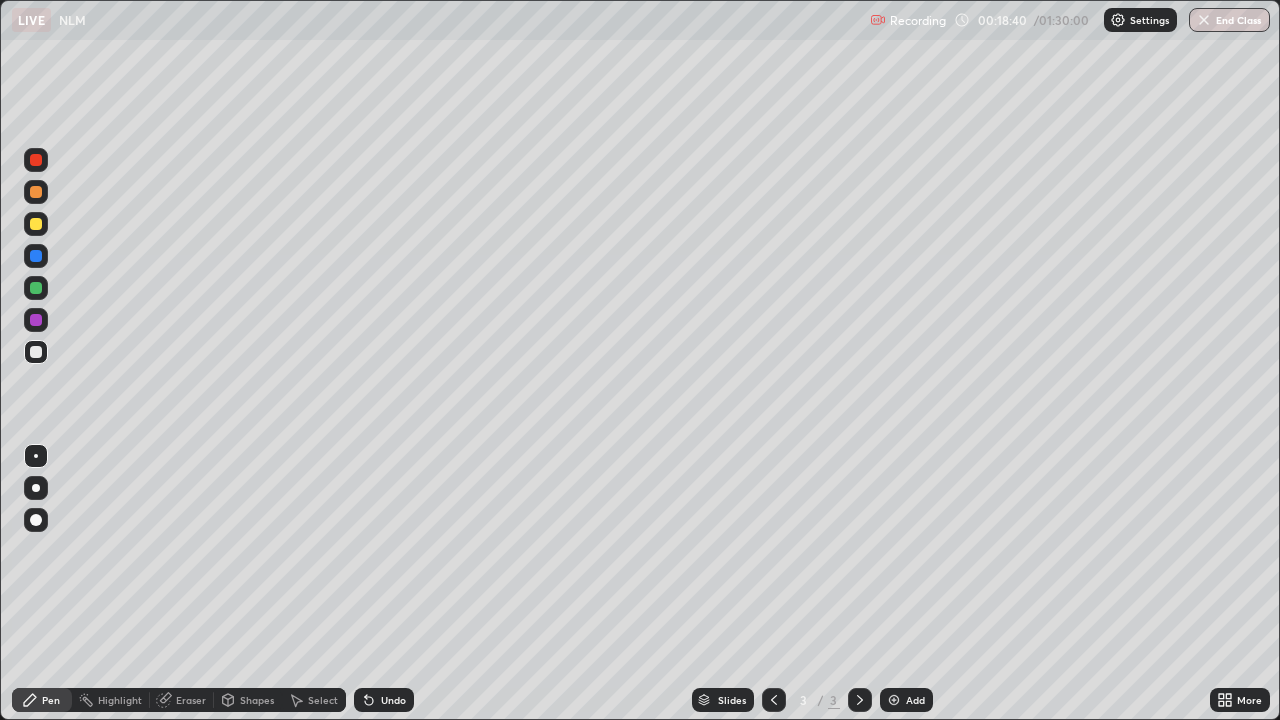 click at bounding box center [36, 352] 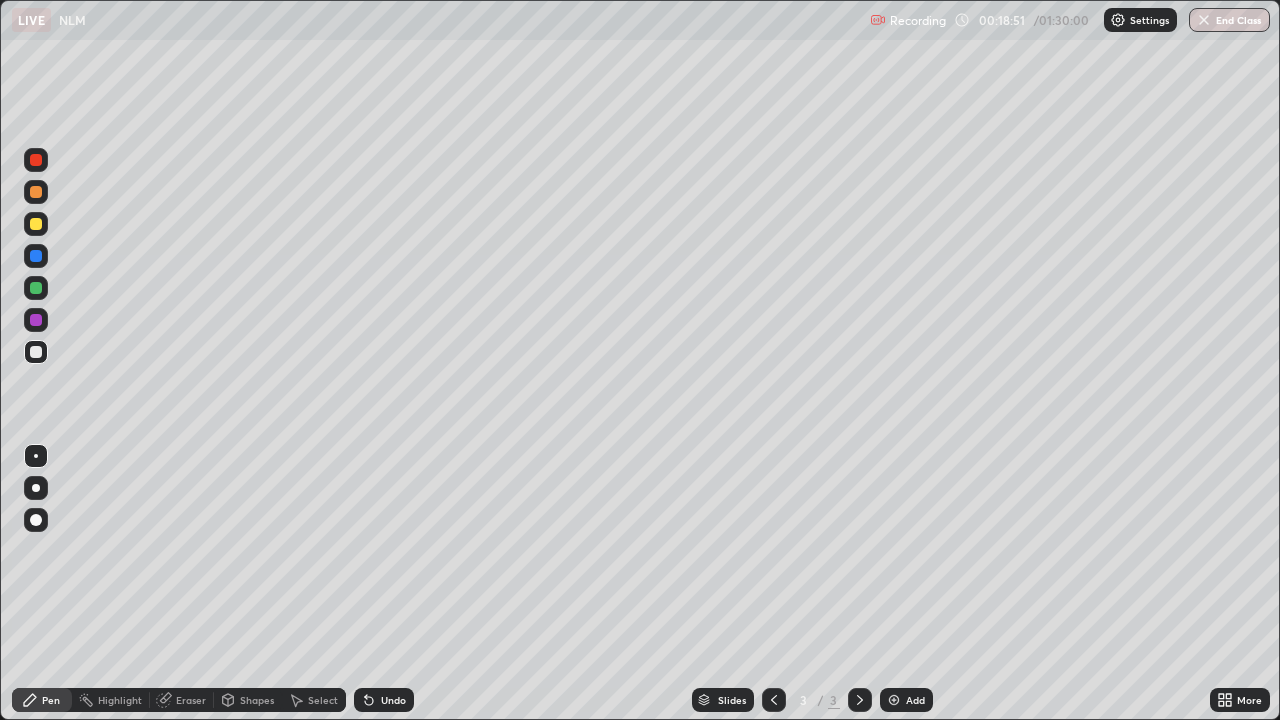 click at bounding box center [36, 320] 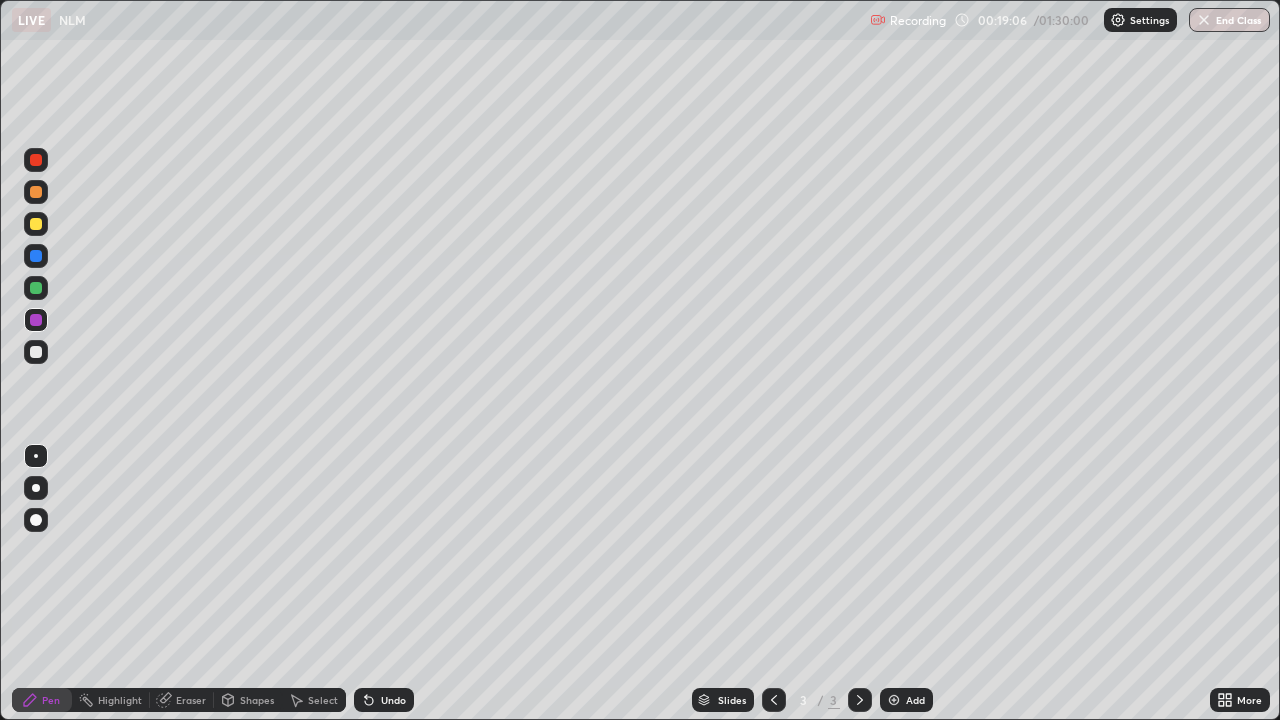 click at bounding box center [36, 352] 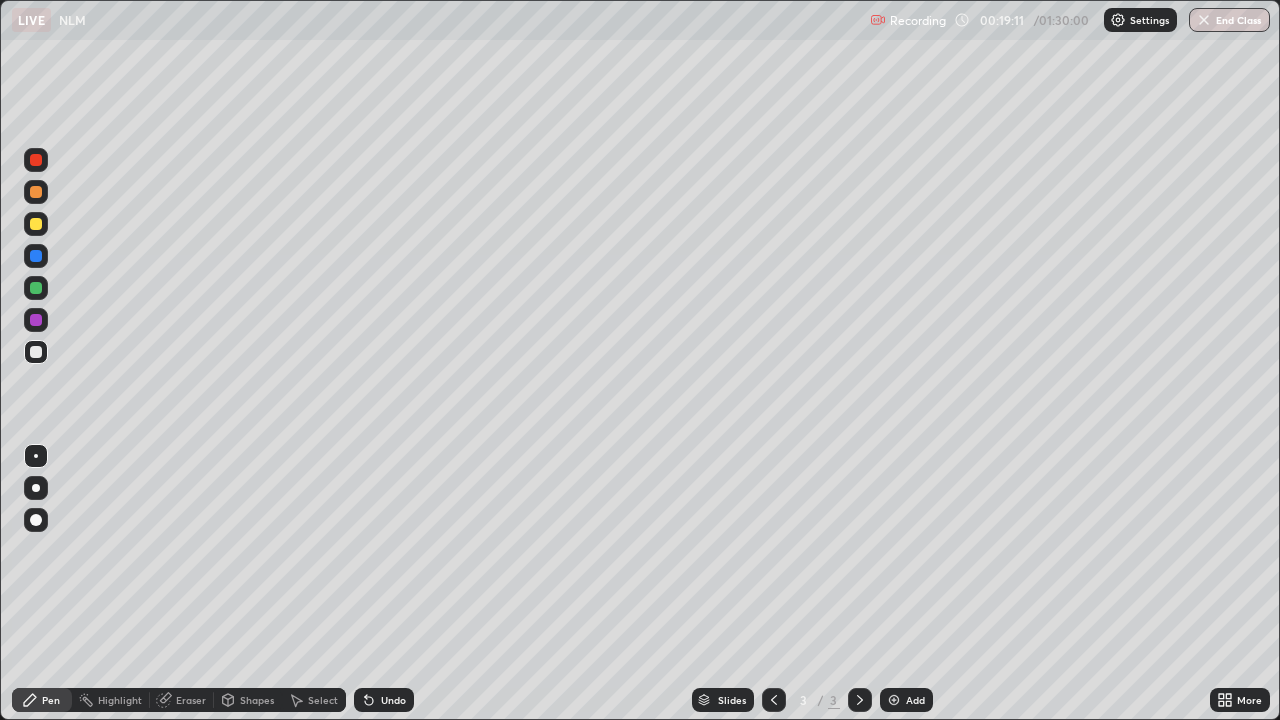 click at bounding box center [36, 320] 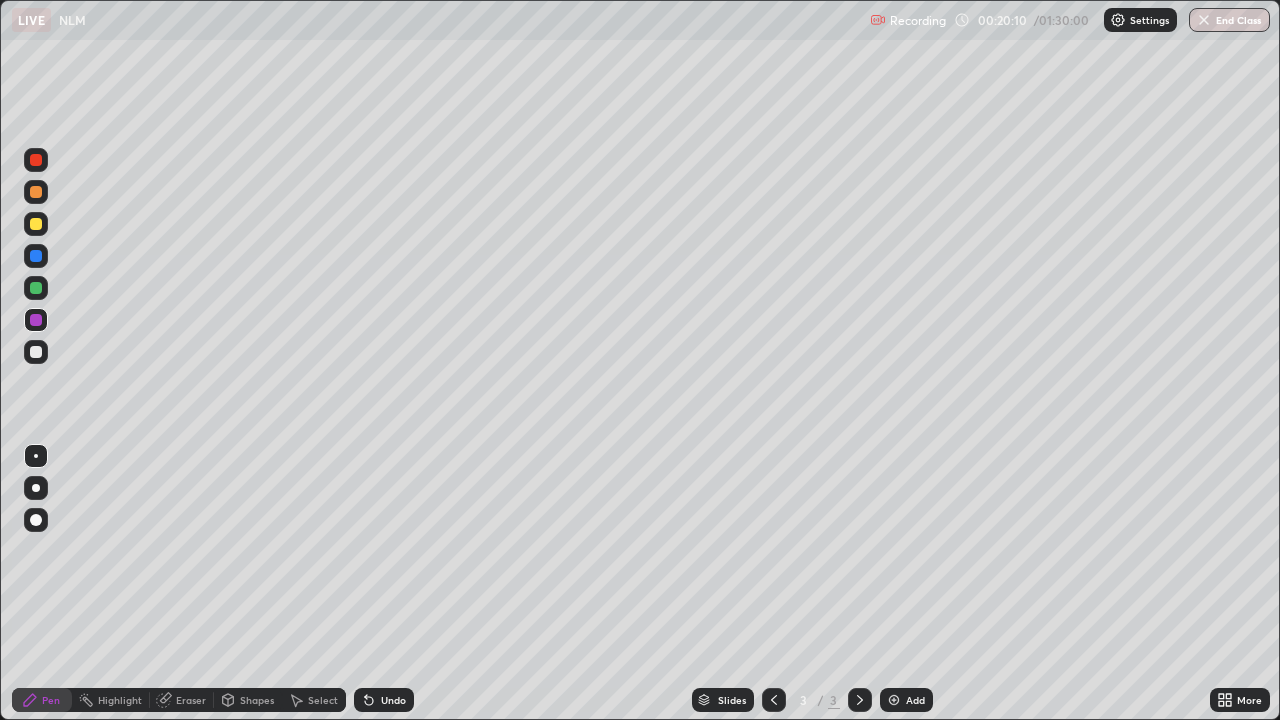 click at bounding box center (36, 224) 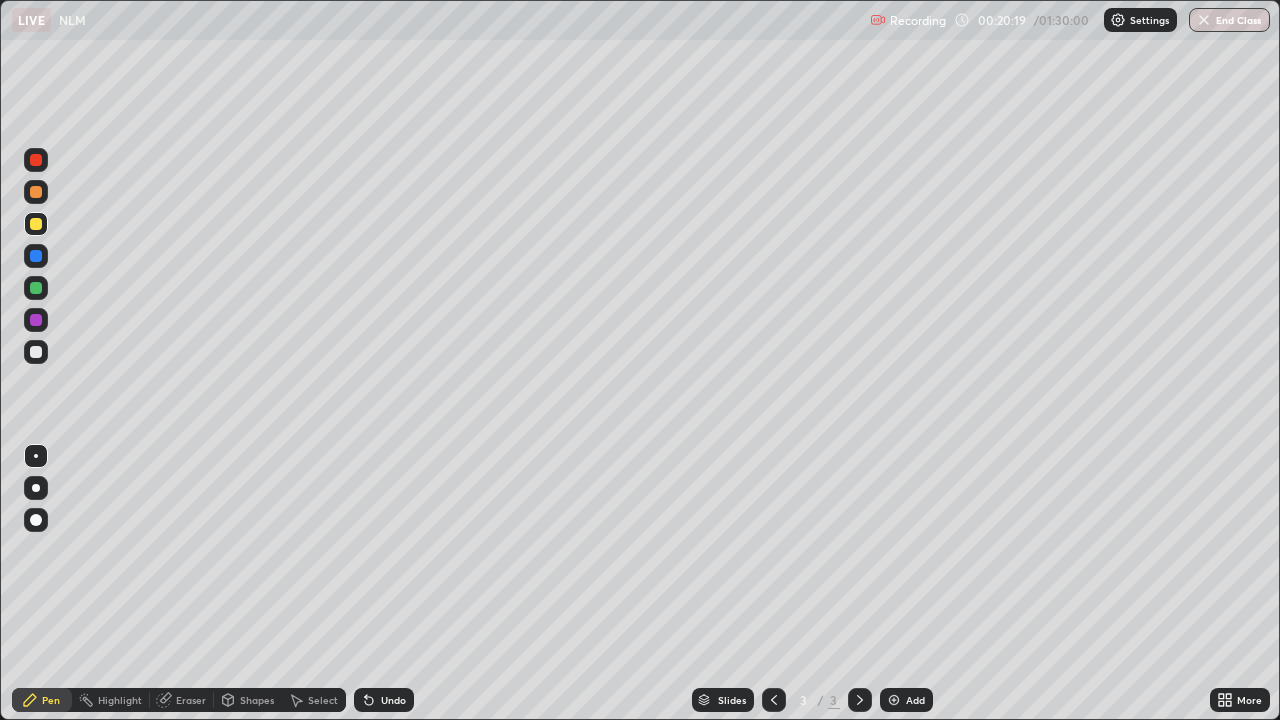 click at bounding box center [36, 352] 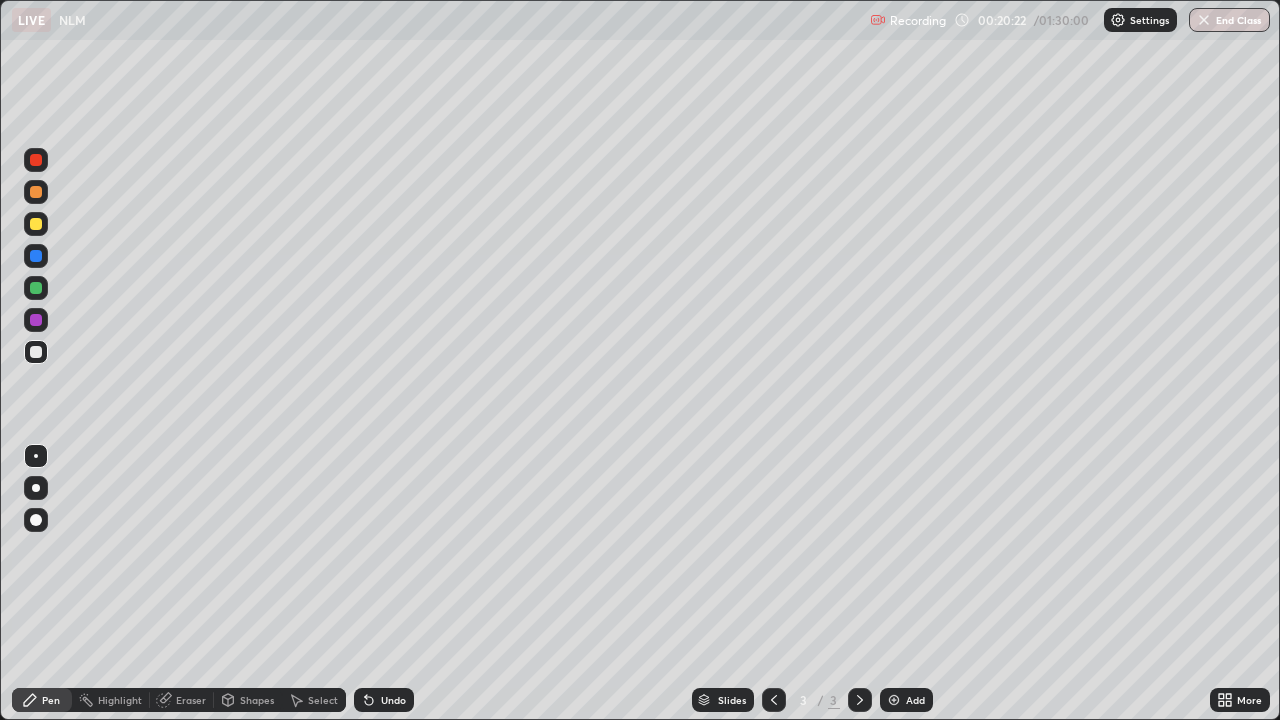 click at bounding box center [36, 320] 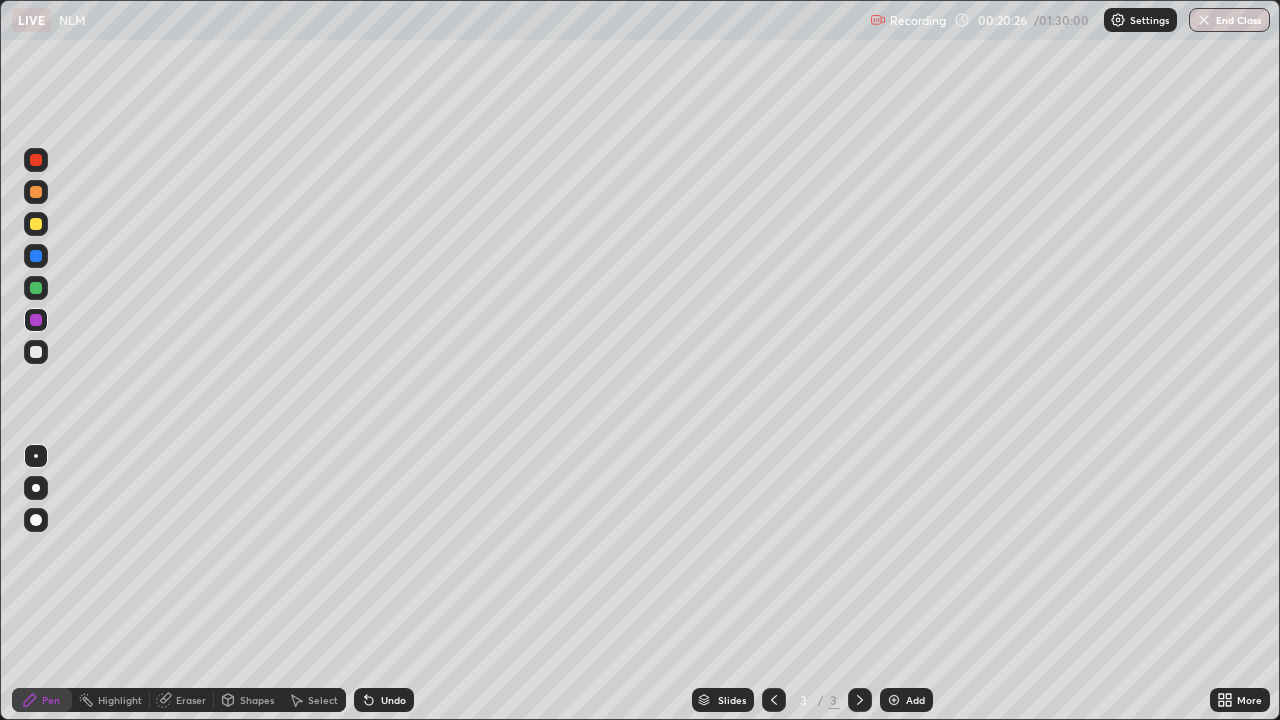 click at bounding box center [36, 224] 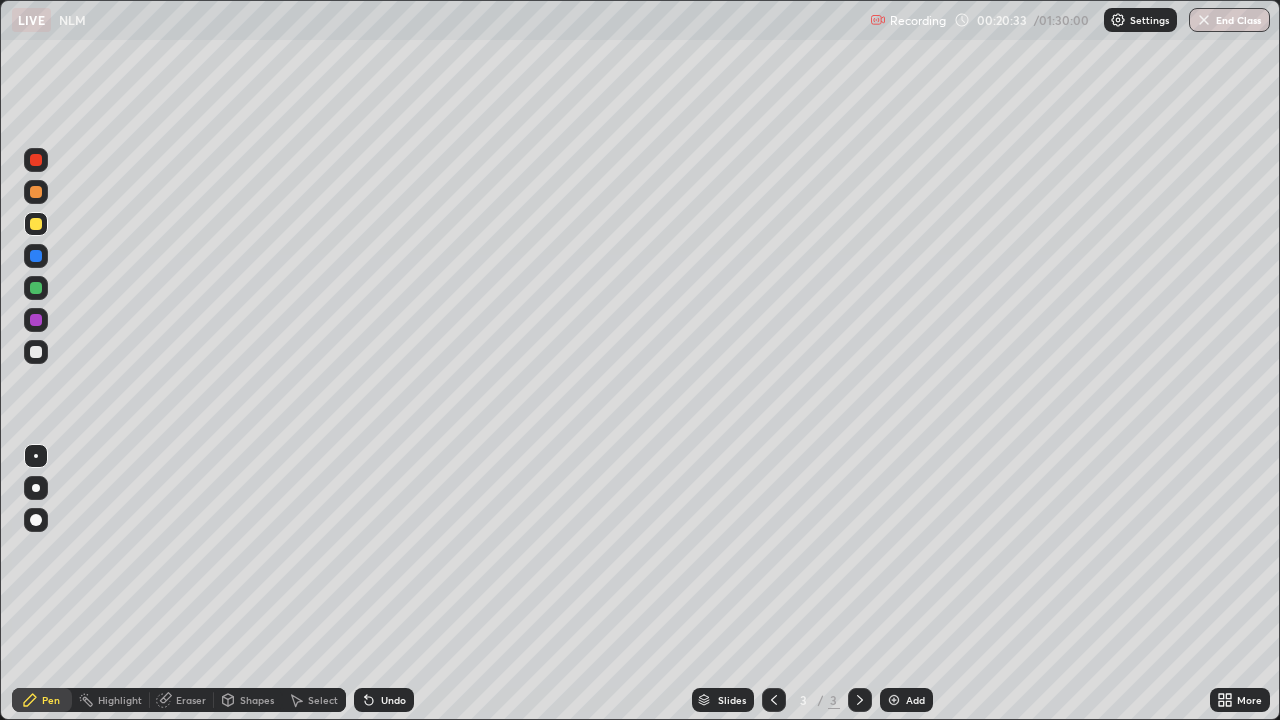 click 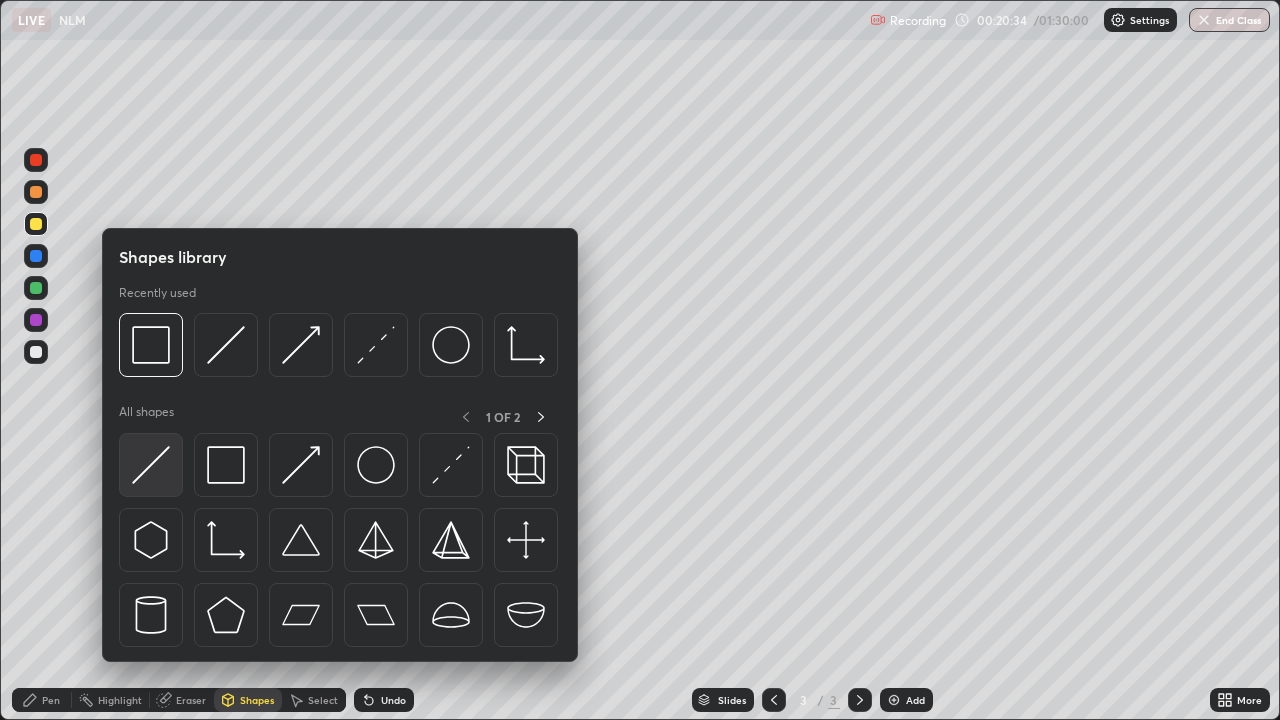 click at bounding box center (151, 465) 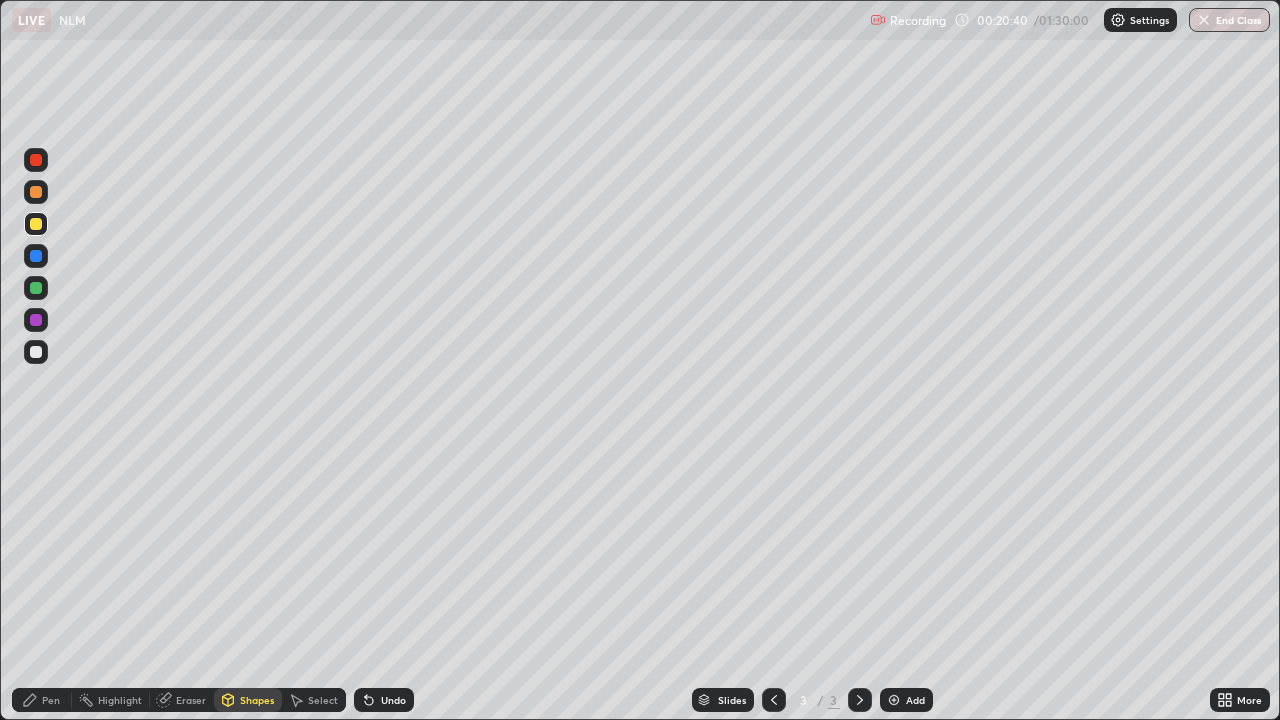 click on "Pen" at bounding box center (51, 700) 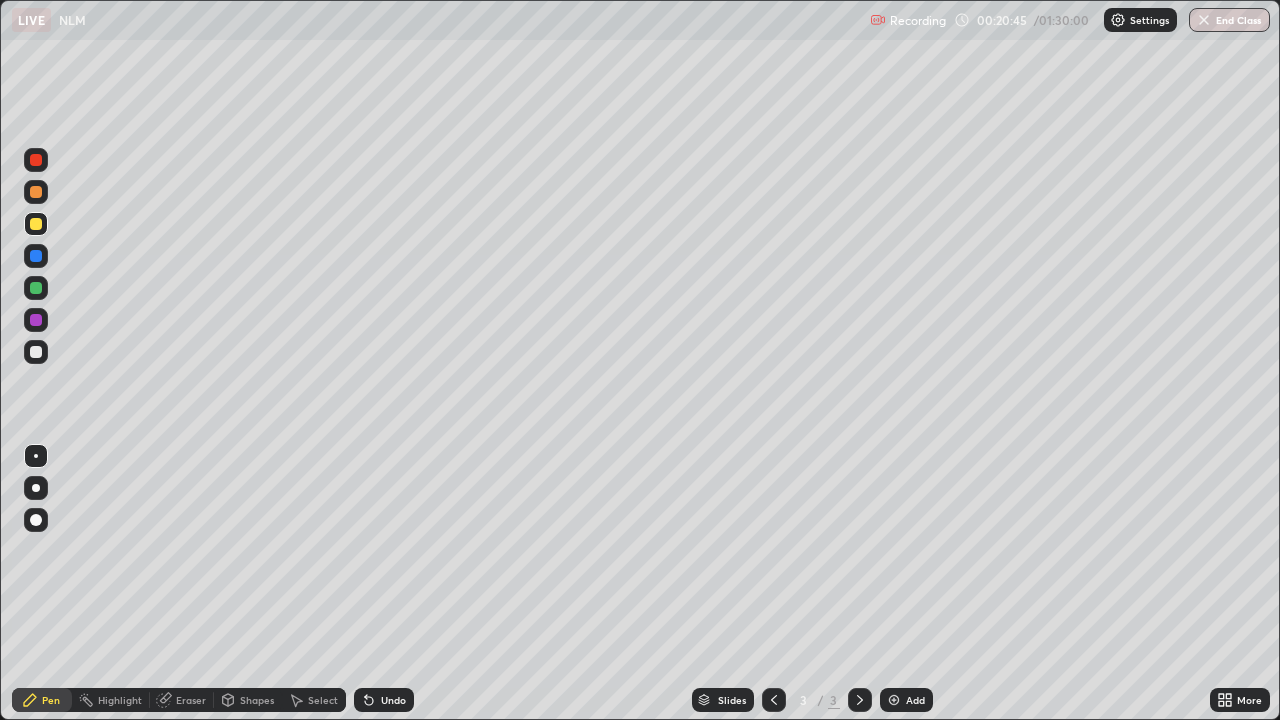click at bounding box center [36, 352] 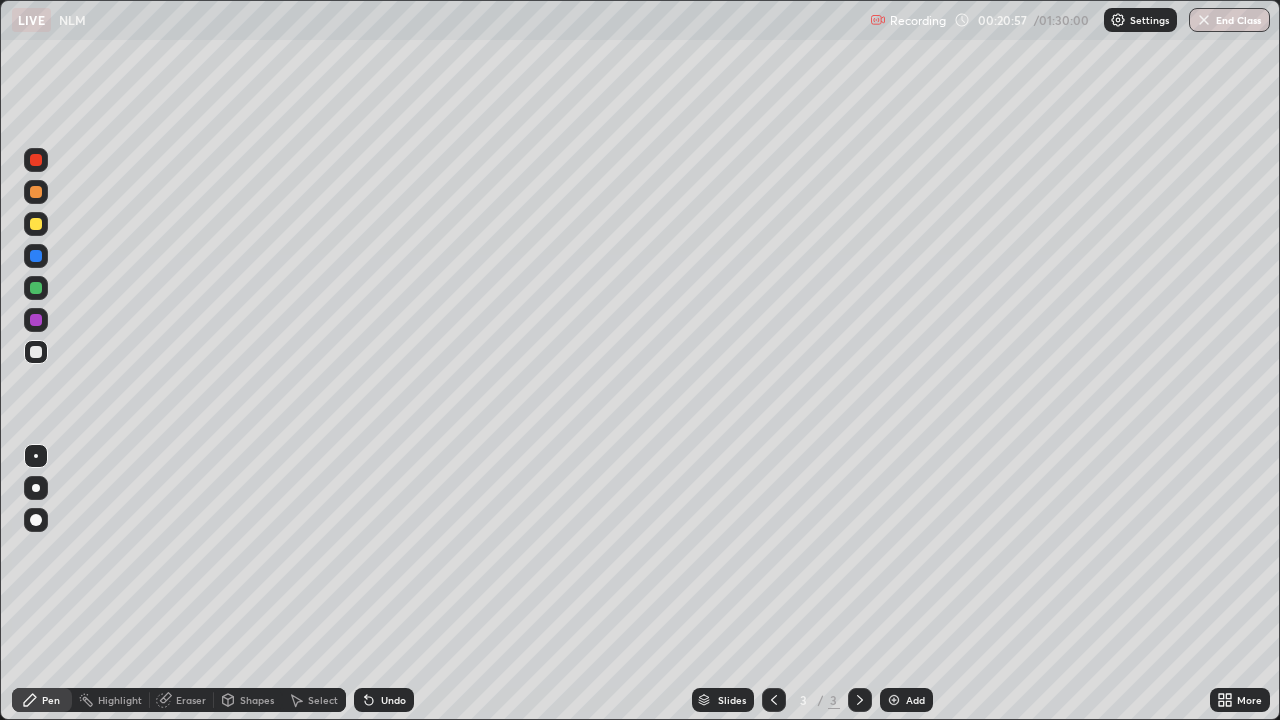 click at bounding box center [36, 288] 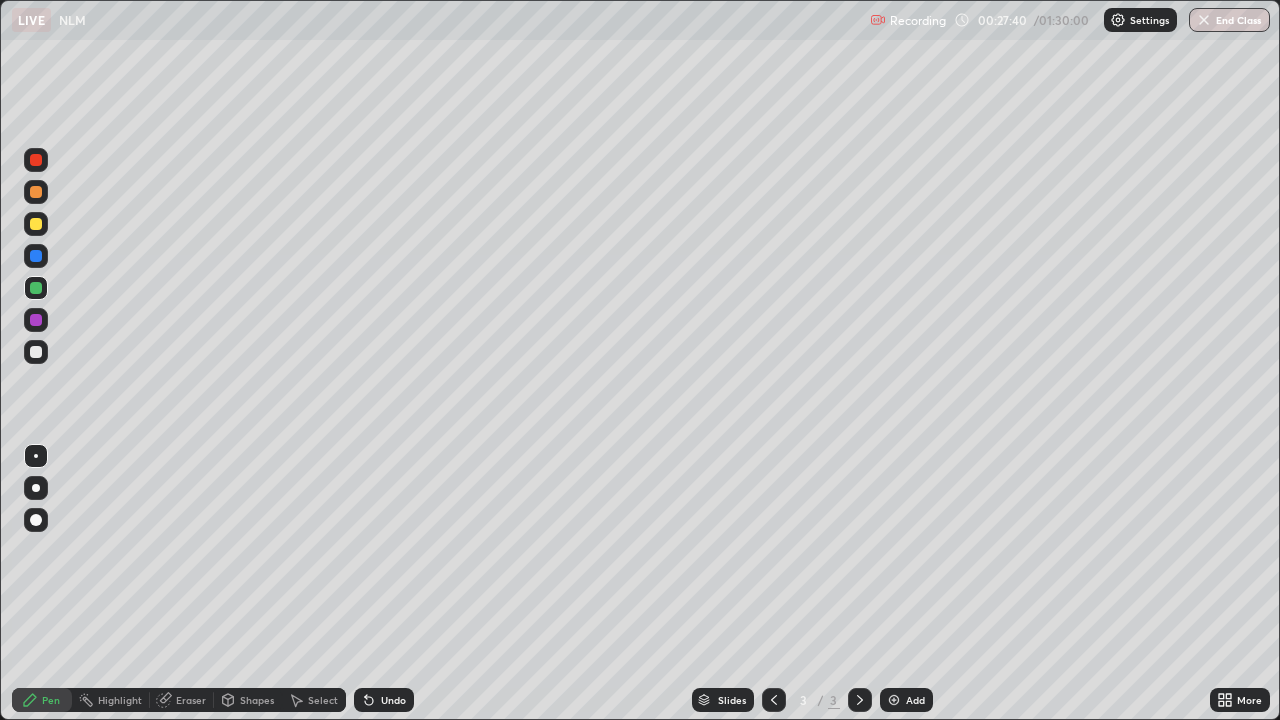 click on "Shapes" at bounding box center (257, 700) 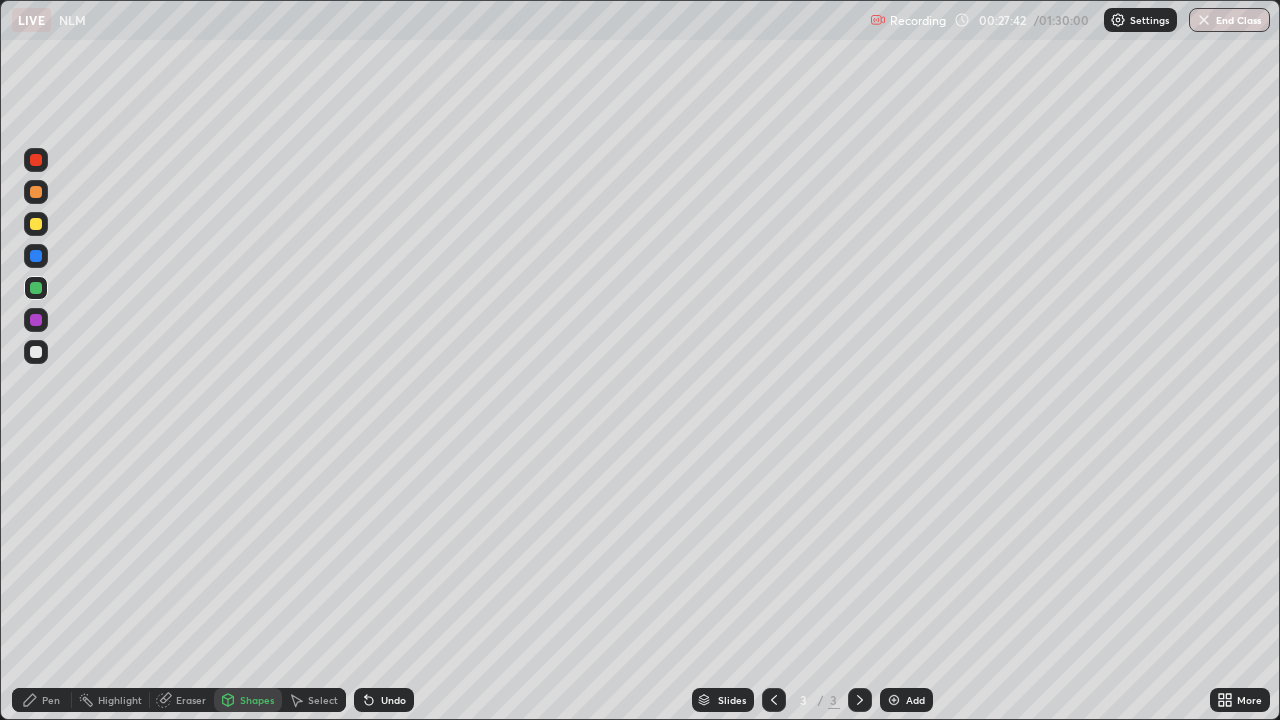 click 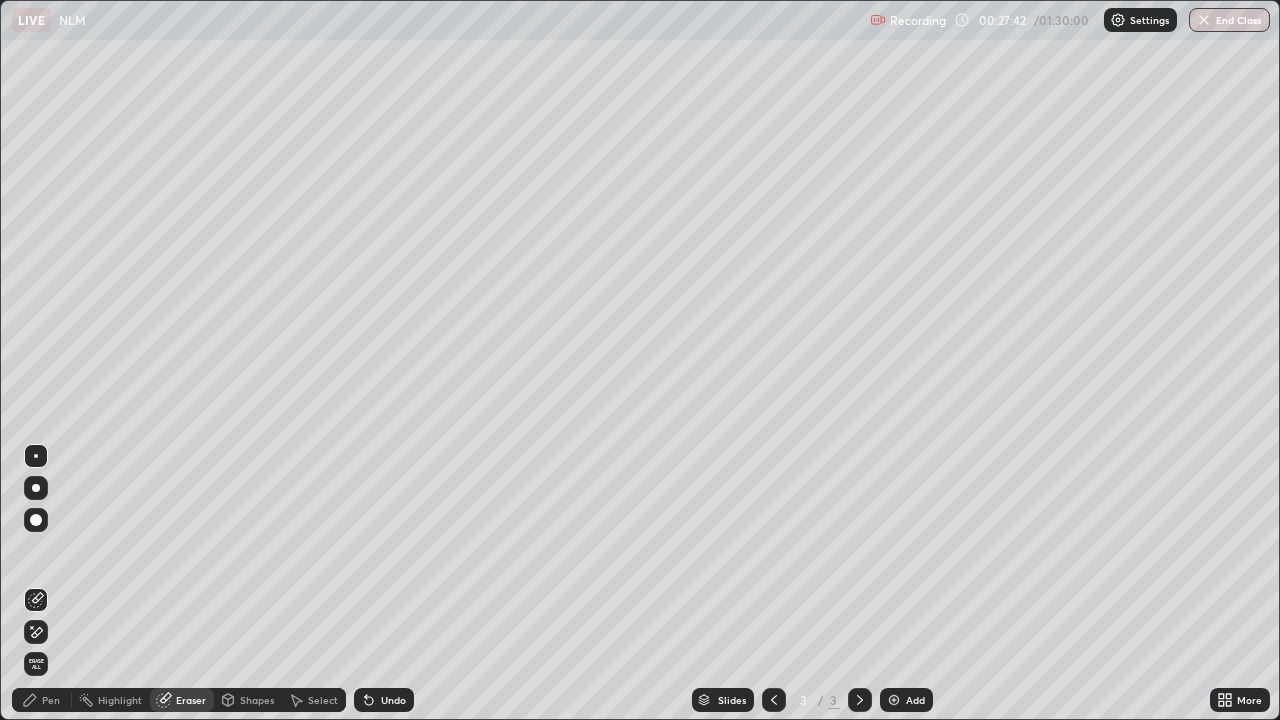 click 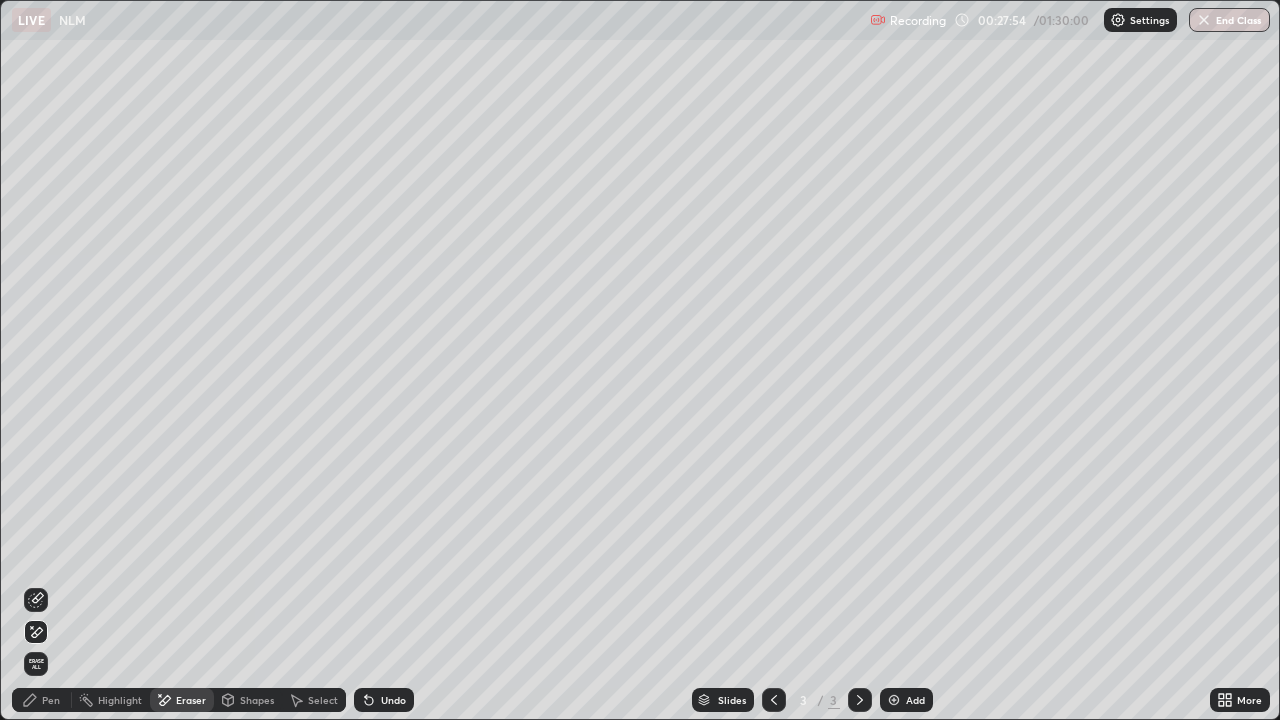 click on "Pen" at bounding box center (42, 700) 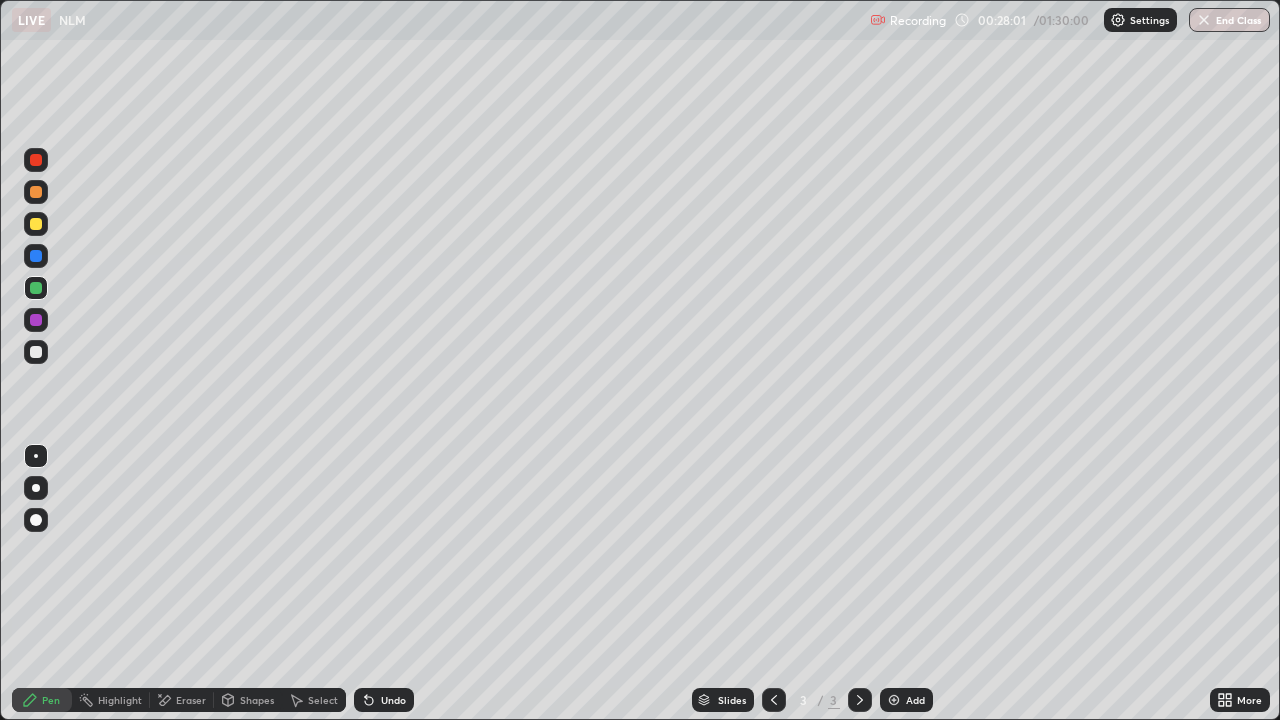 click at bounding box center (36, 352) 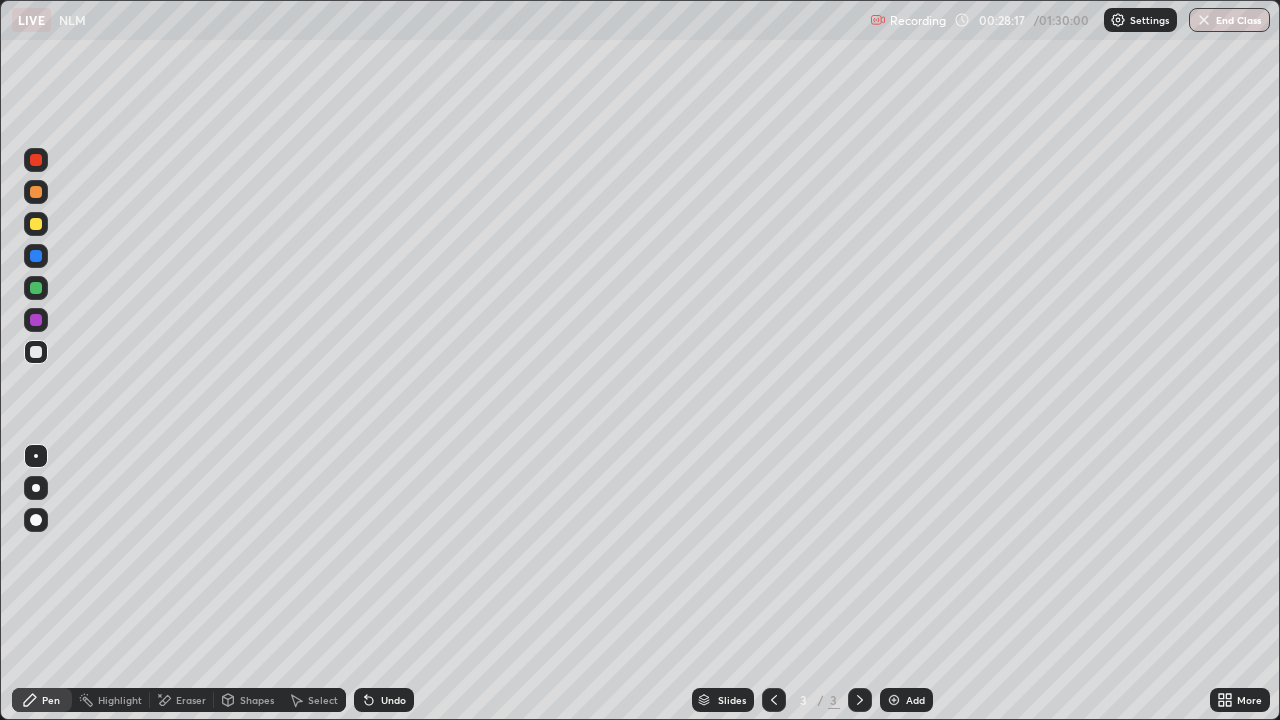 click on "Undo" at bounding box center [393, 700] 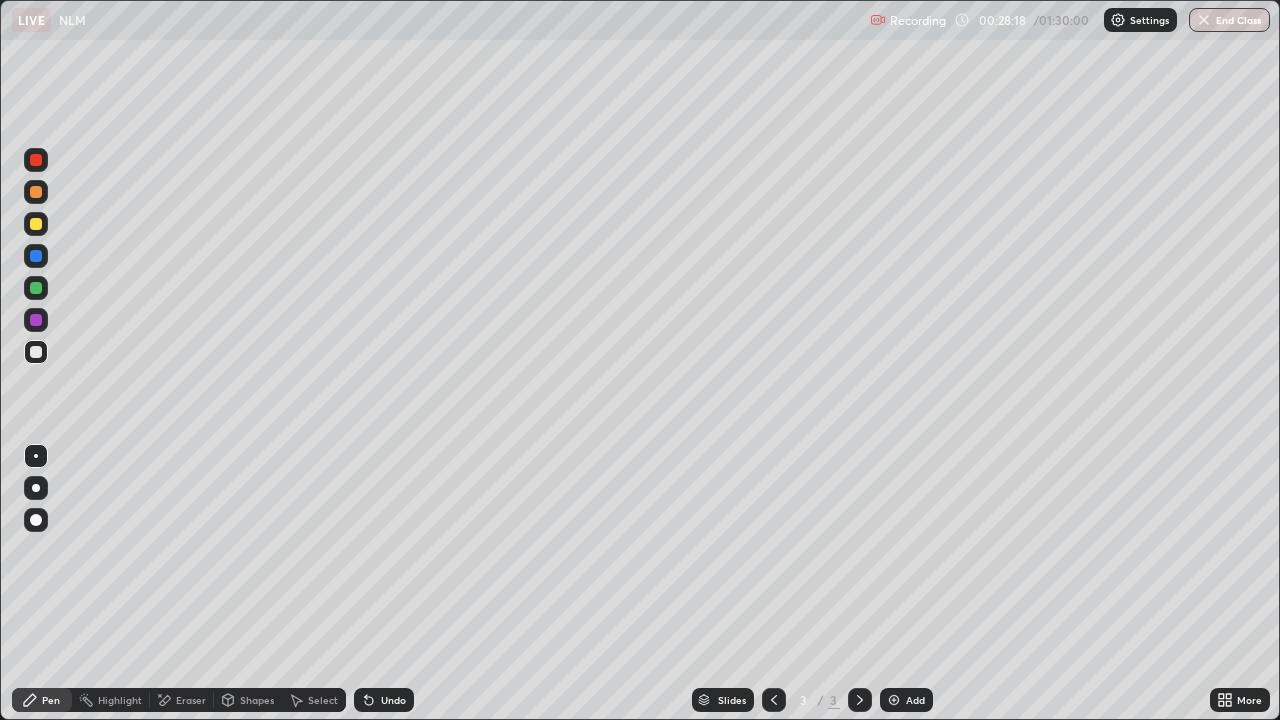 click on "Undo" at bounding box center [393, 700] 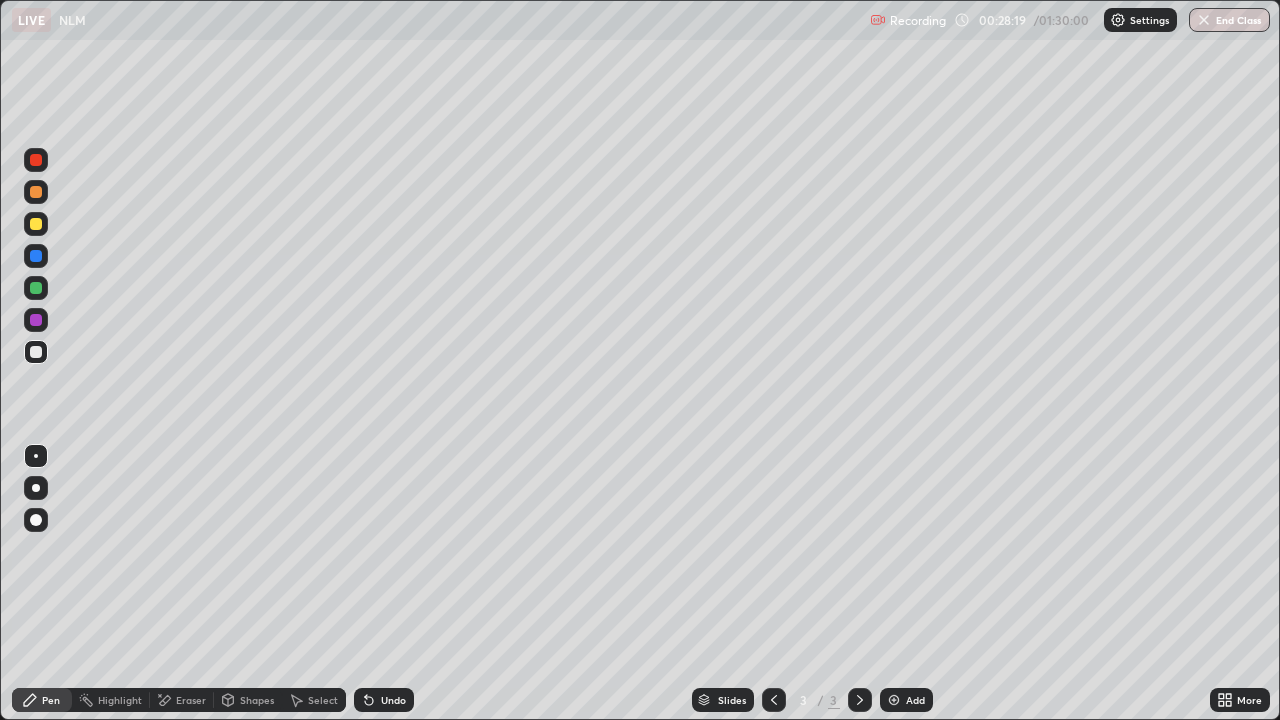 click on "Undo" at bounding box center (393, 700) 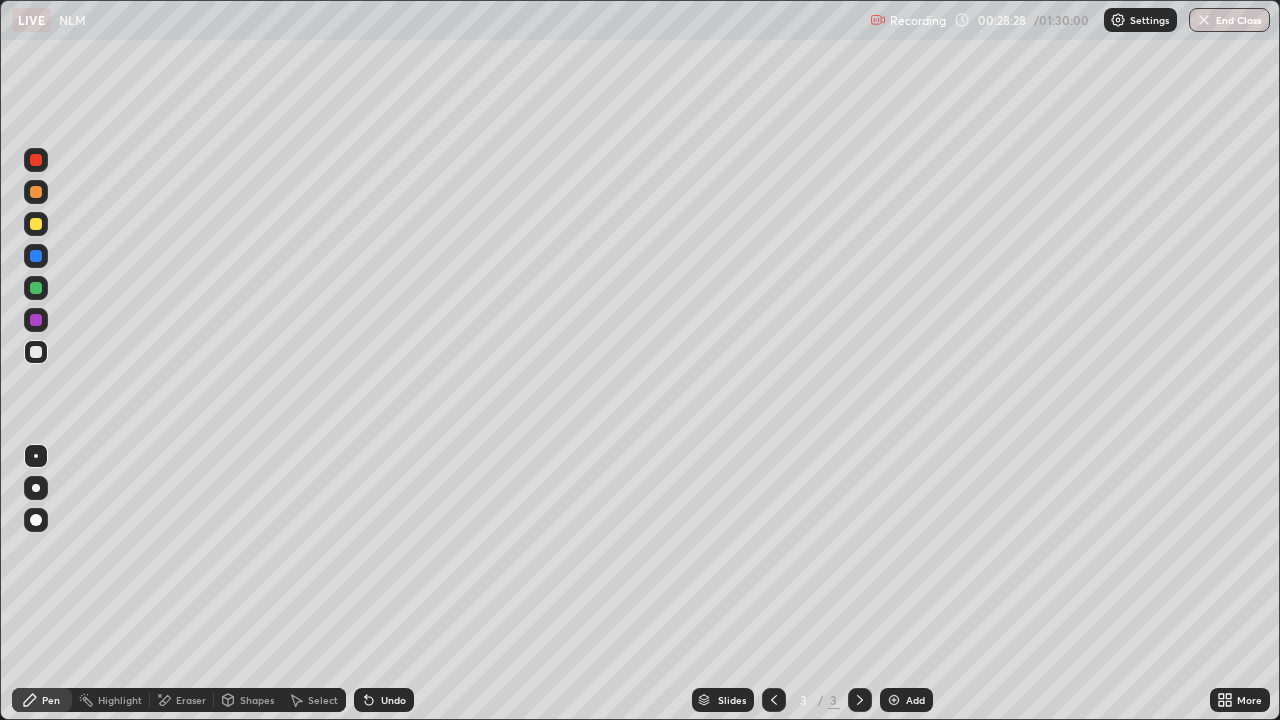 click at bounding box center (36, 288) 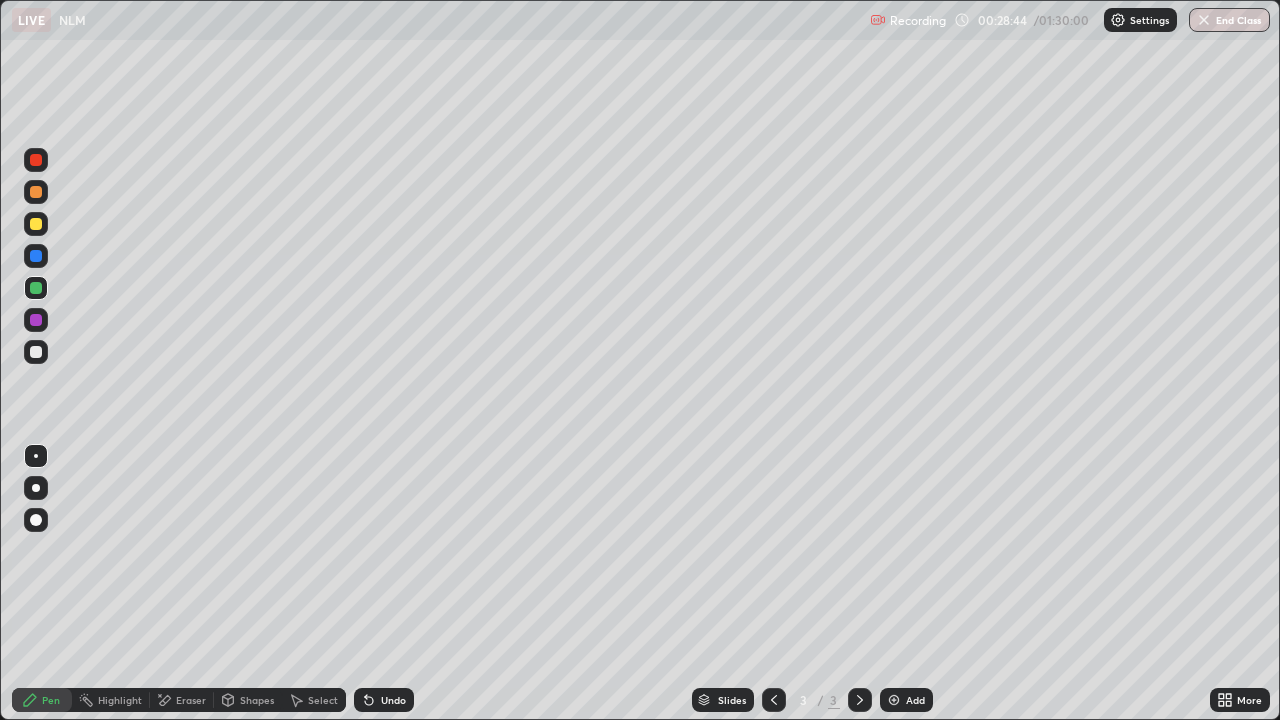 click on "Eraser" at bounding box center [191, 700] 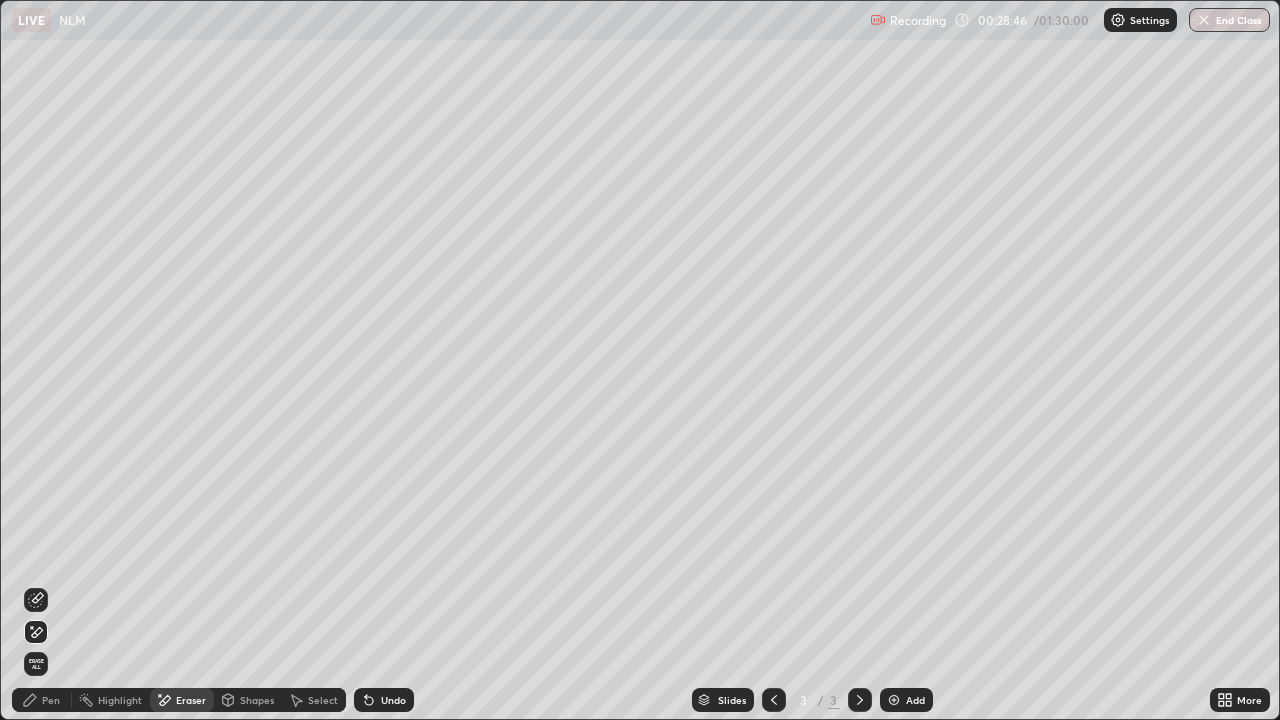 click 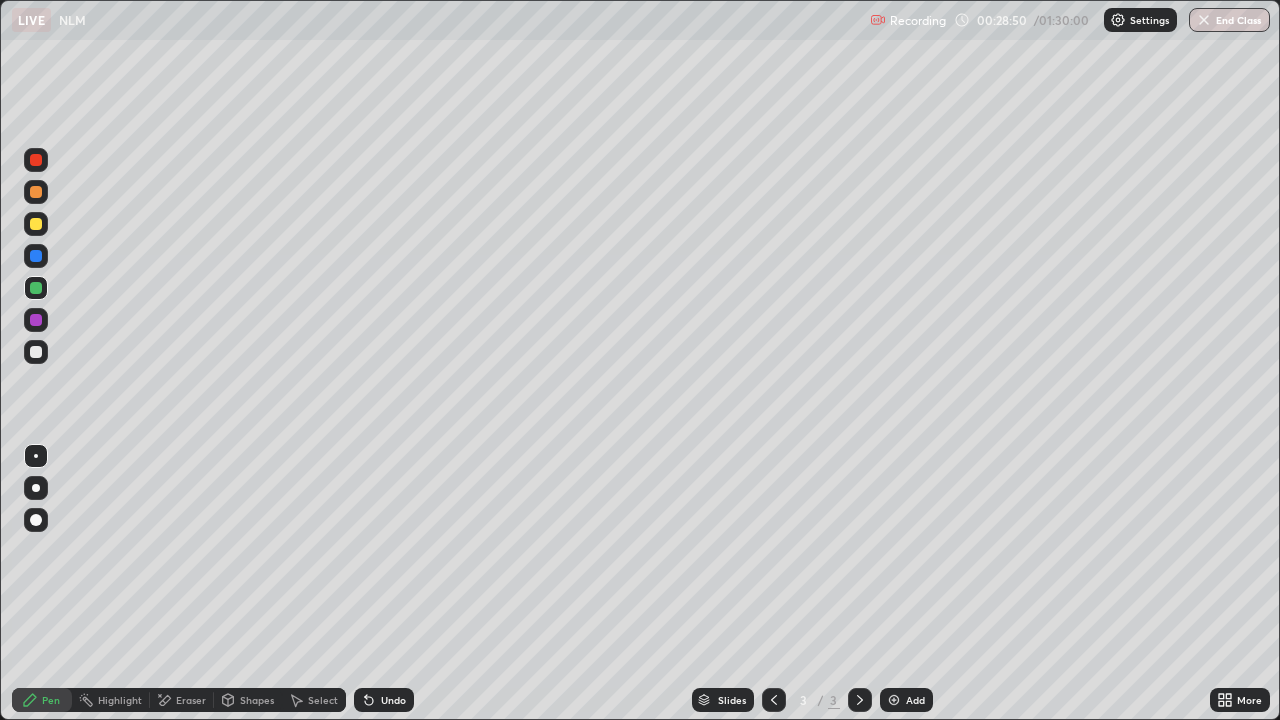 click at bounding box center [36, 352] 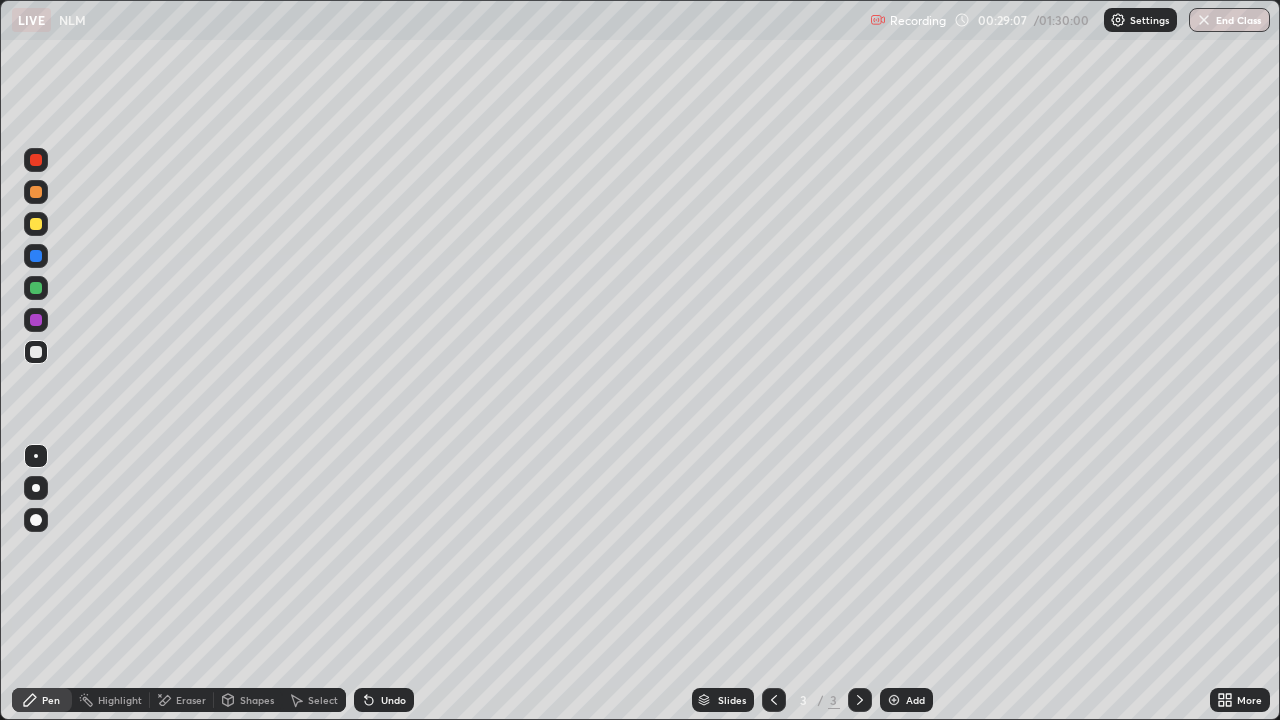 click at bounding box center [36, 288] 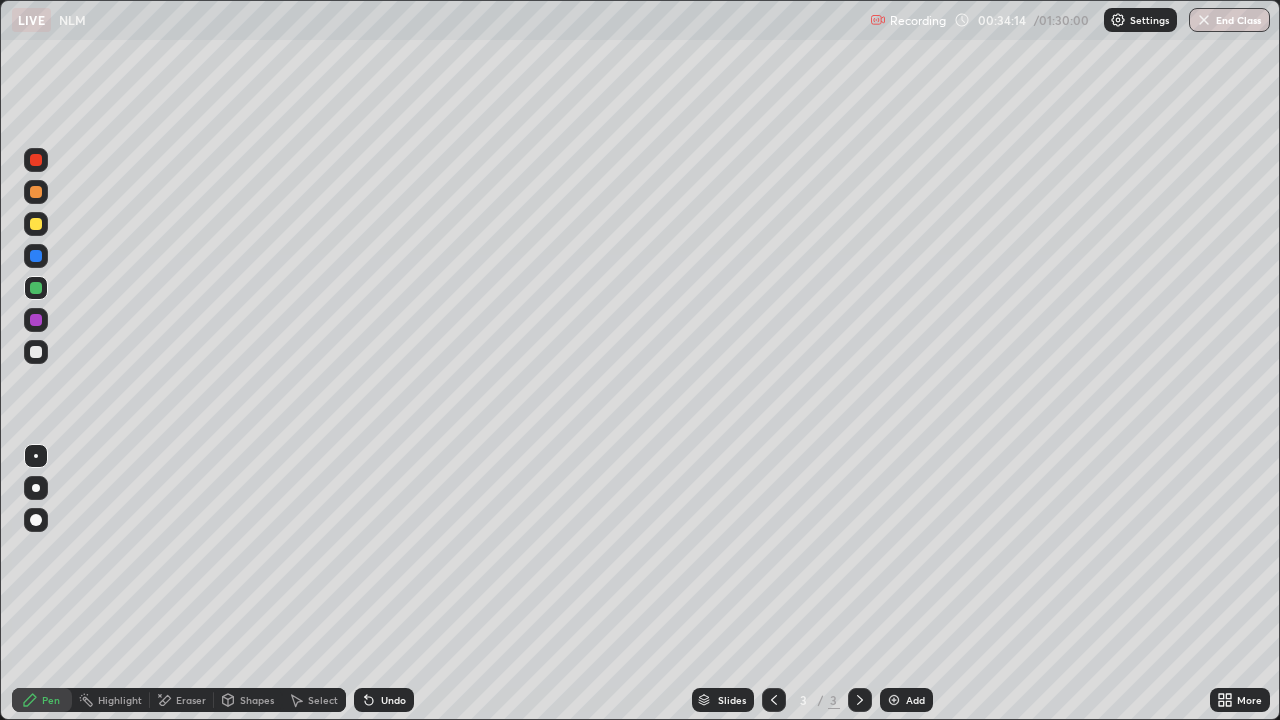 click at bounding box center (894, 700) 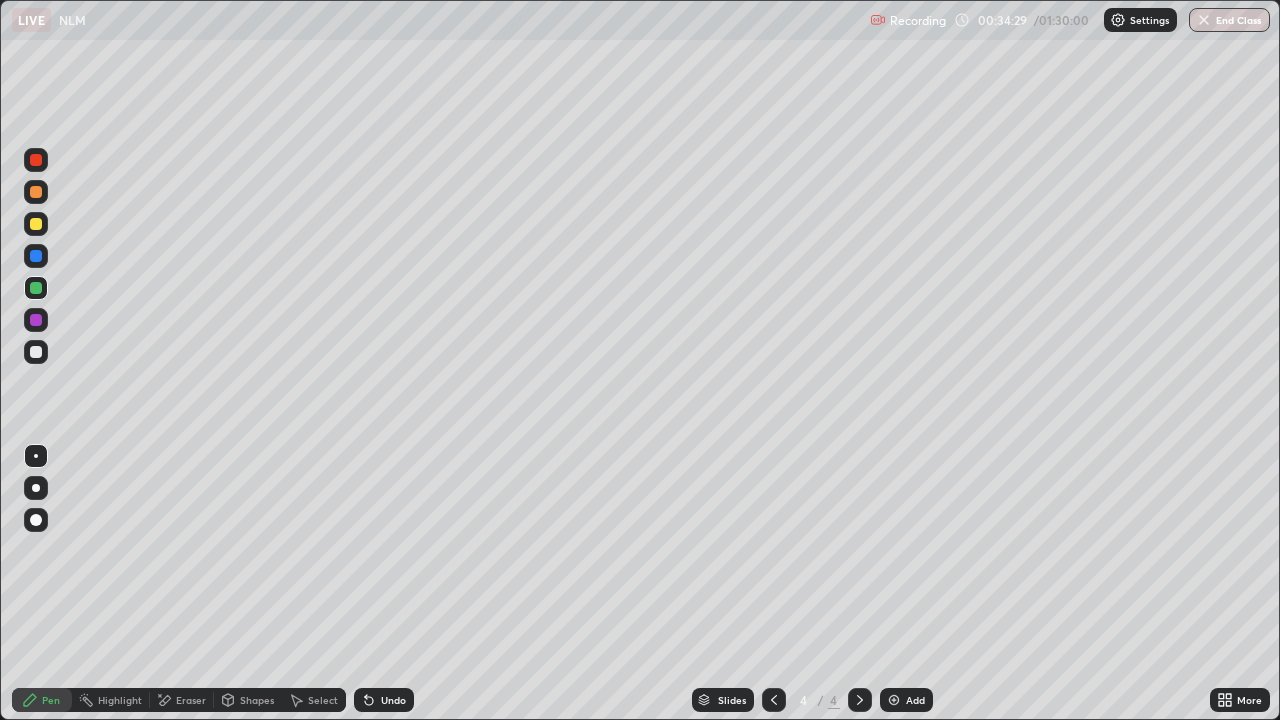 click on "Shapes" at bounding box center (257, 700) 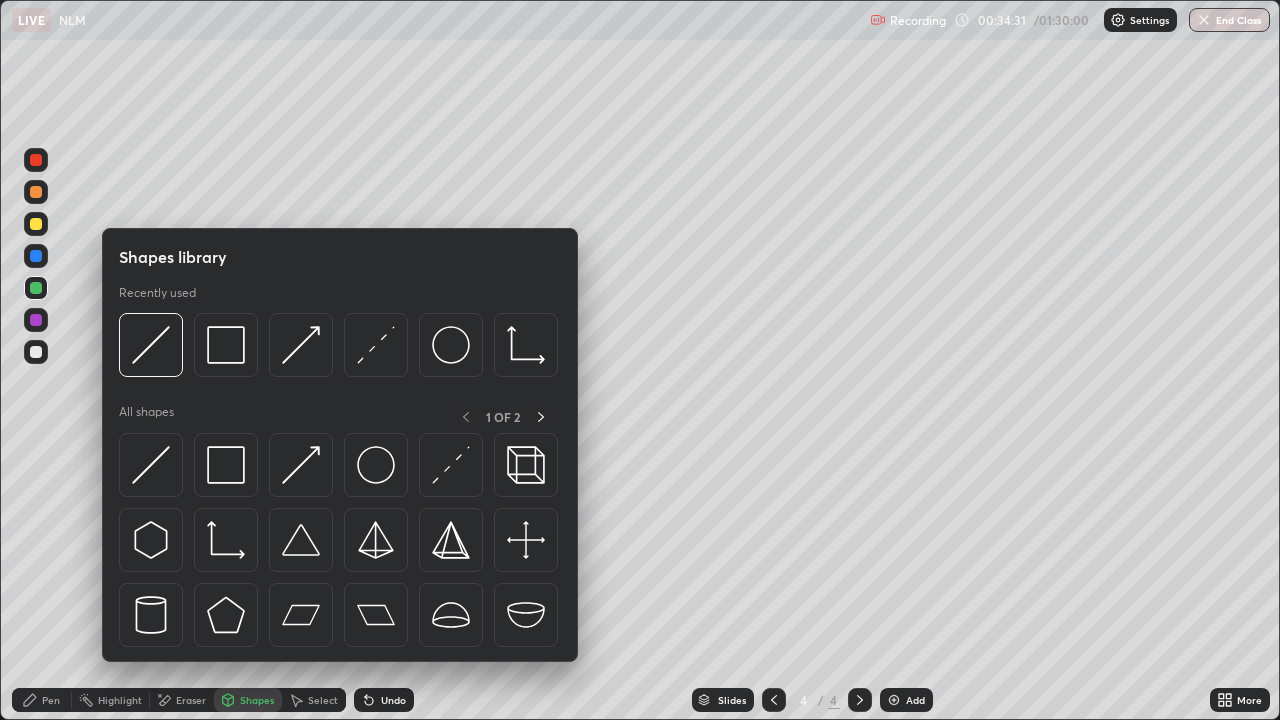 click on "Shapes" at bounding box center (257, 700) 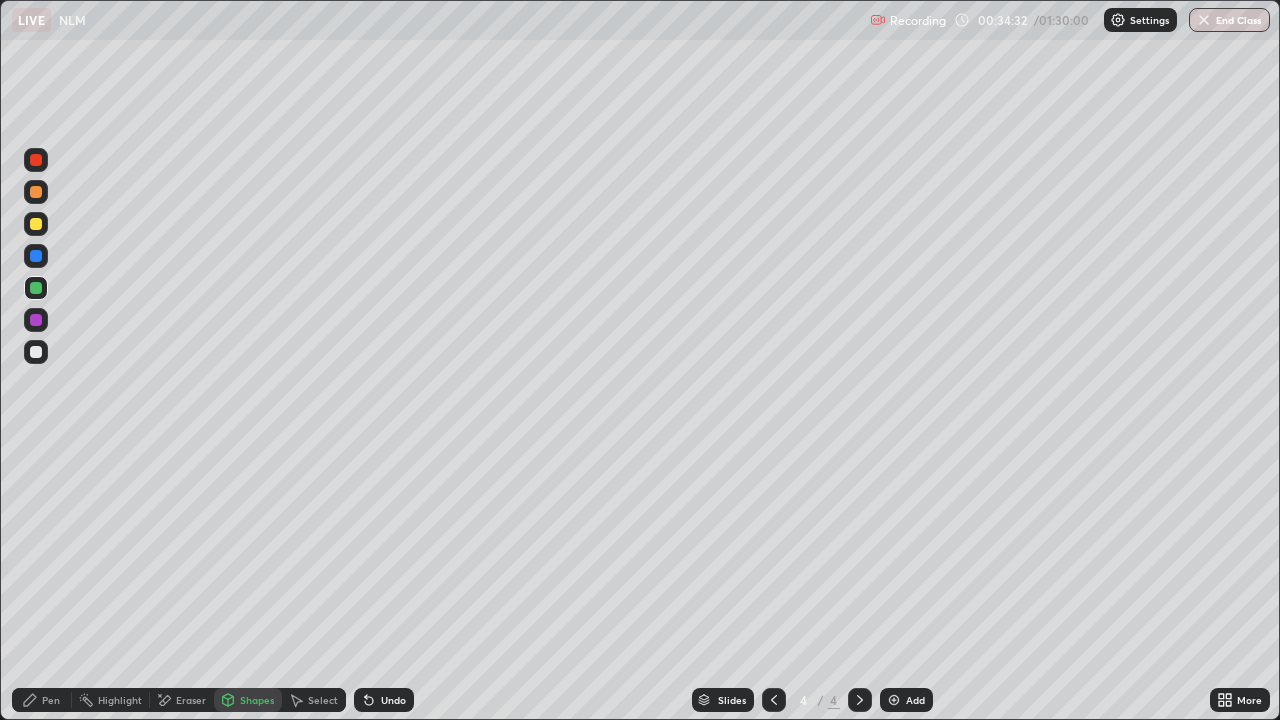 click on "Shapes" at bounding box center (257, 700) 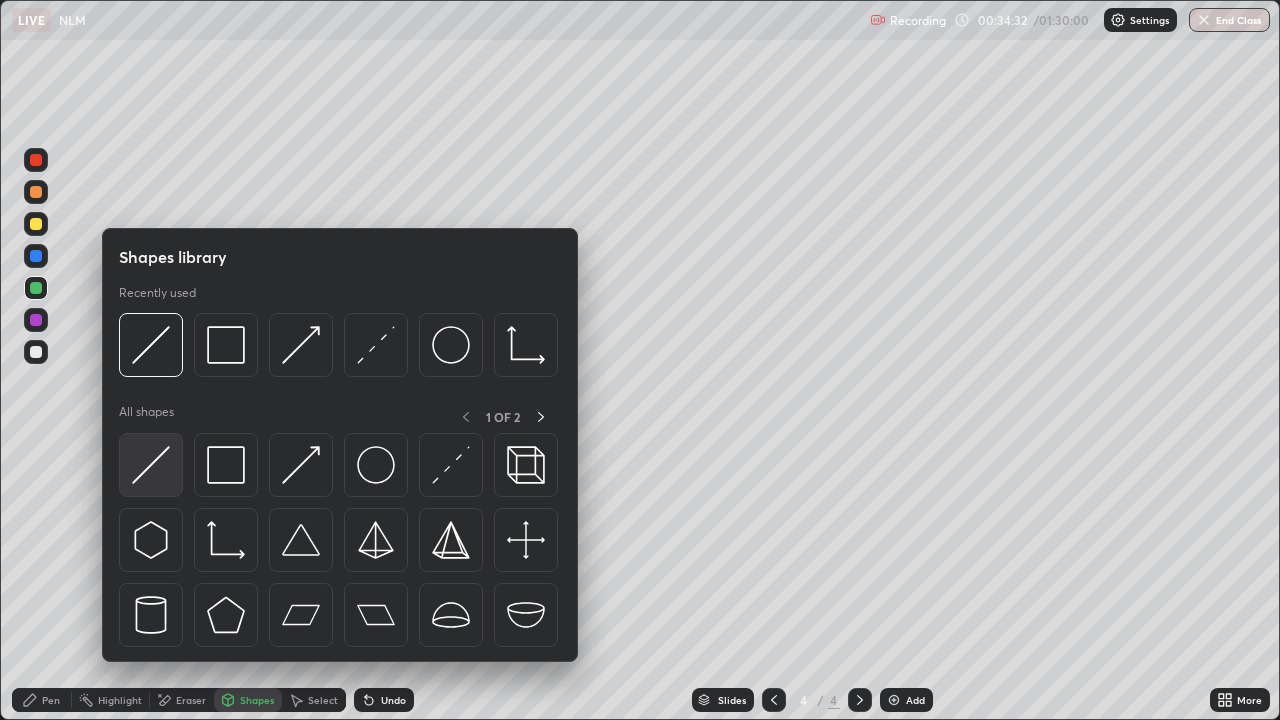 click at bounding box center [151, 465] 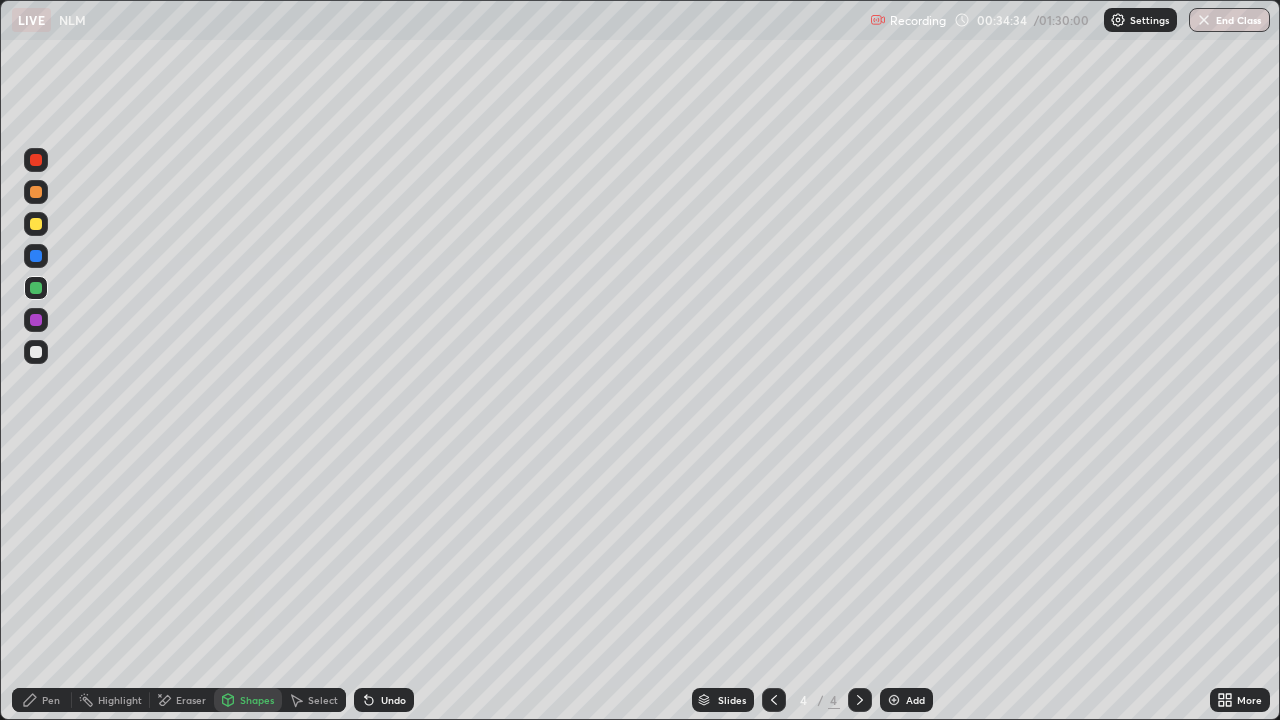 click on "Undo" at bounding box center [393, 700] 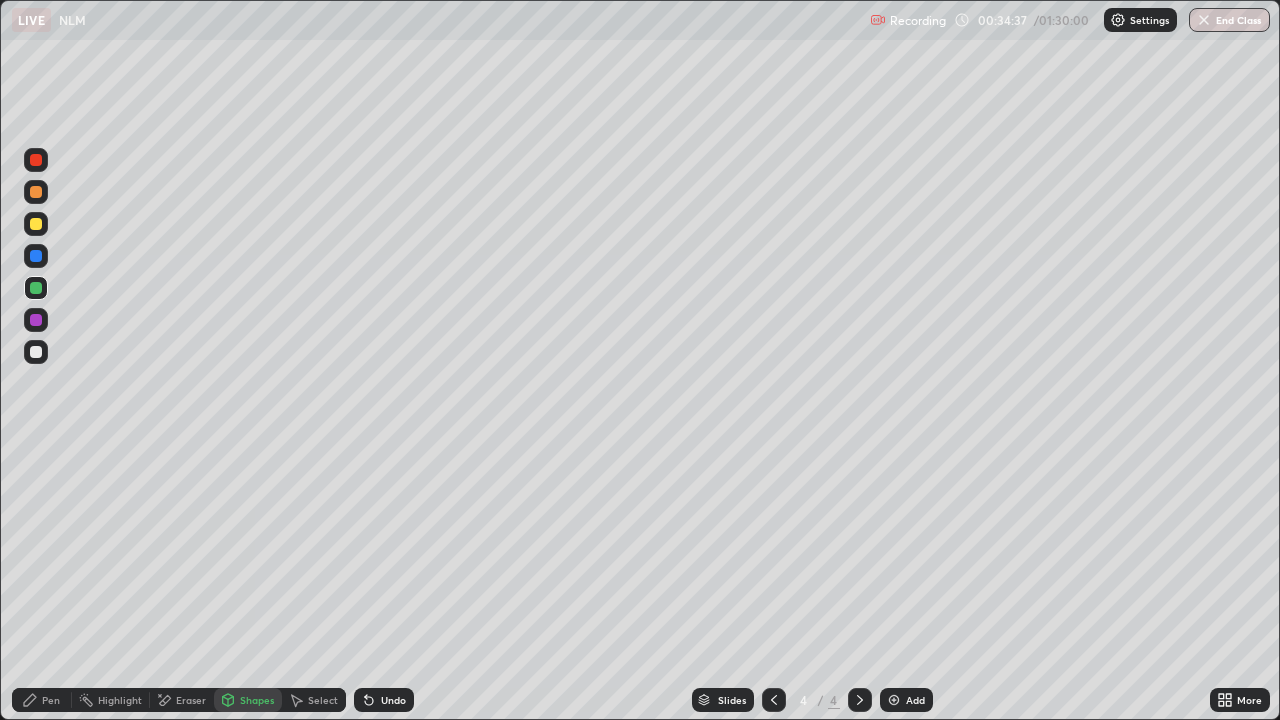 click on "Shapes" at bounding box center (257, 700) 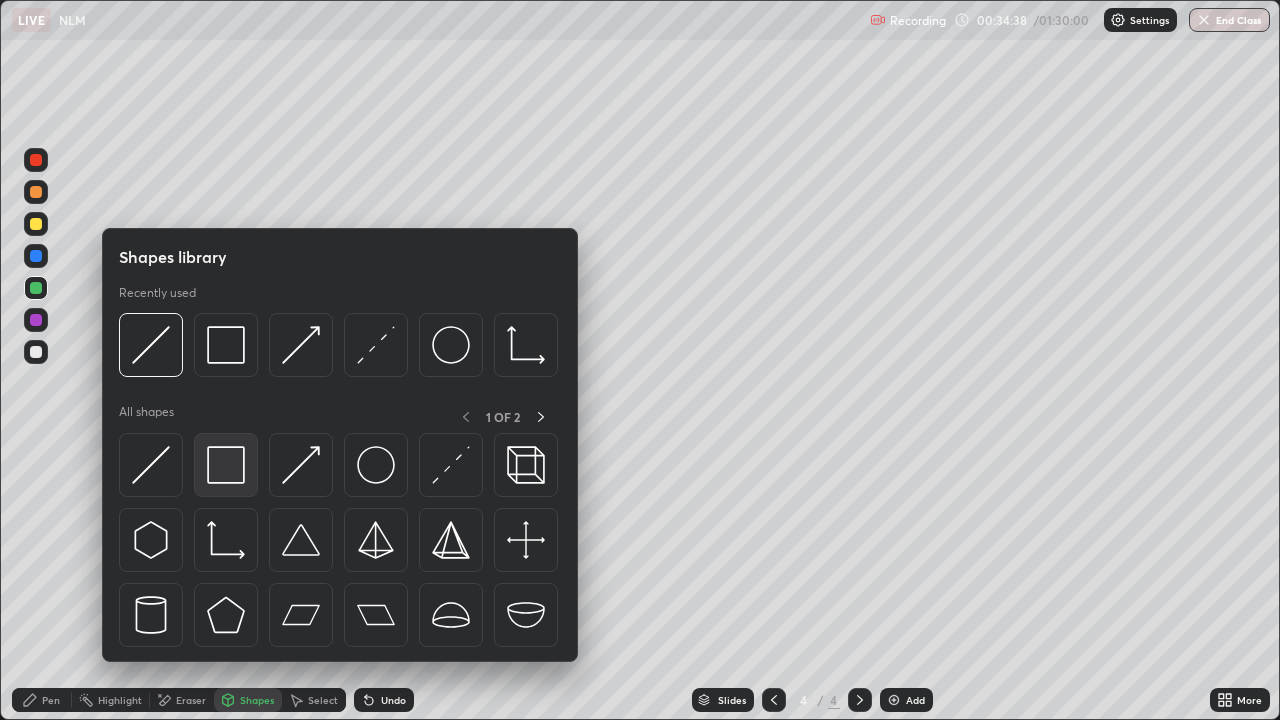 click at bounding box center (226, 465) 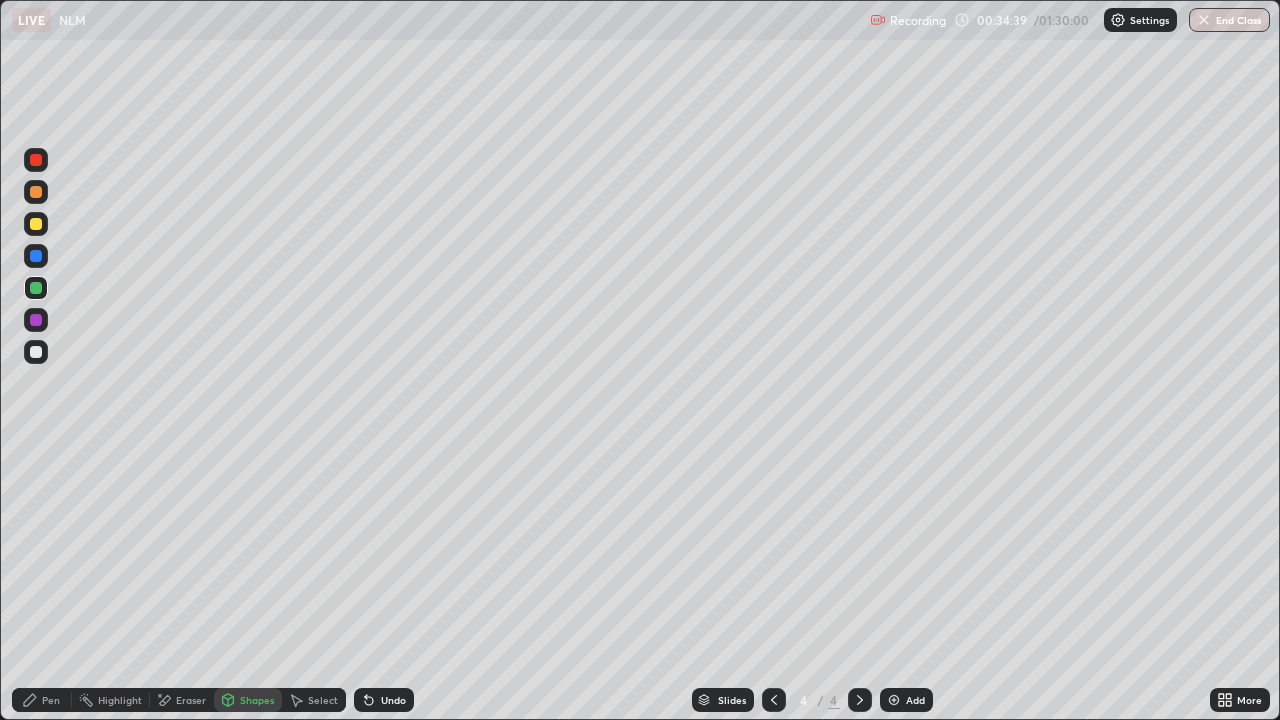 click at bounding box center (36, 224) 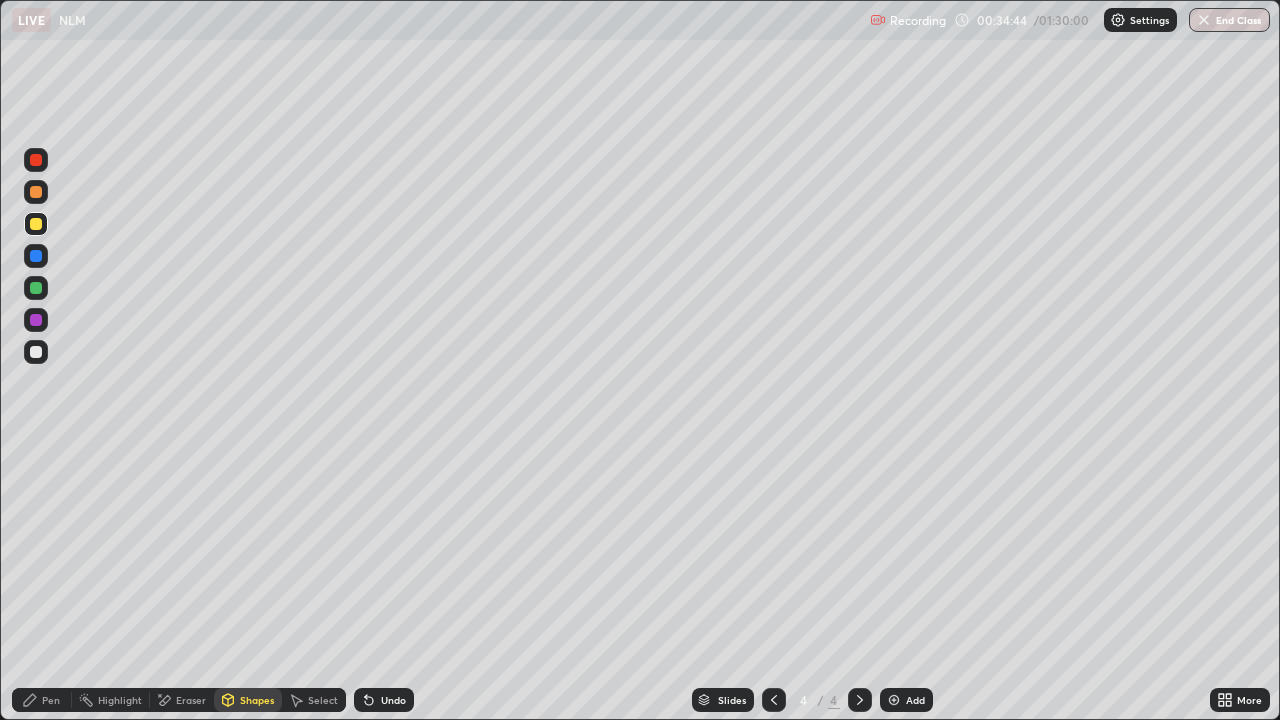 click at bounding box center (36, 288) 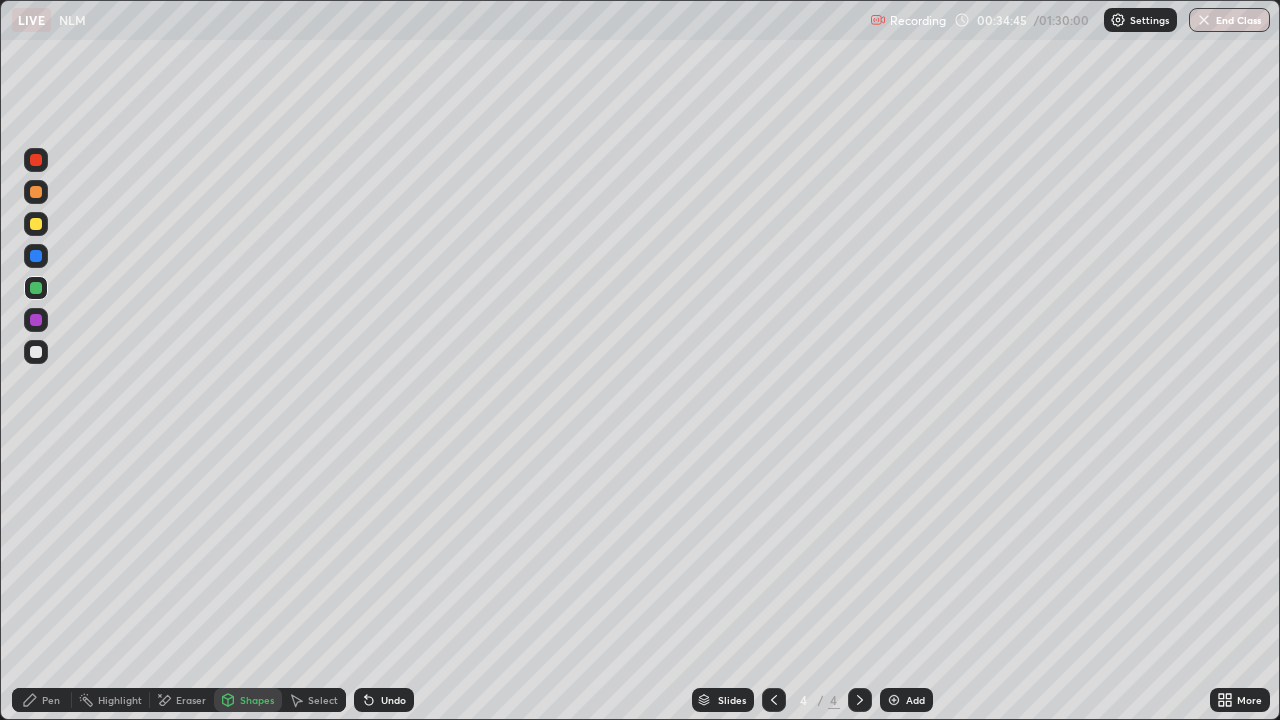 click at bounding box center [36, 352] 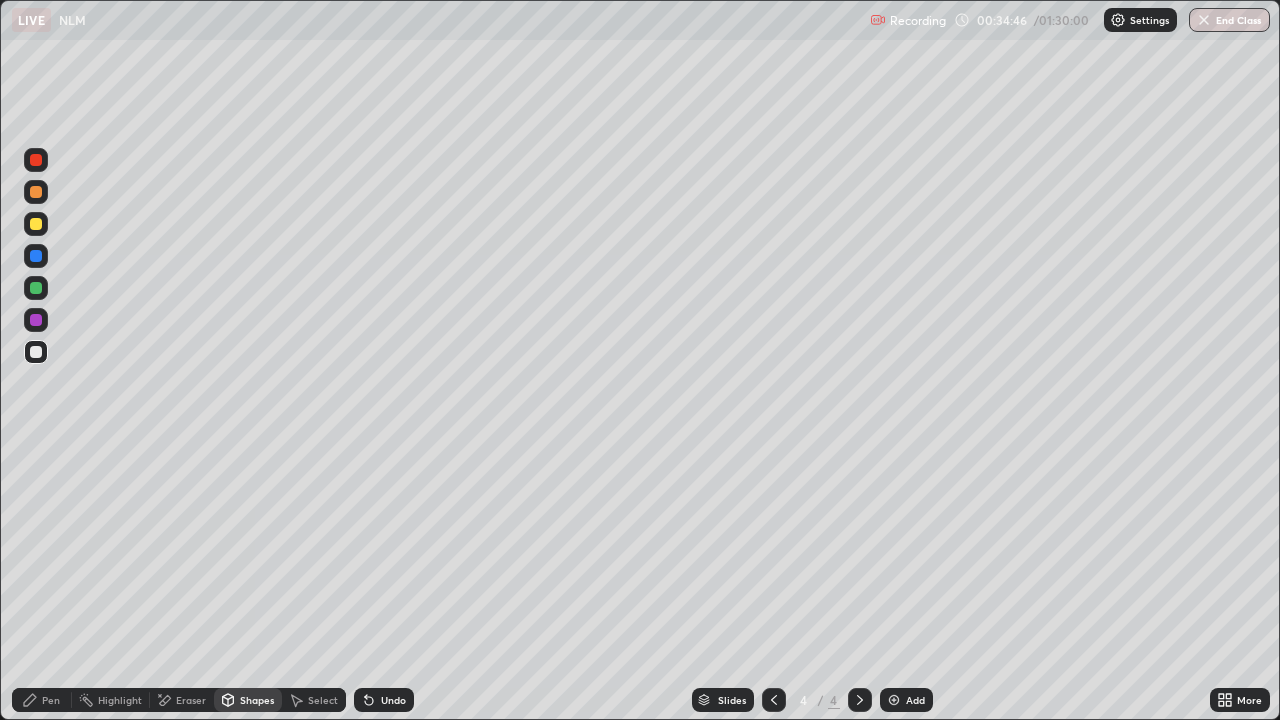 click at bounding box center [36, 352] 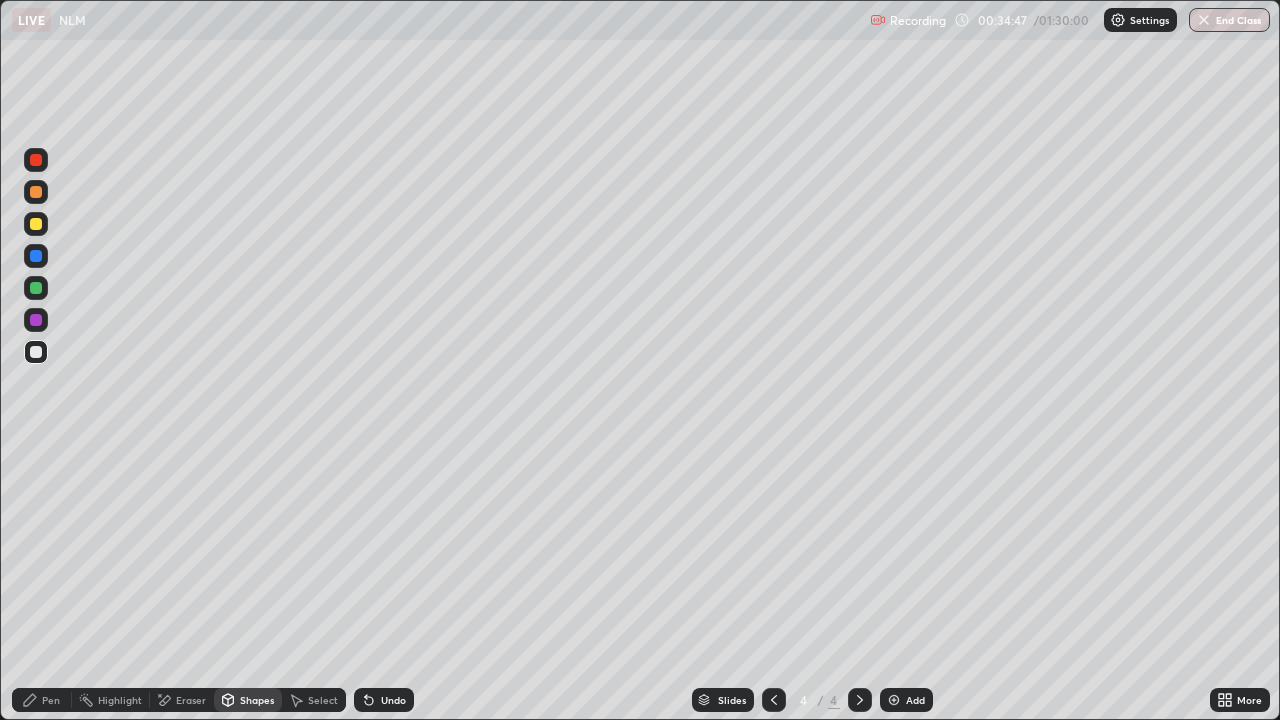 click at bounding box center (36, 320) 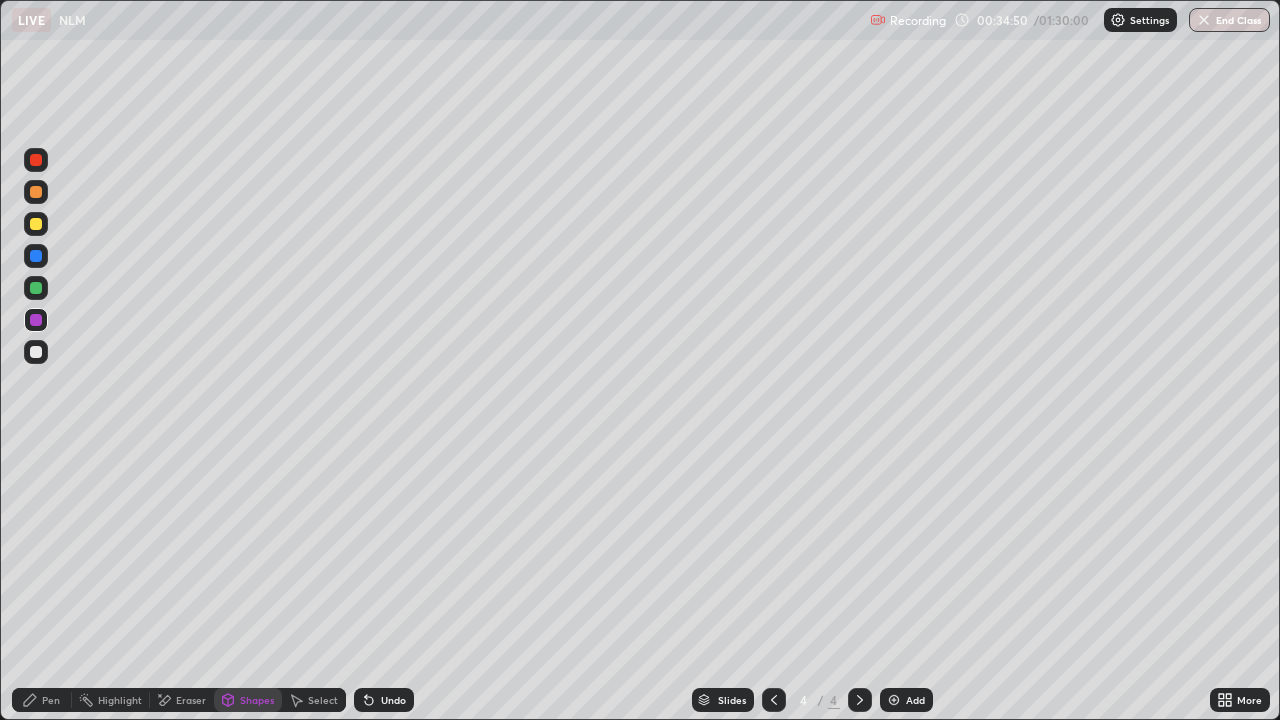 click on "Pen" at bounding box center (42, 700) 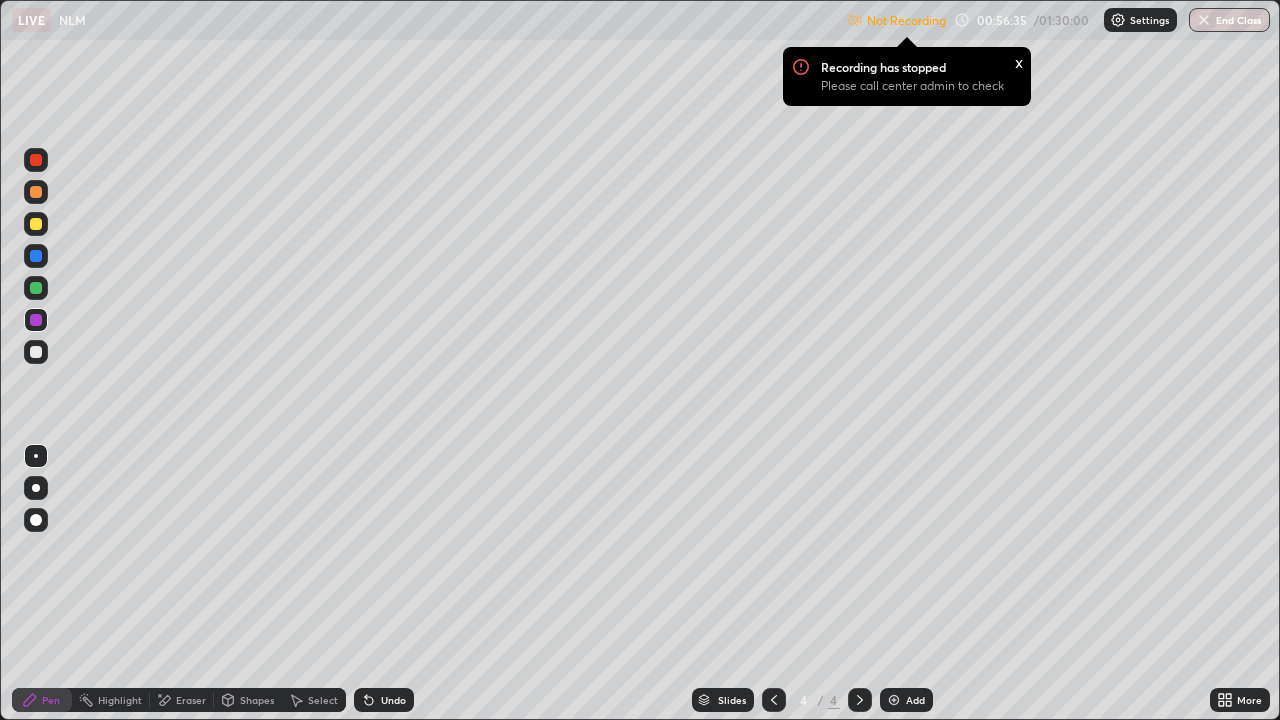 click on "Add" at bounding box center (906, 700) 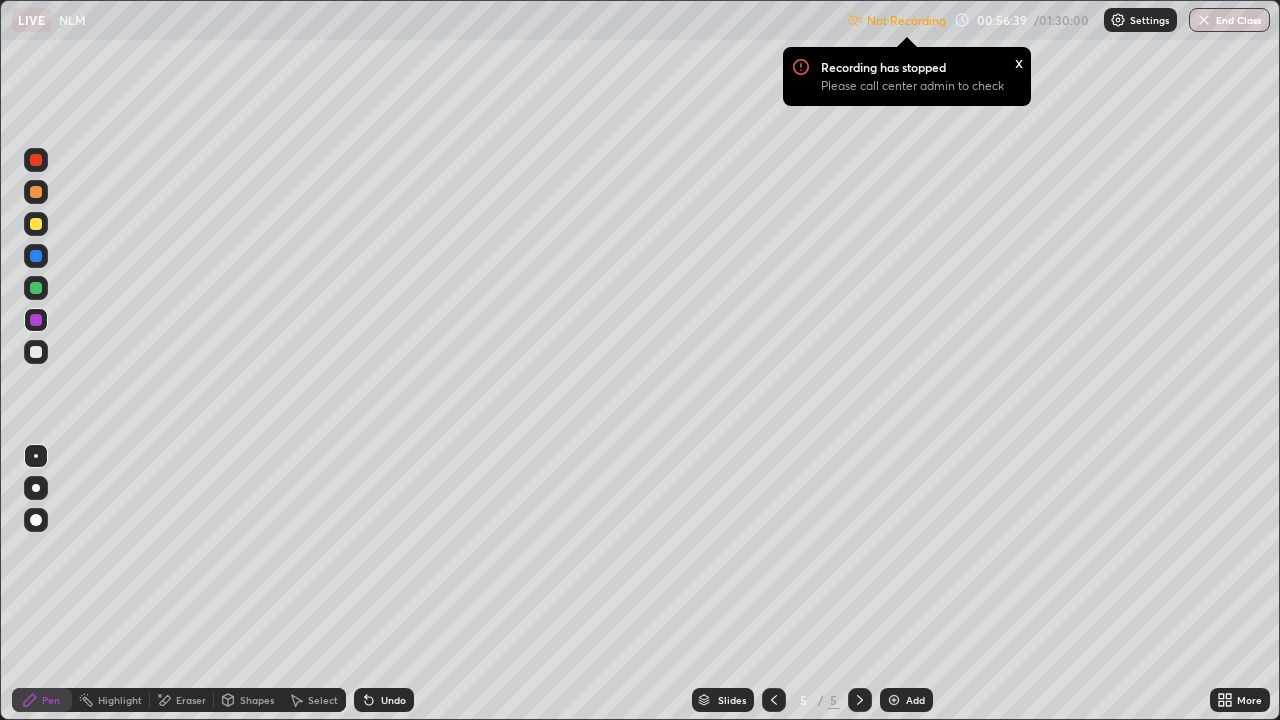 click on "Recording has stopped Please call center admin to check" at bounding box center (921, 82) 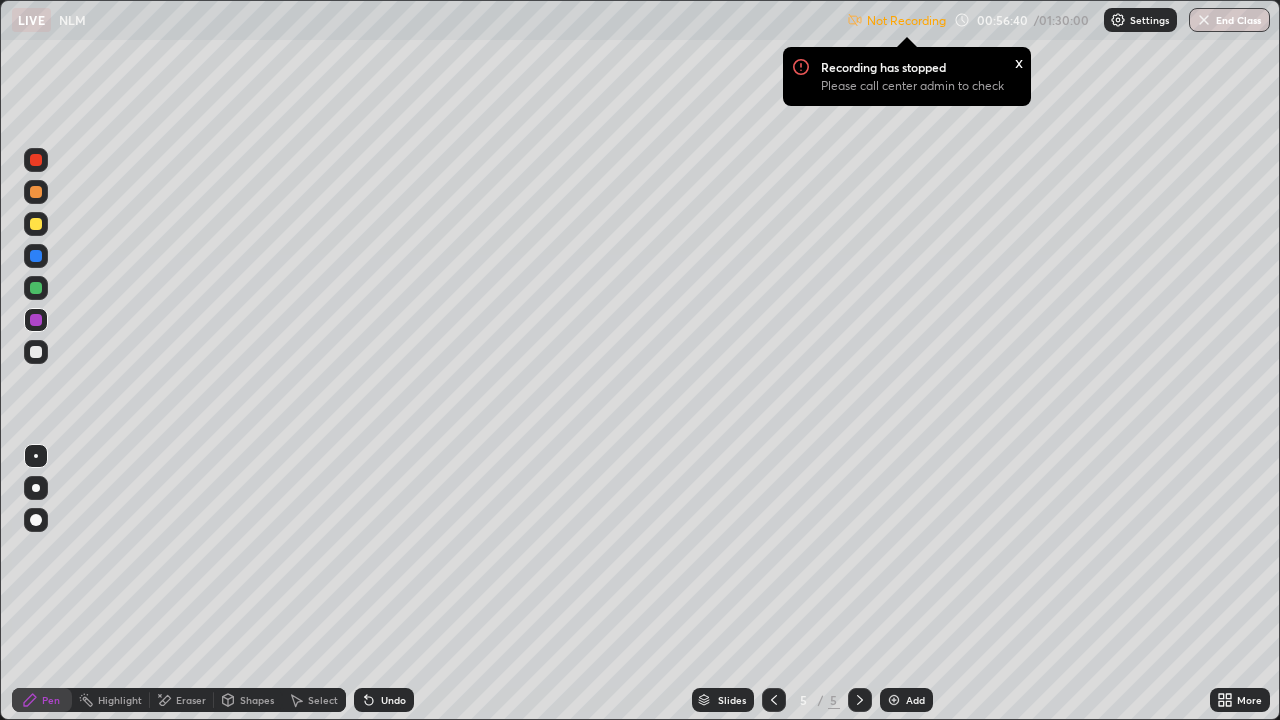 click on "Recording has stopped Please call center admin to check" at bounding box center [921, 82] 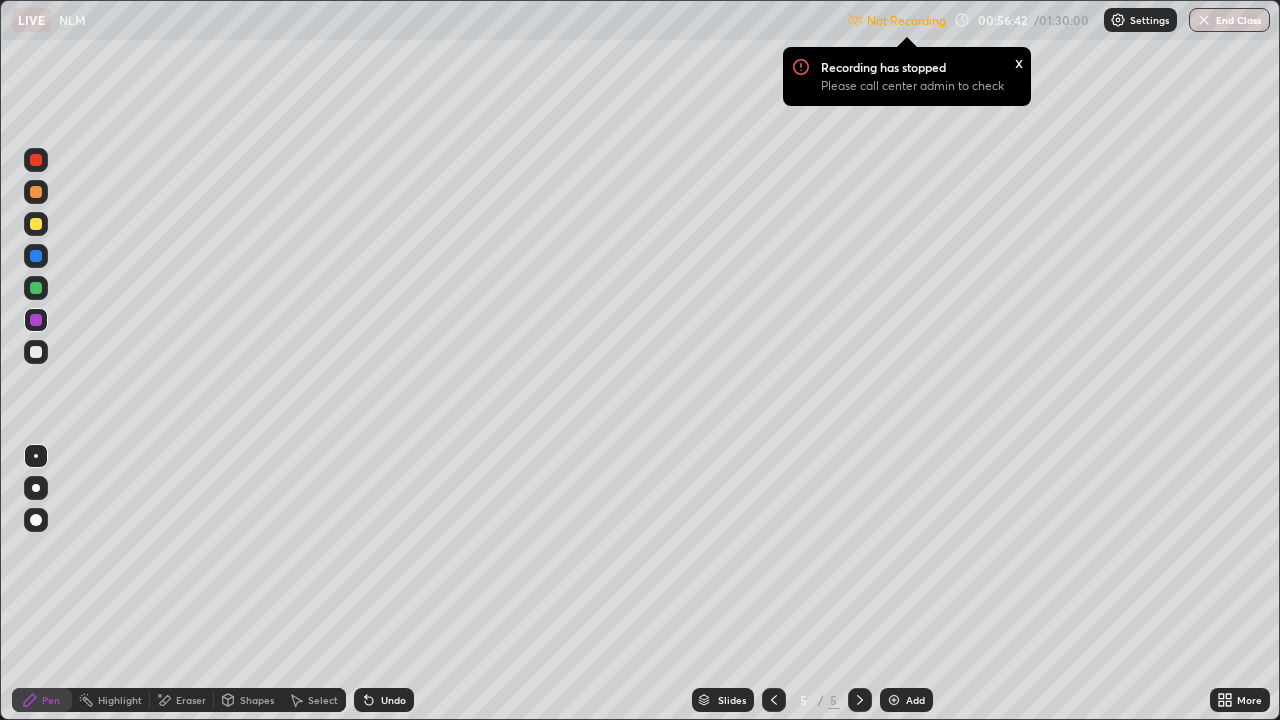 click on "Settings" at bounding box center (1149, 20) 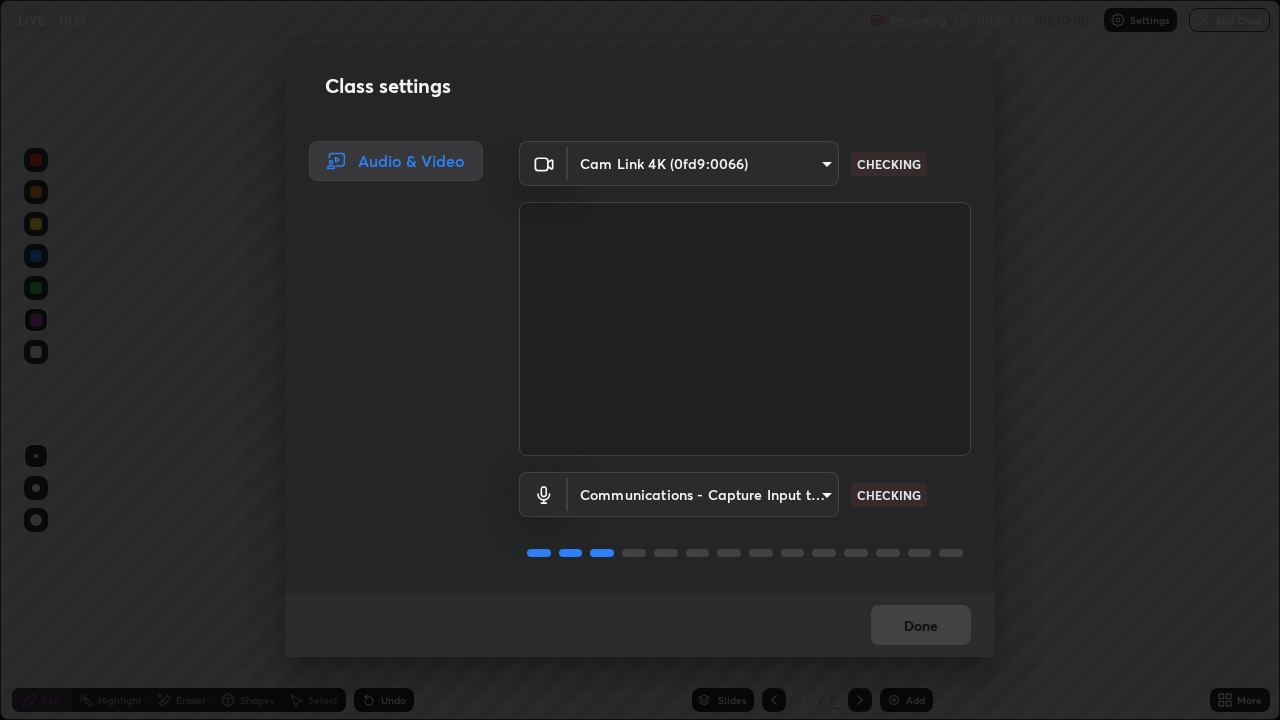 click on "Erase all LIVE NLM Recording 00:56:45 / 01:30:00 Settings End Class Setting up your live class NLM • L16 of Course On Physics for NEET Growth 1 2027 [FIRST] [LAST] Pen Highlight Eraser Shapes Select Undo Slides 5 / 5 Add More No doubts shared Encourage your learners to ask a doubt for better clarity Report an issue Reason for reporting Buffering Chat not working Audio - Video sync issue Educator video quality low ​ Attach an image Report Class settings Audio & Video Cam Link 4K ([HASH]) [NUMBER] CHECKING Communications - Capture Input terminal (Digital Array MIC) communications CHECKING Done" at bounding box center (640, 360) 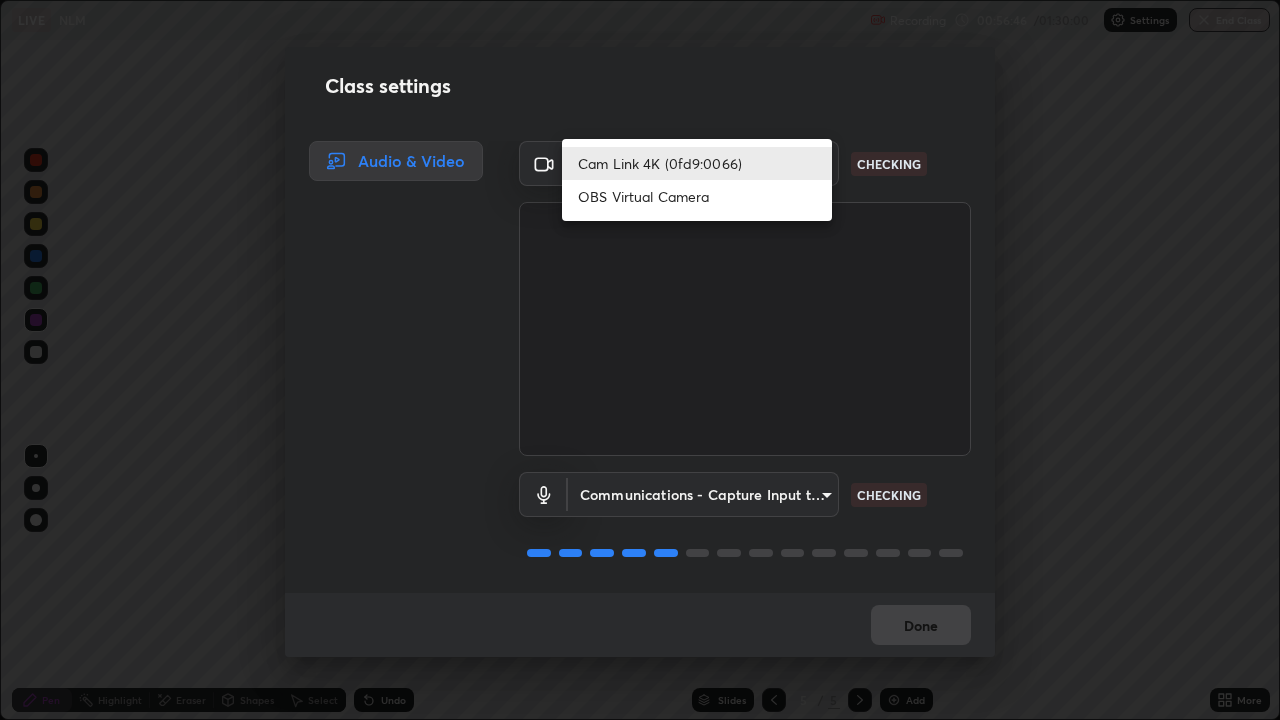 click on "OBS Virtual Camera" at bounding box center [697, 196] 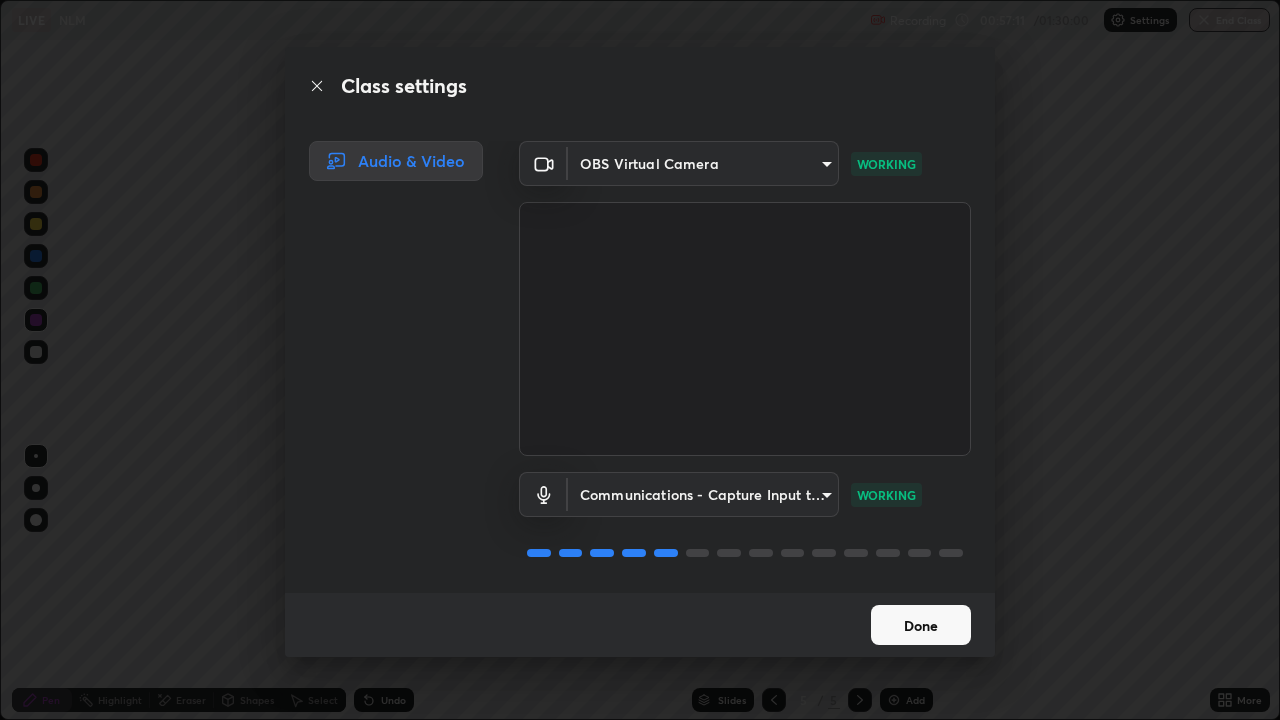click on "Erase all LIVE NLM Recording 00:57:11 / 01:30:00 Settings End Class Setting up your live class NLM • L16 of Course On Physics for NEET Growth 1 2027 [FIRST] [LAST] Pen Highlight Eraser Shapes Select Undo Slides 5 / 5 Add More No doubts shared Encourage your learners to ask a doubt for better clarity Report an issue Reason for reporting Buffering Chat not working Audio - Video sync issue Educator video quality low ​ Attach an image Report Class settings Audio & Video OBS Virtual Camera [HASH] WORKING Communications - Capture Input terminal (Digital Array MIC) communications WORKING Done" at bounding box center [640, 360] 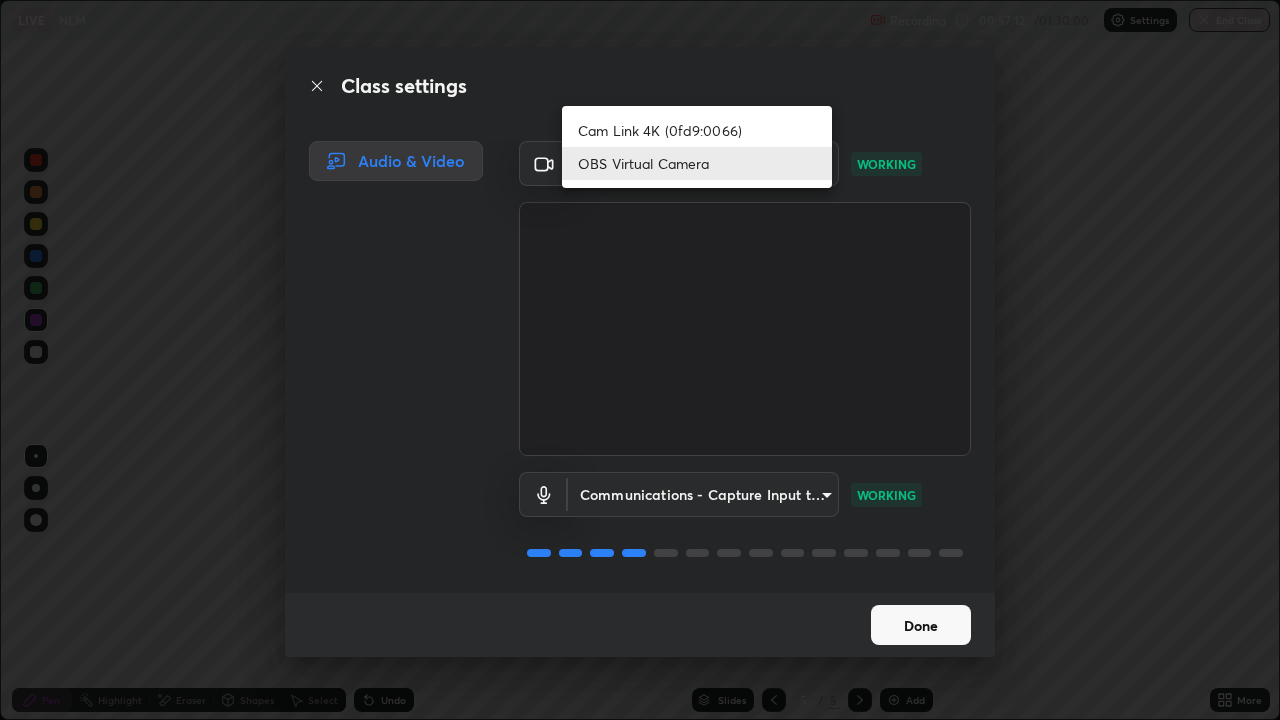 click on "Cam Link 4K (0fd9:0066)" at bounding box center [697, 130] 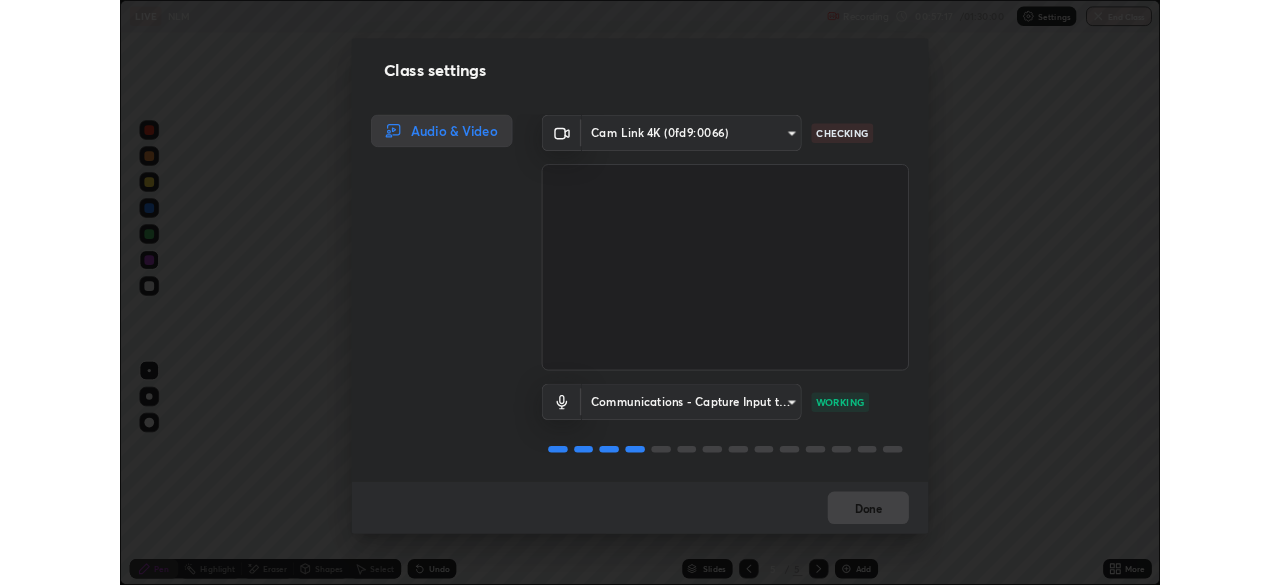 scroll, scrollTop: 2, scrollLeft: 0, axis: vertical 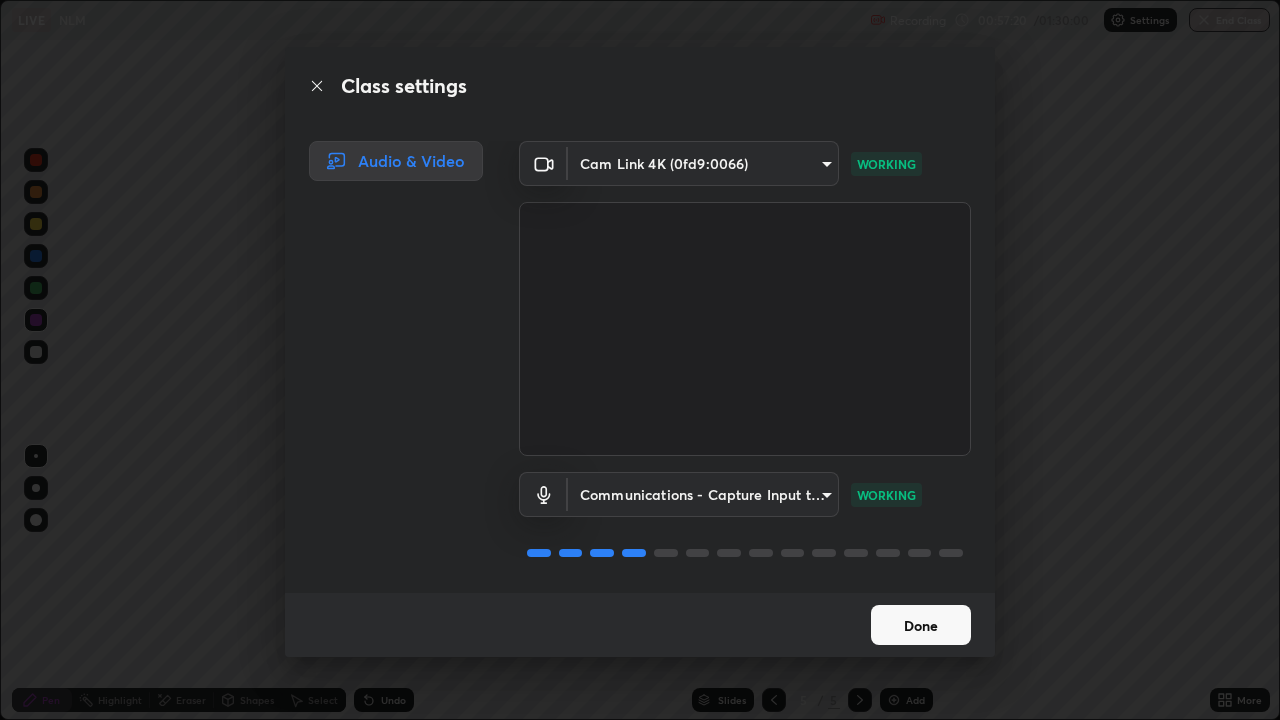 click on "Done" at bounding box center [921, 625] 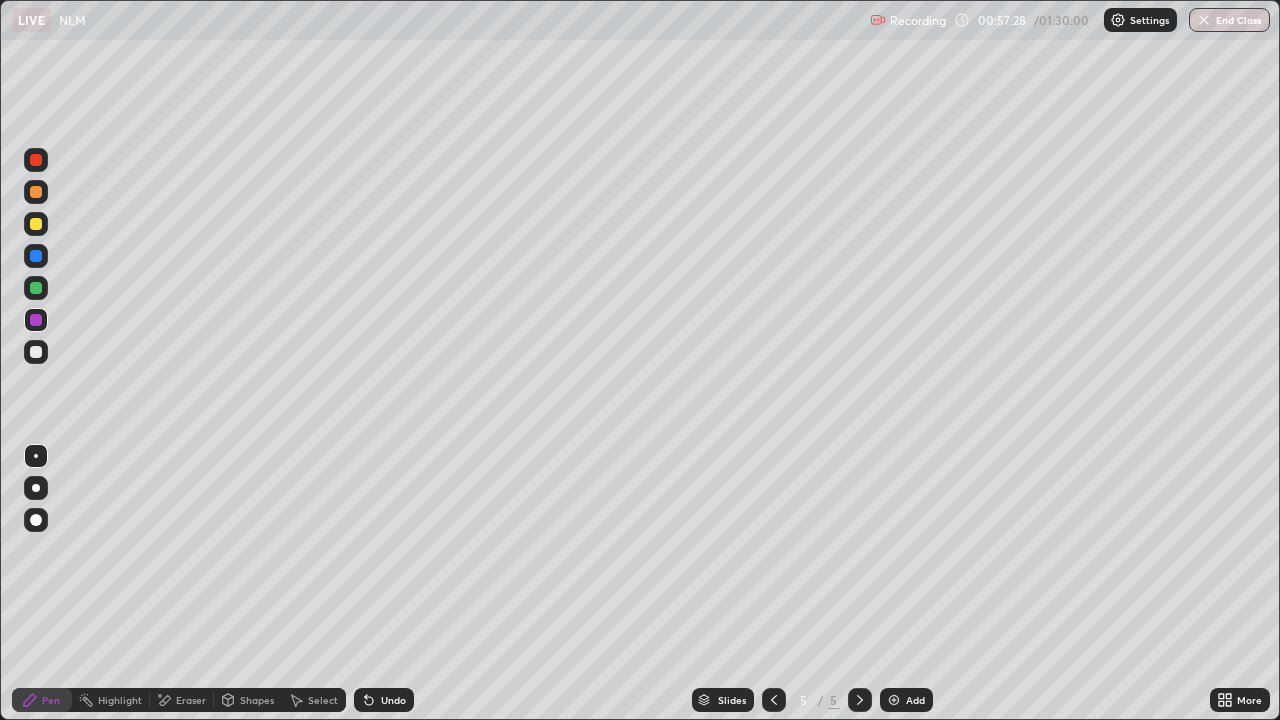 click on "Shapes" at bounding box center [257, 700] 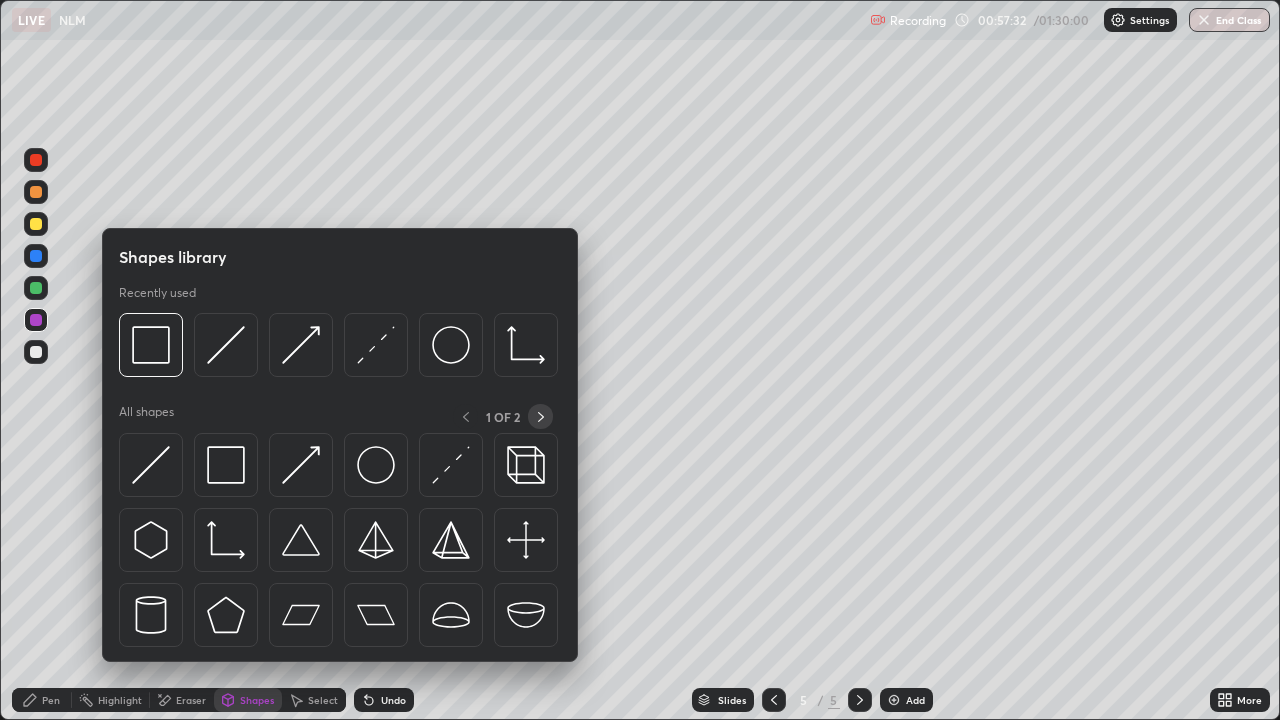 click at bounding box center [540, 416] 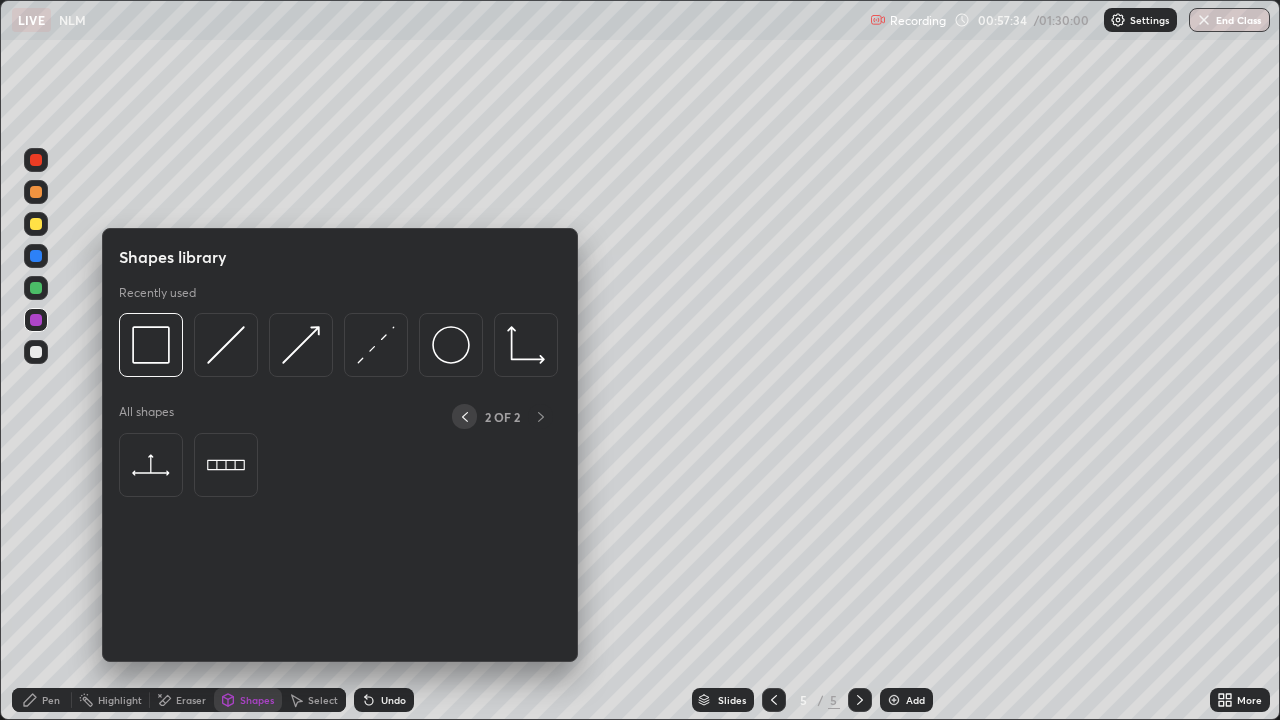click 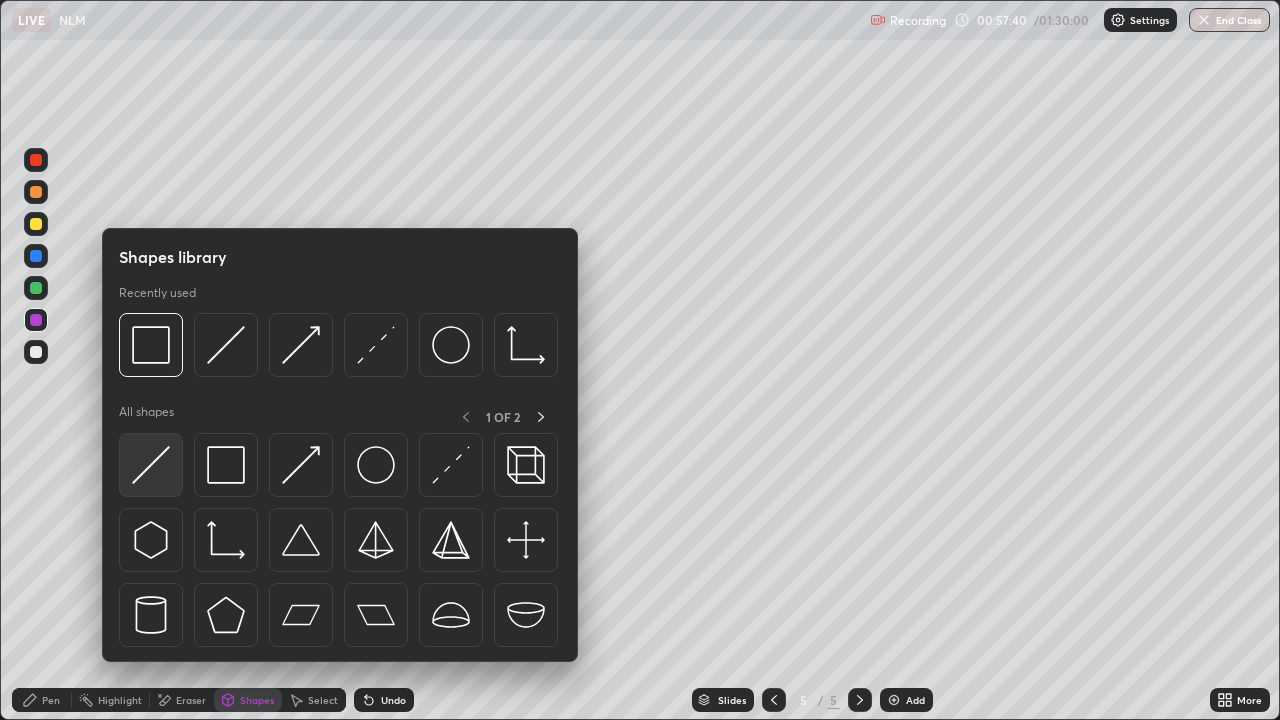 click at bounding box center (151, 465) 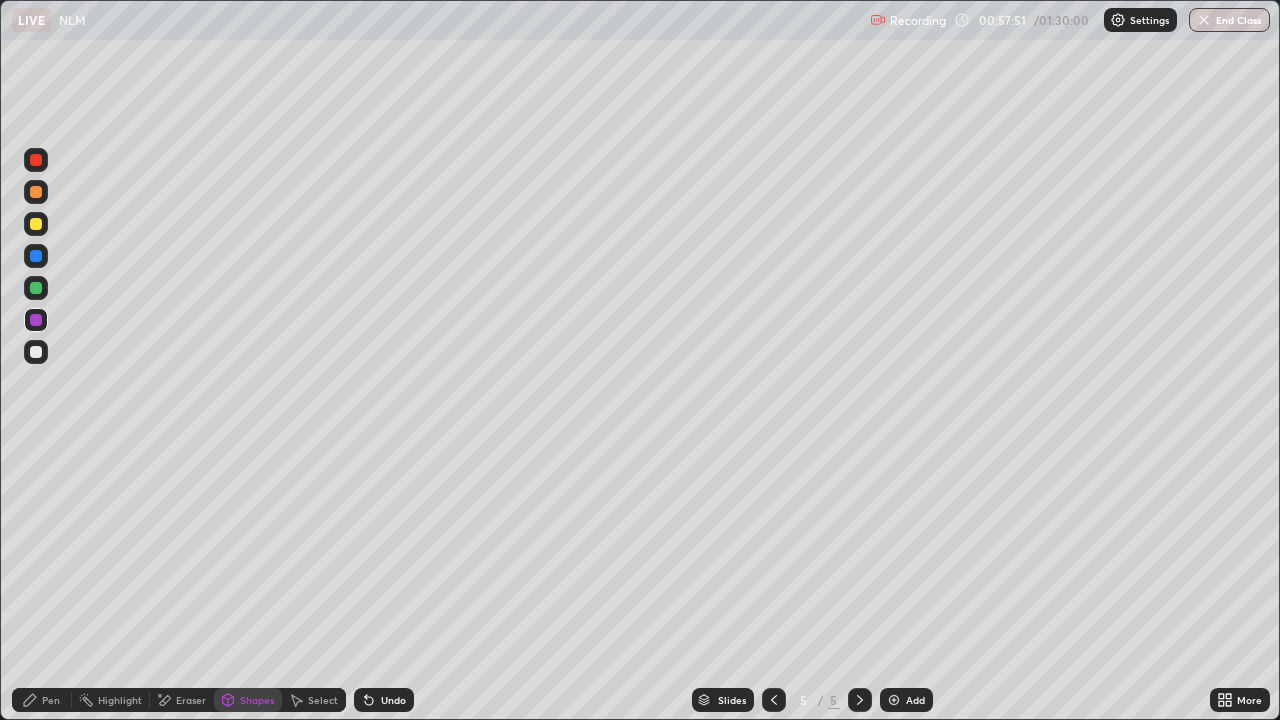 click on "Pen" at bounding box center (51, 700) 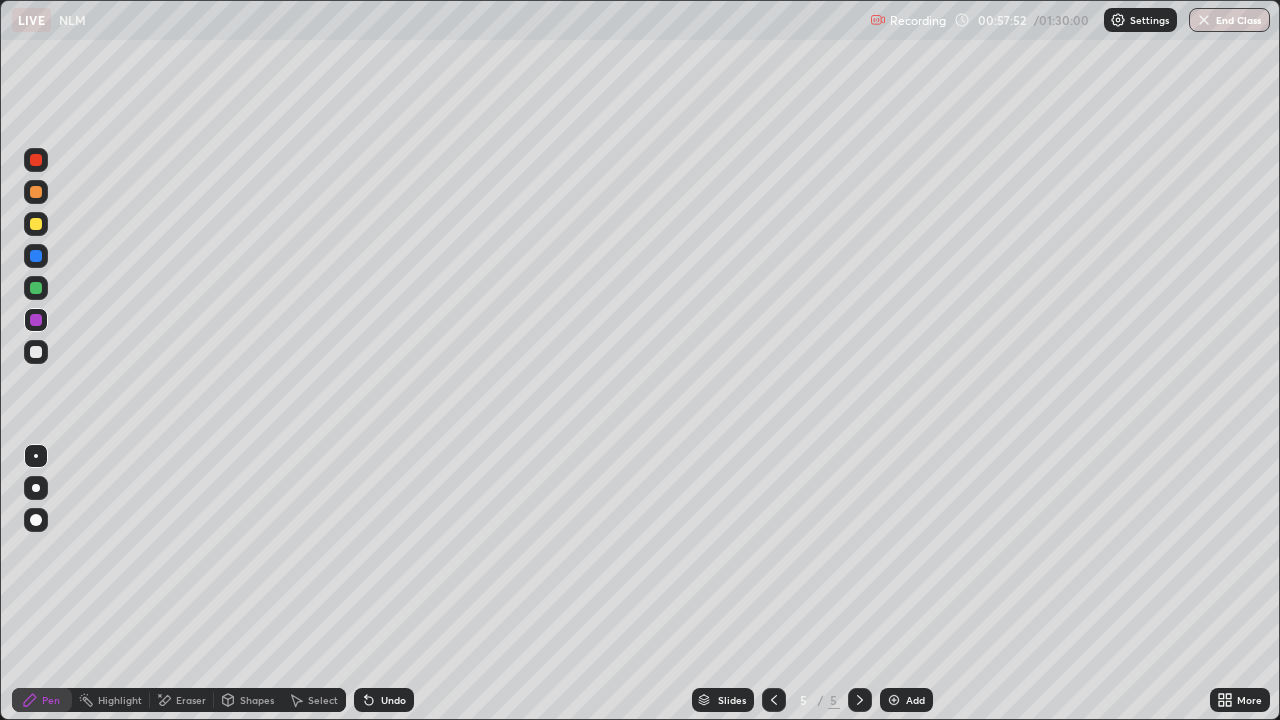 click at bounding box center [36, 288] 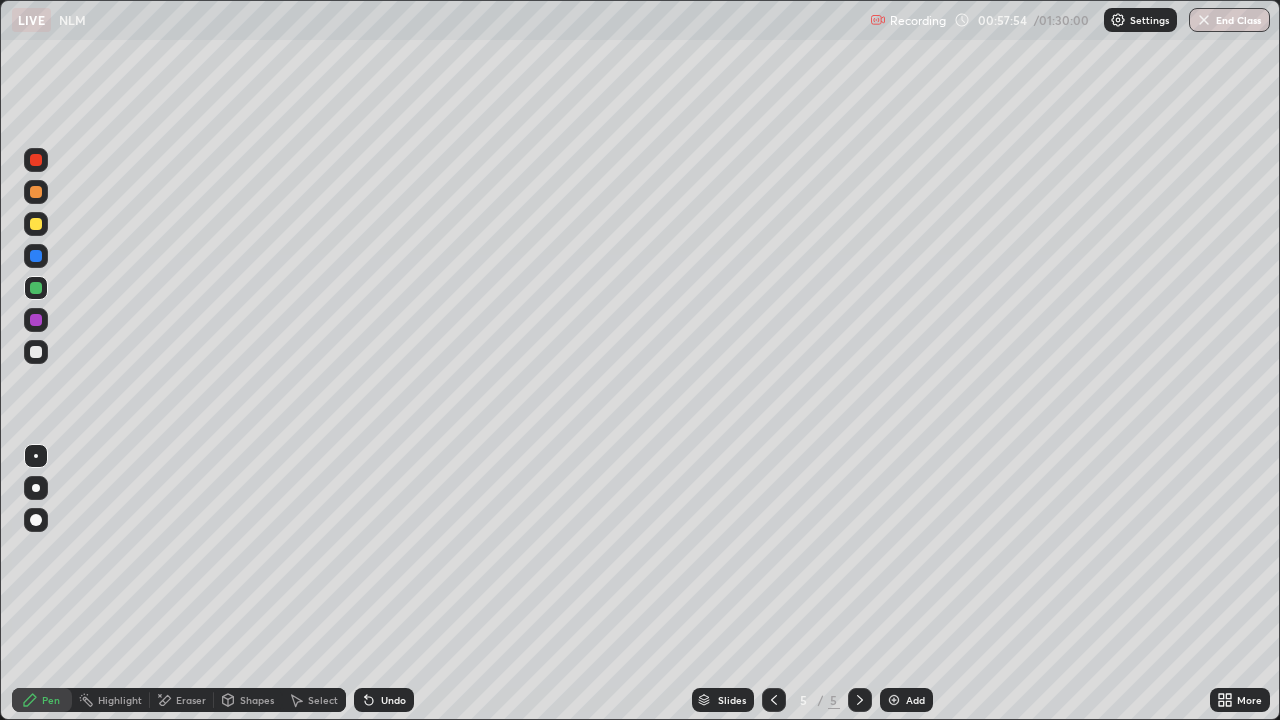 click on "Undo" at bounding box center (384, 700) 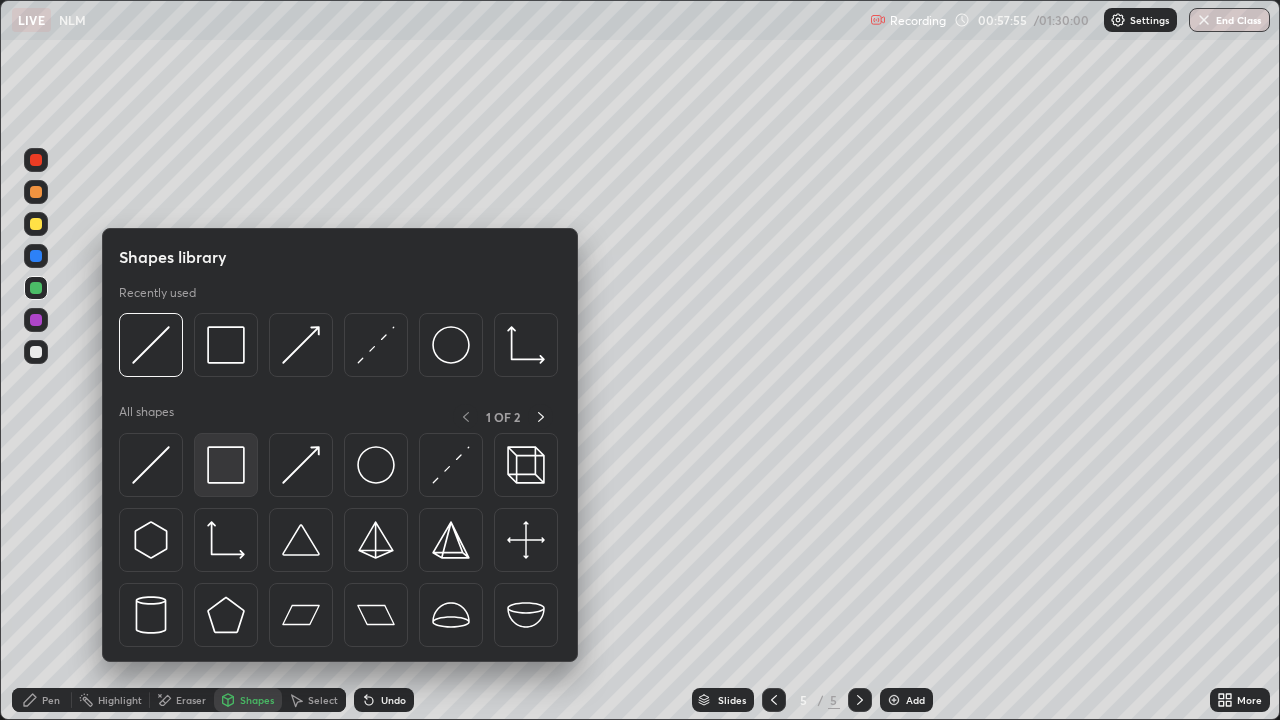 click at bounding box center [226, 465] 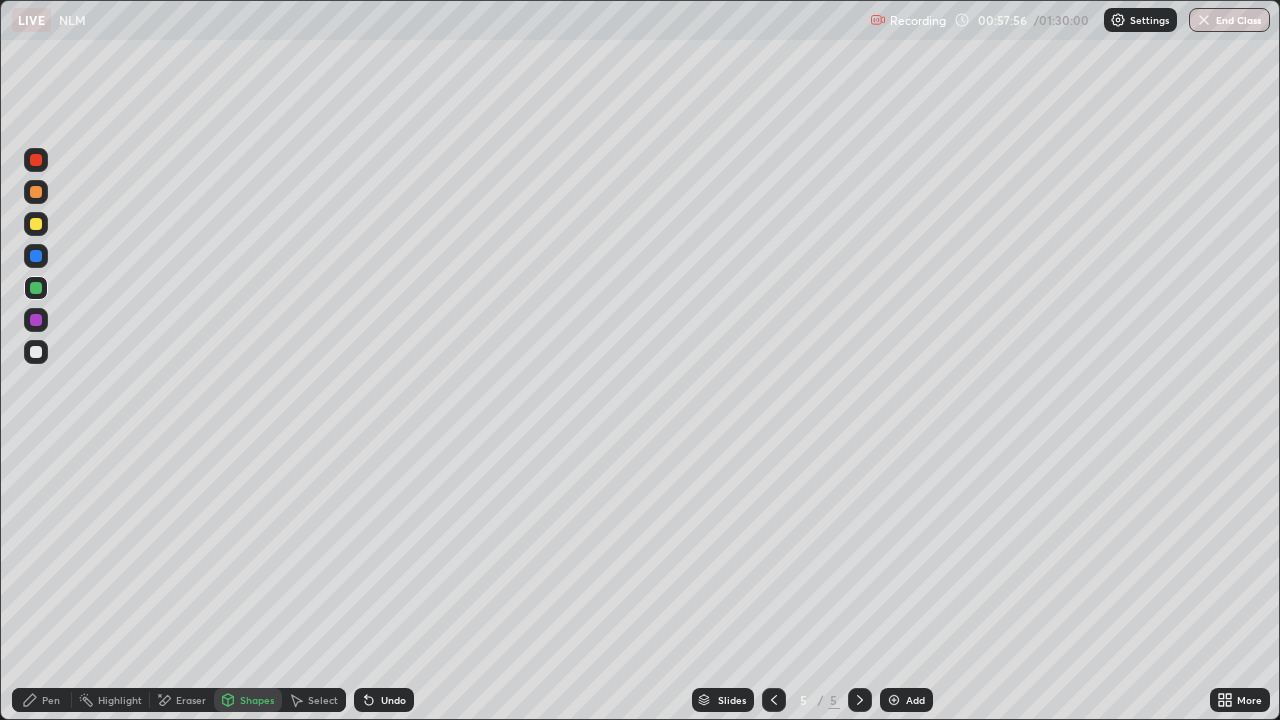 click at bounding box center [36, 352] 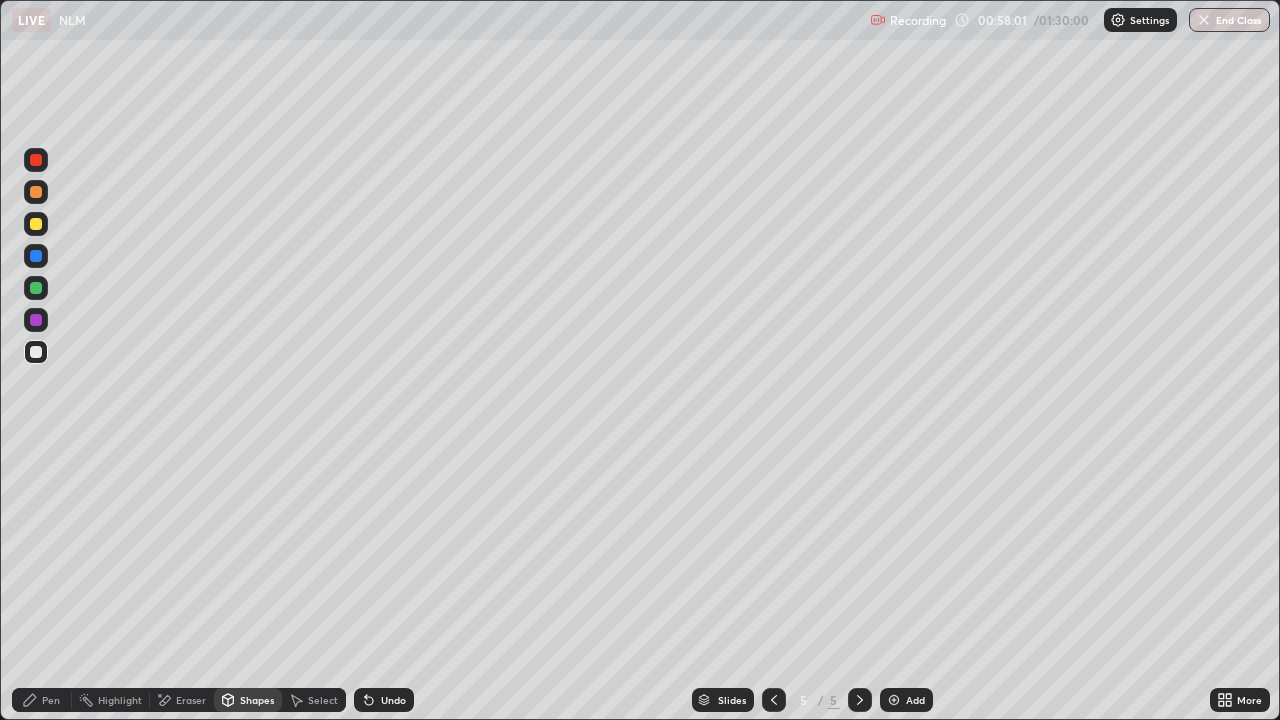 click on "Select" at bounding box center (323, 700) 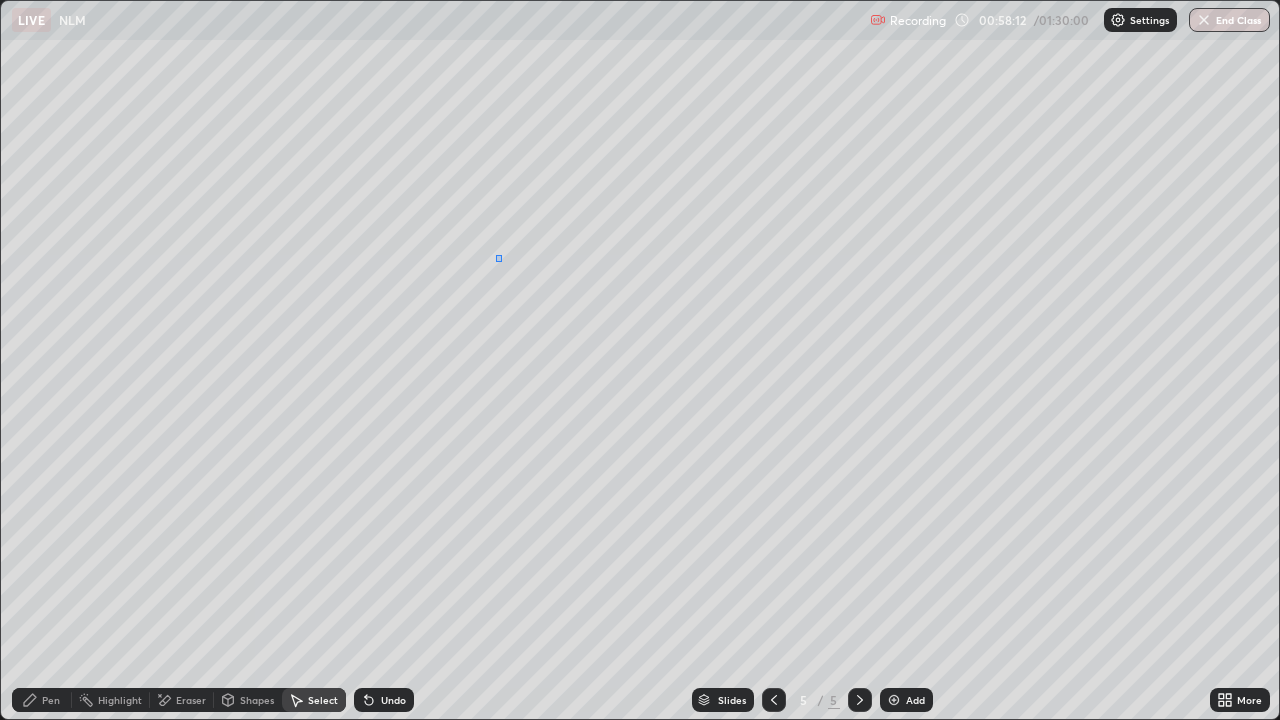 click on "0 ° Undo Copy Duplicate Duplicate to new slide Delete" at bounding box center (640, 360) 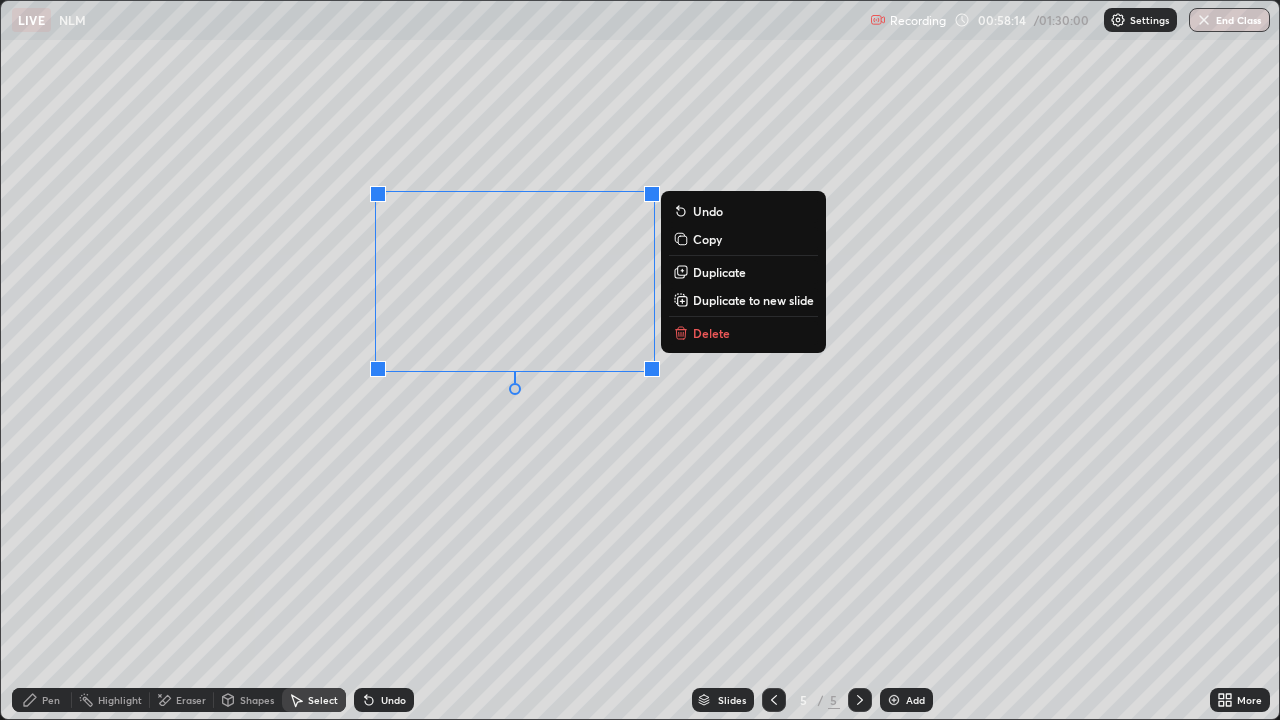 click on "0 ° Undo Copy Duplicate Duplicate to new slide Delete" at bounding box center [640, 360] 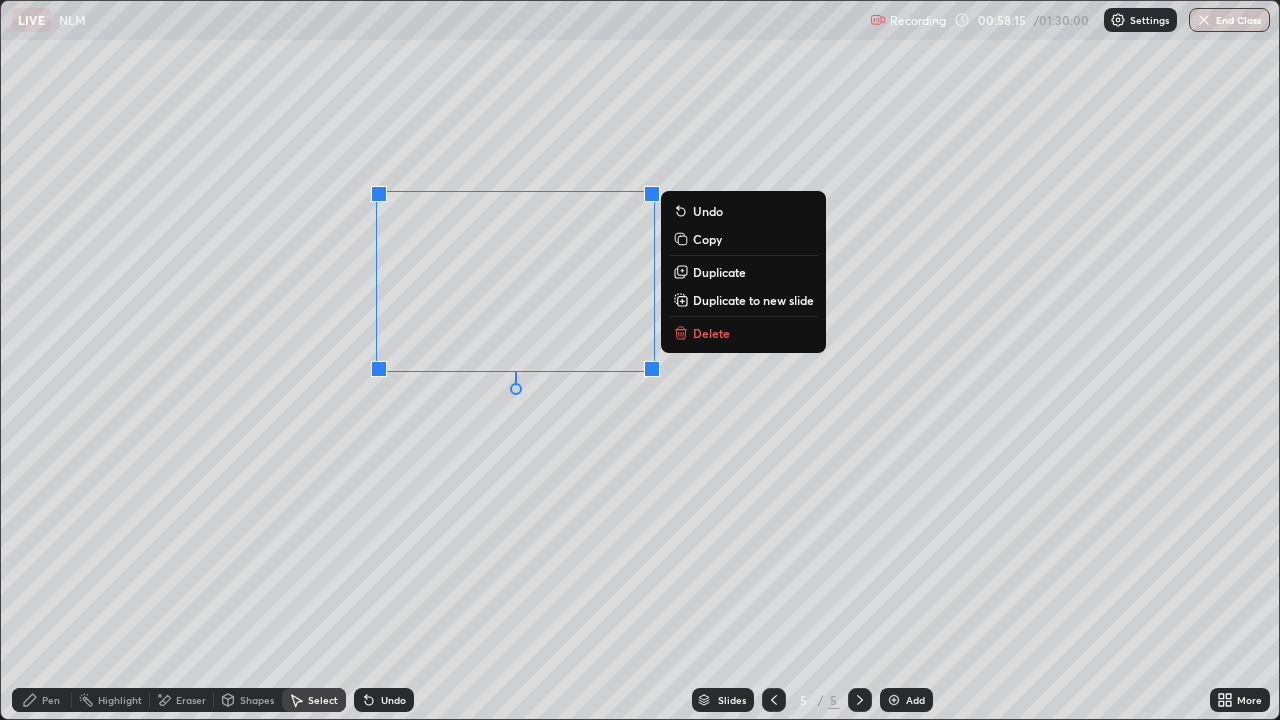 click on "0 ° Undo Copy Duplicate Duplicate to new slide Delete" at bounding box center (640, 360) 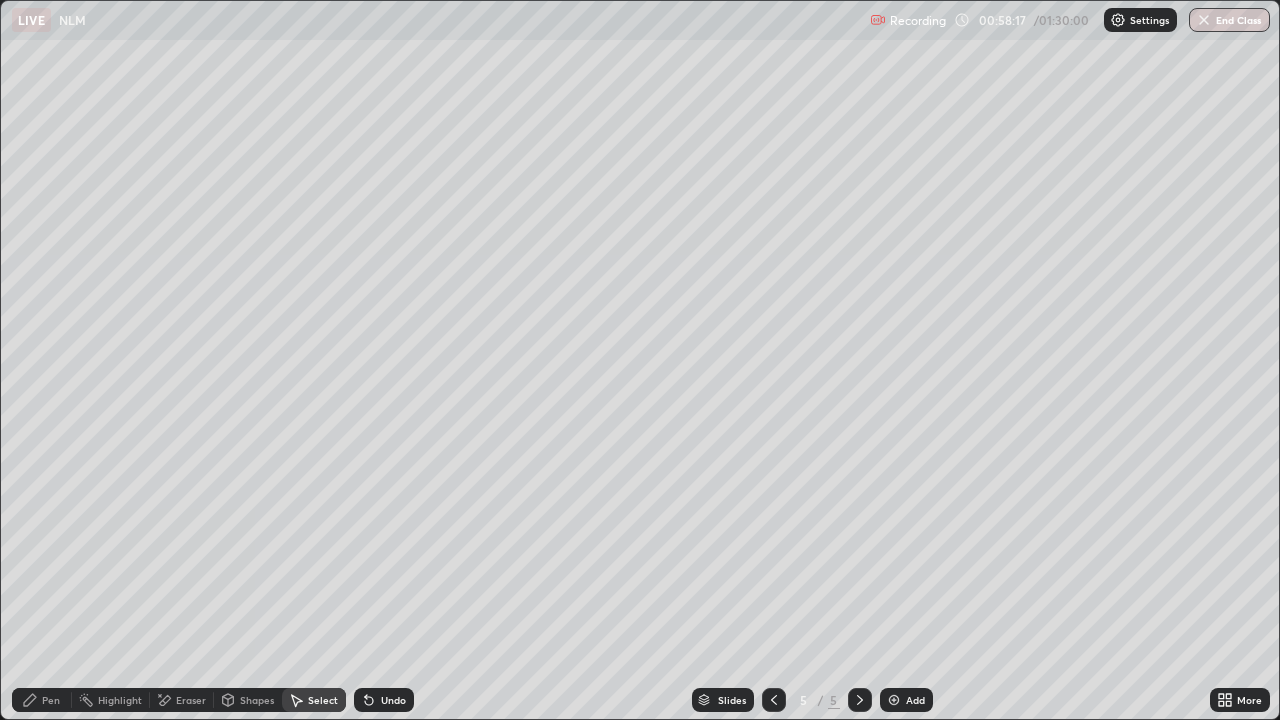 click on "Pen" at bounding box center [51, 700] 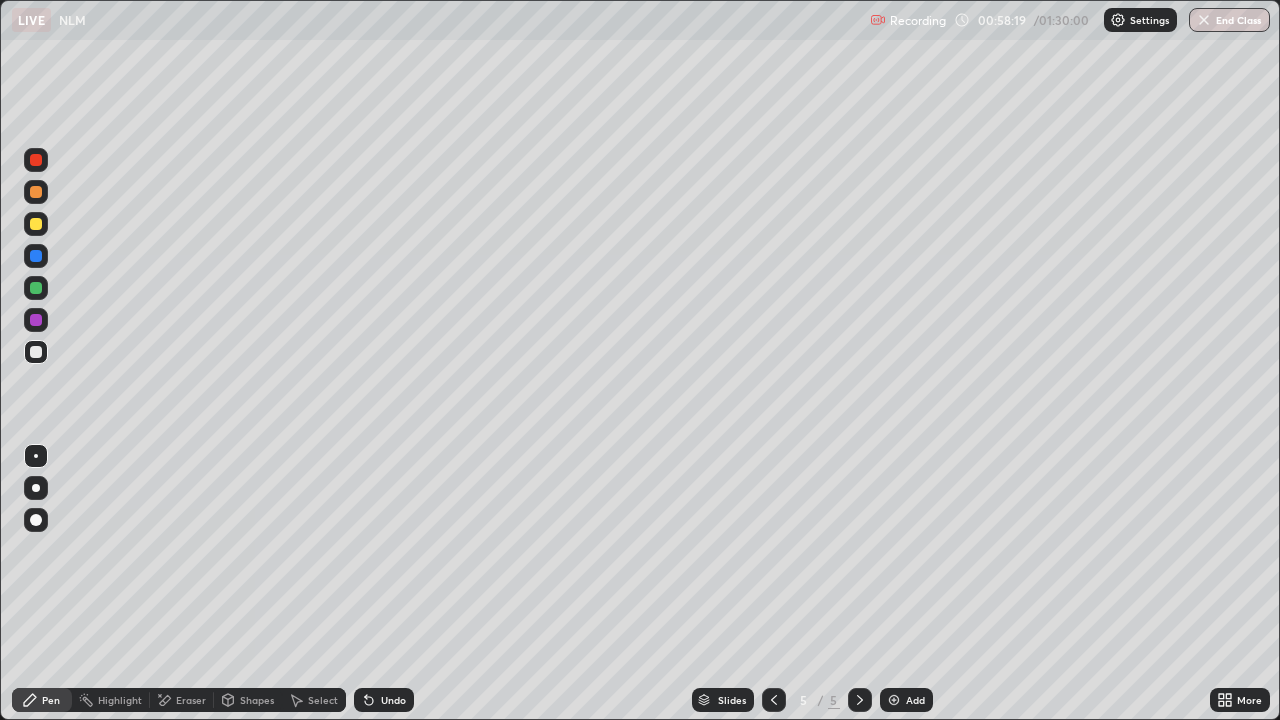 click at bounding box center [36, 224] 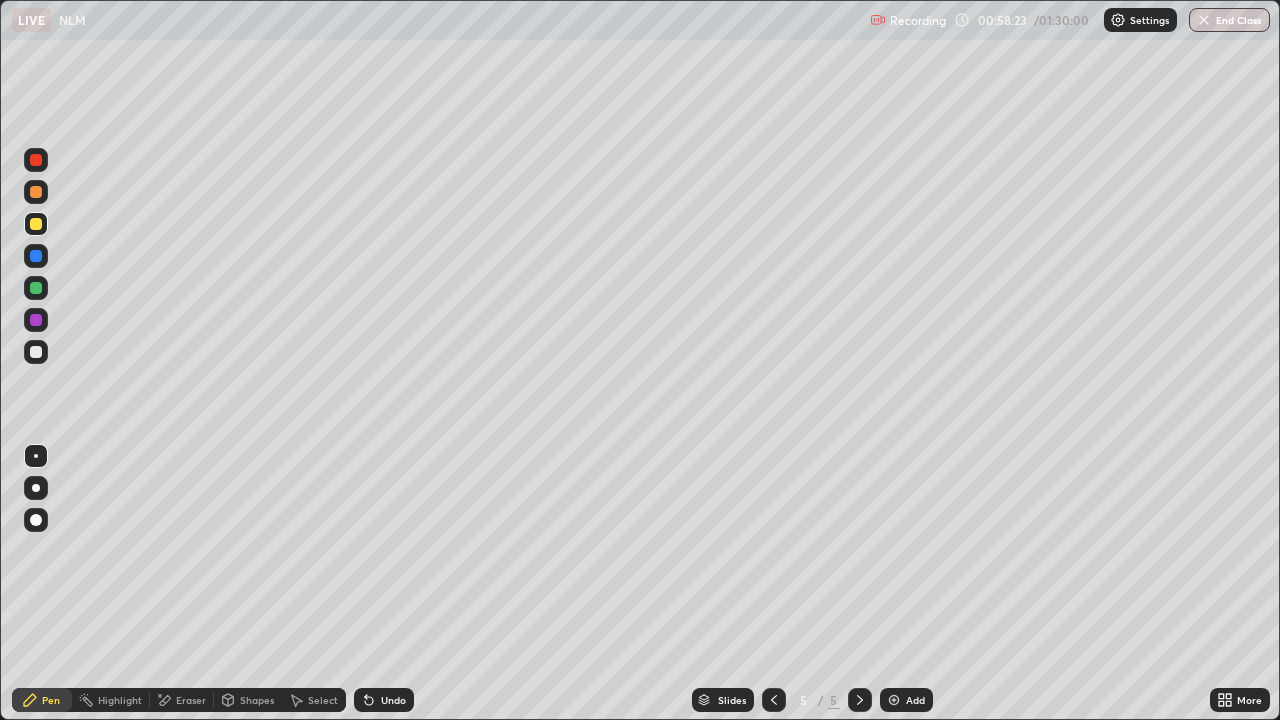 click at bounding box center (36, 352) 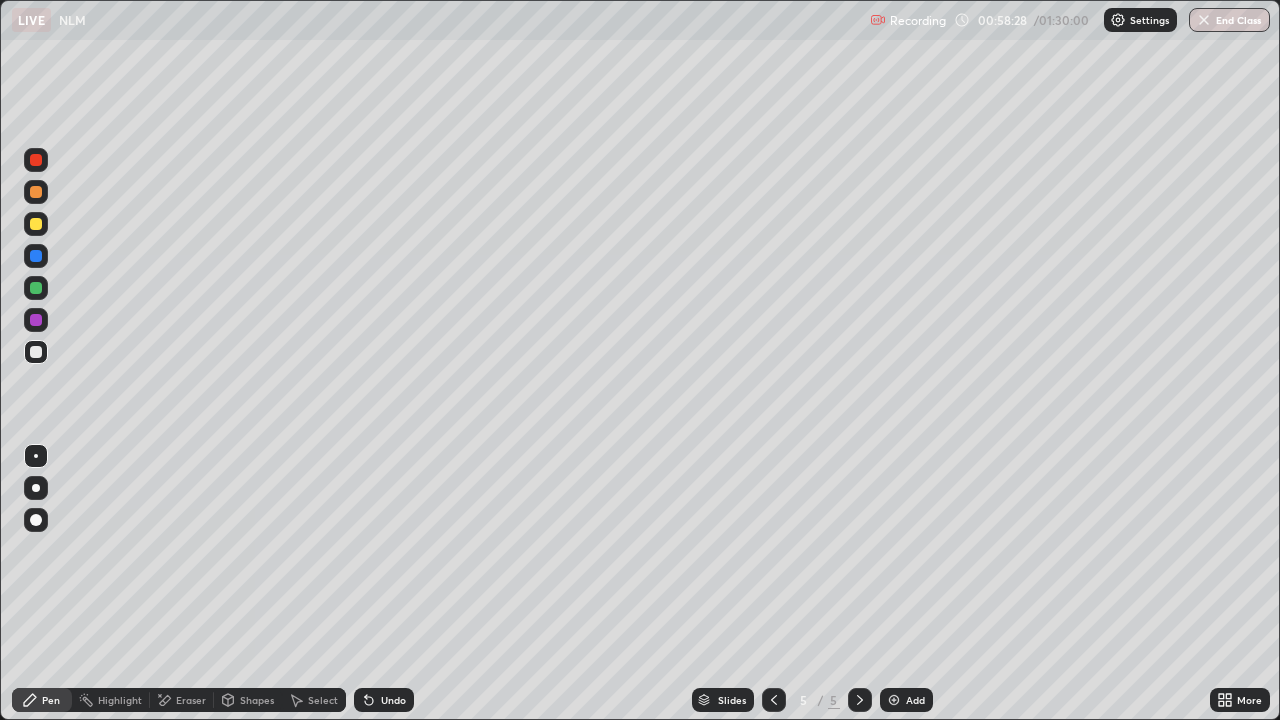 click at bounding box center [36, 288] 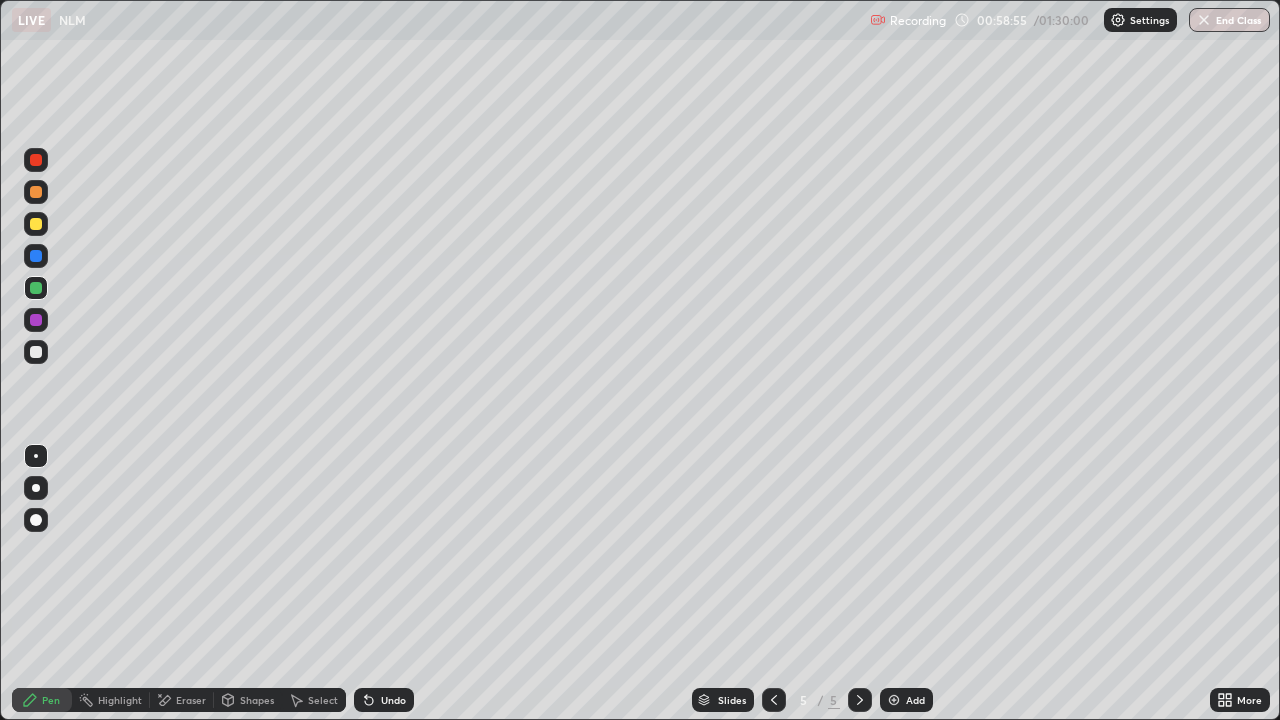 click on "Shapes" at bounding box center (257, 700) 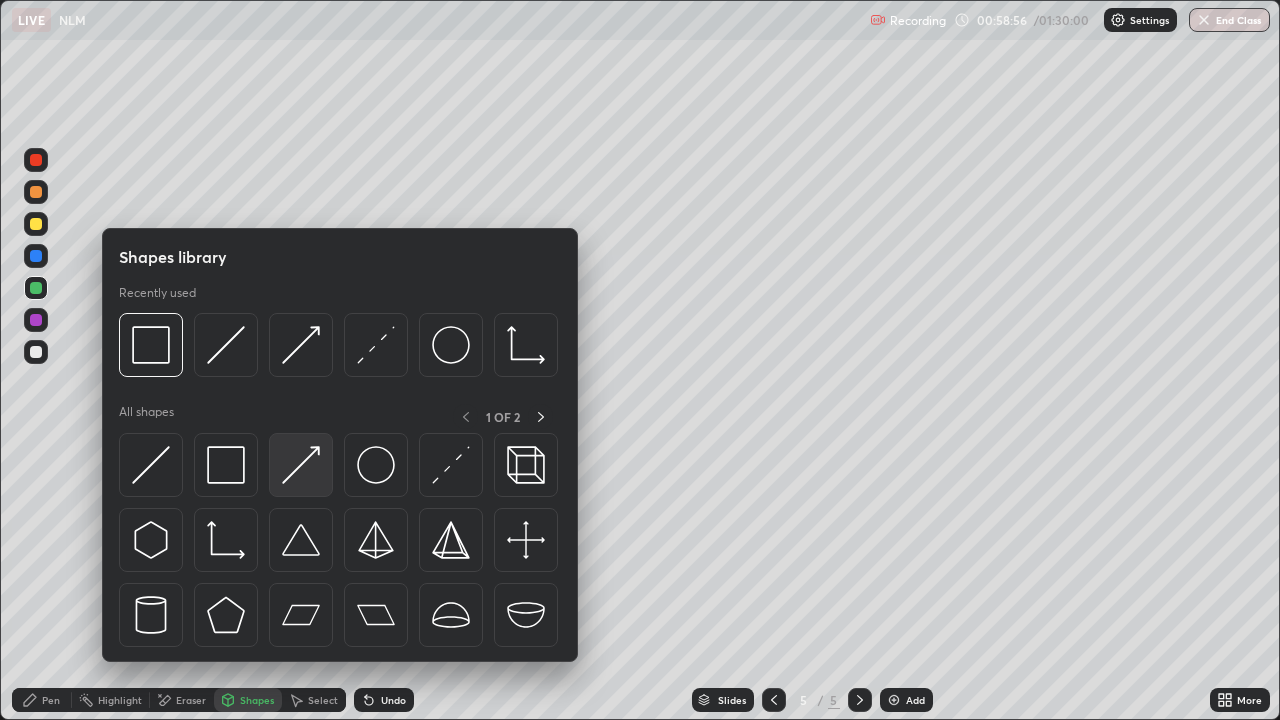 click at bounding box center [301, 465] 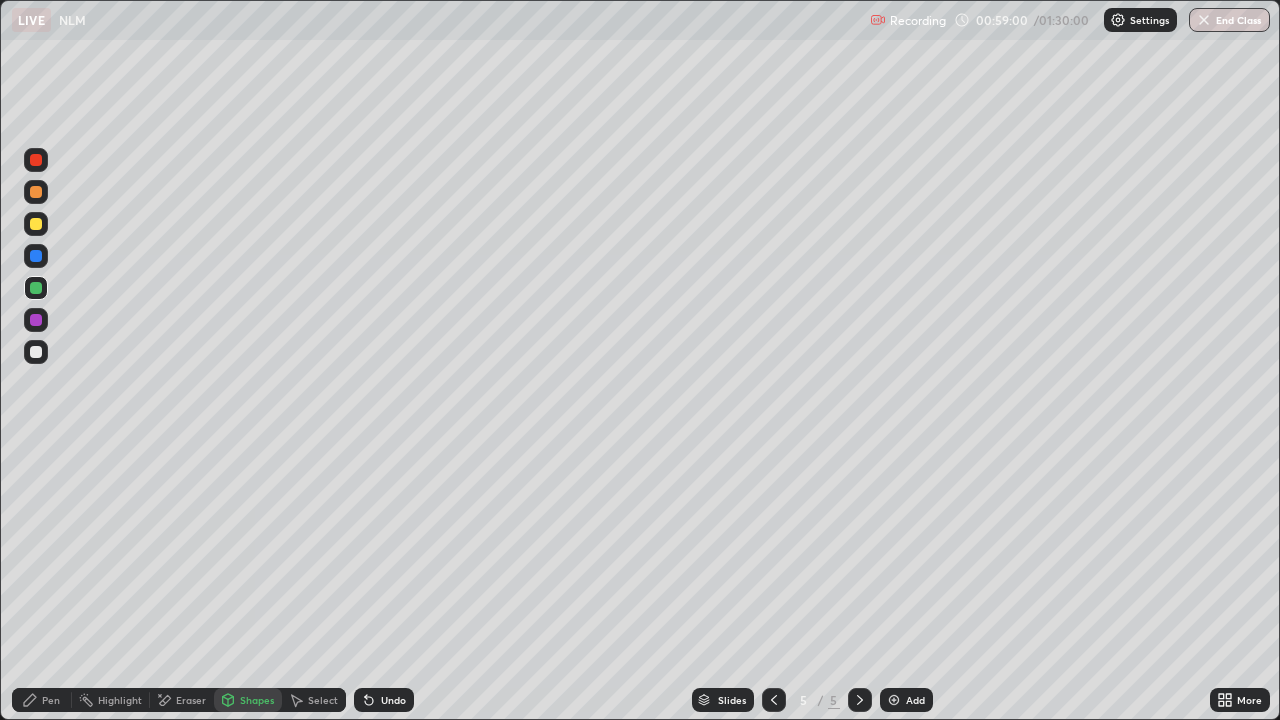 click on "Pen" at bounding box center [51, 700] 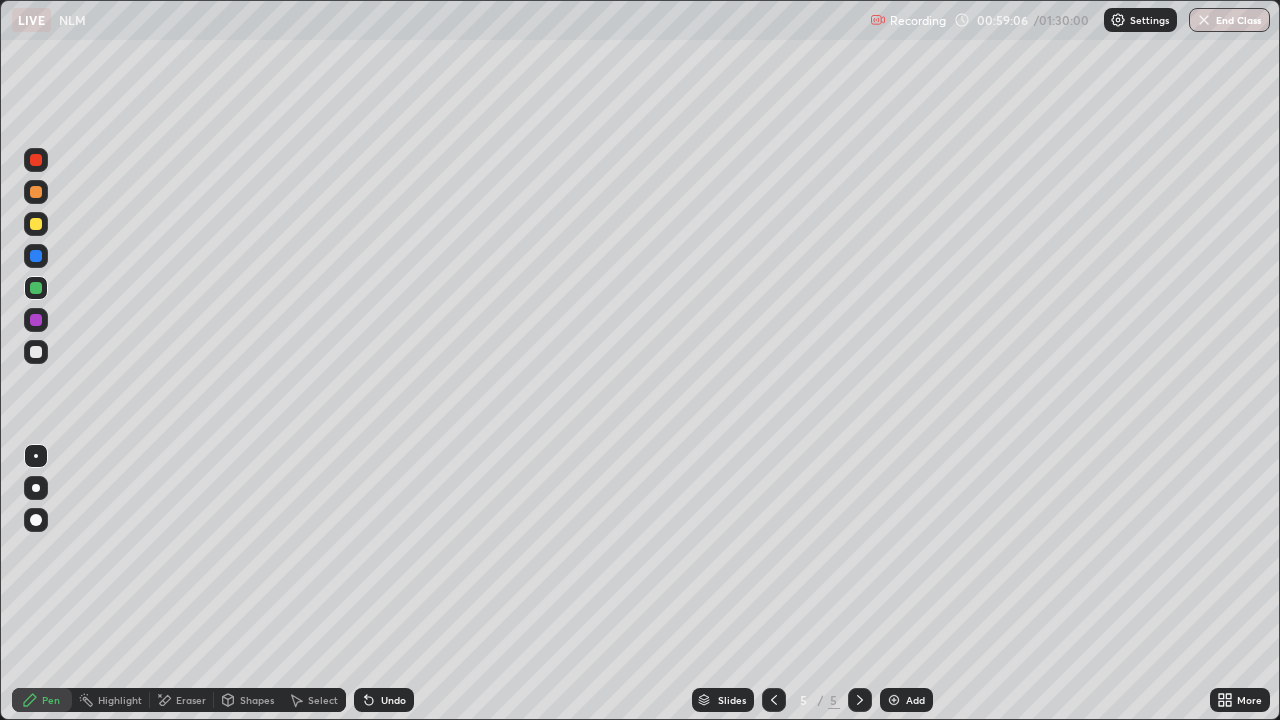 click on "Eraser" at bounding box center (191, 700) 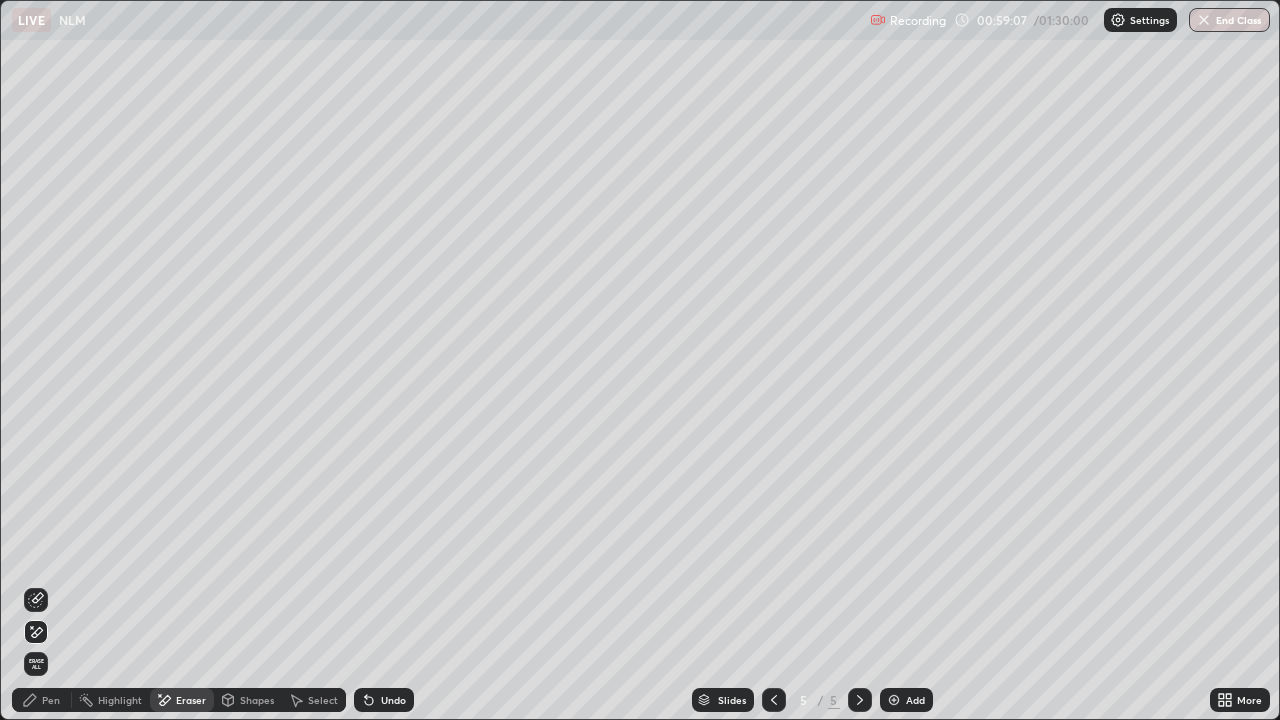 click on "Shapes" at bounding box center (257, 700) 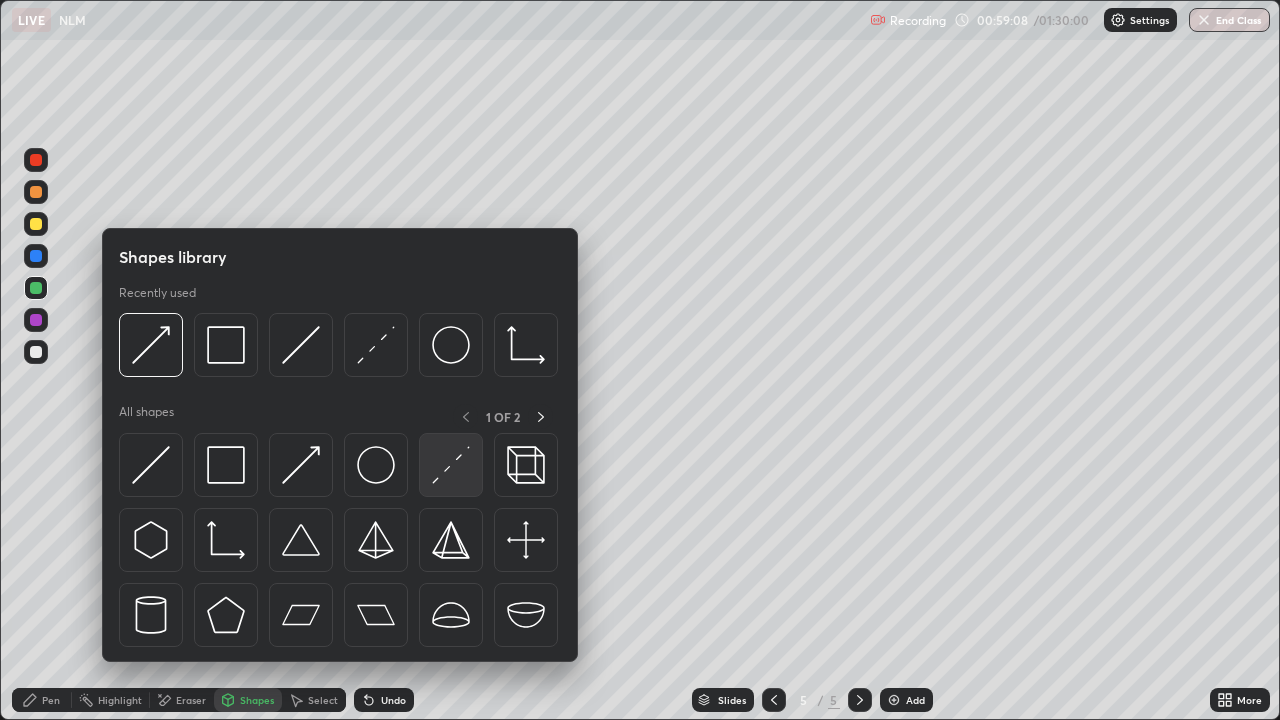 click at bounding box center (451, 465) 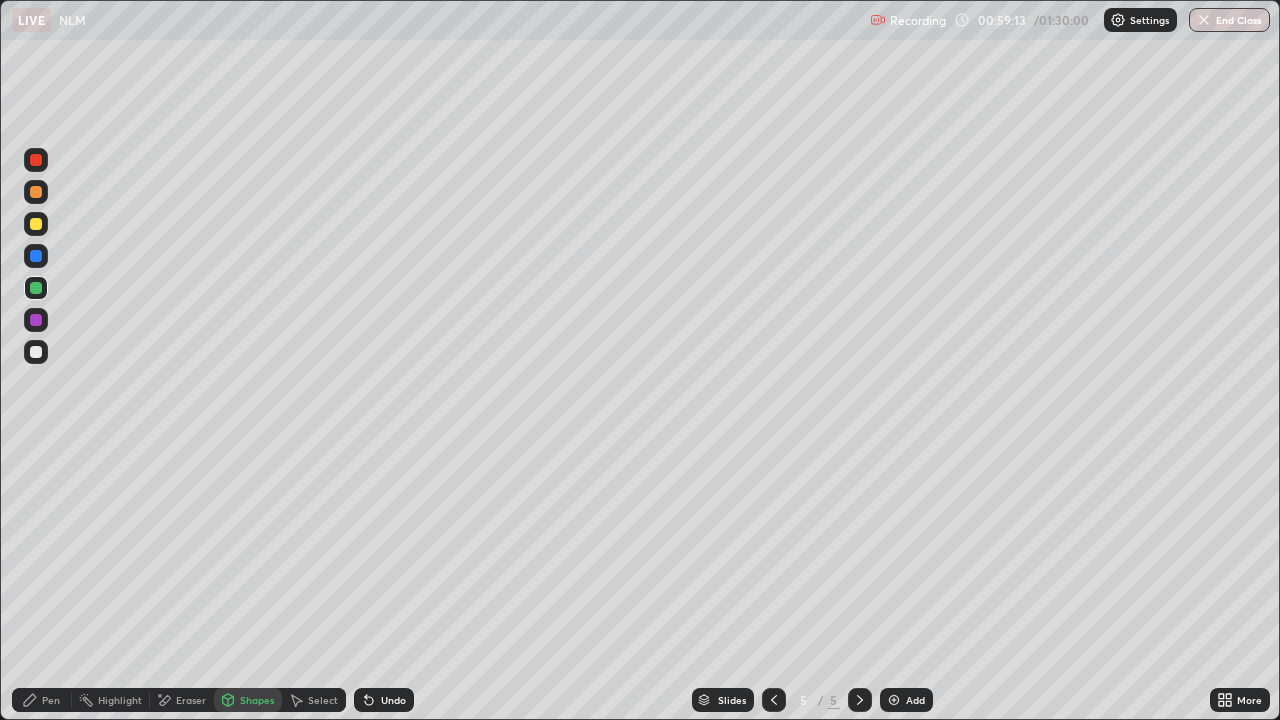 click on "Pen" at bounding box center (51, 700) 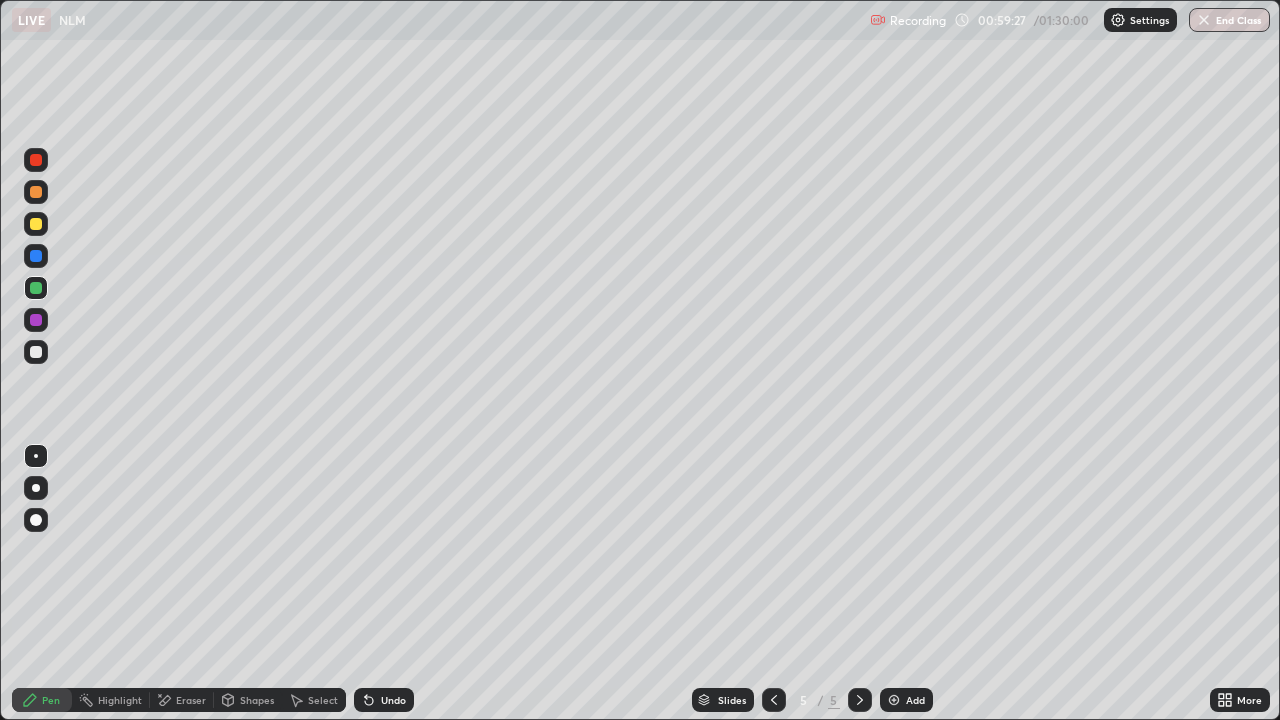 click at bounding box center (36, 320) 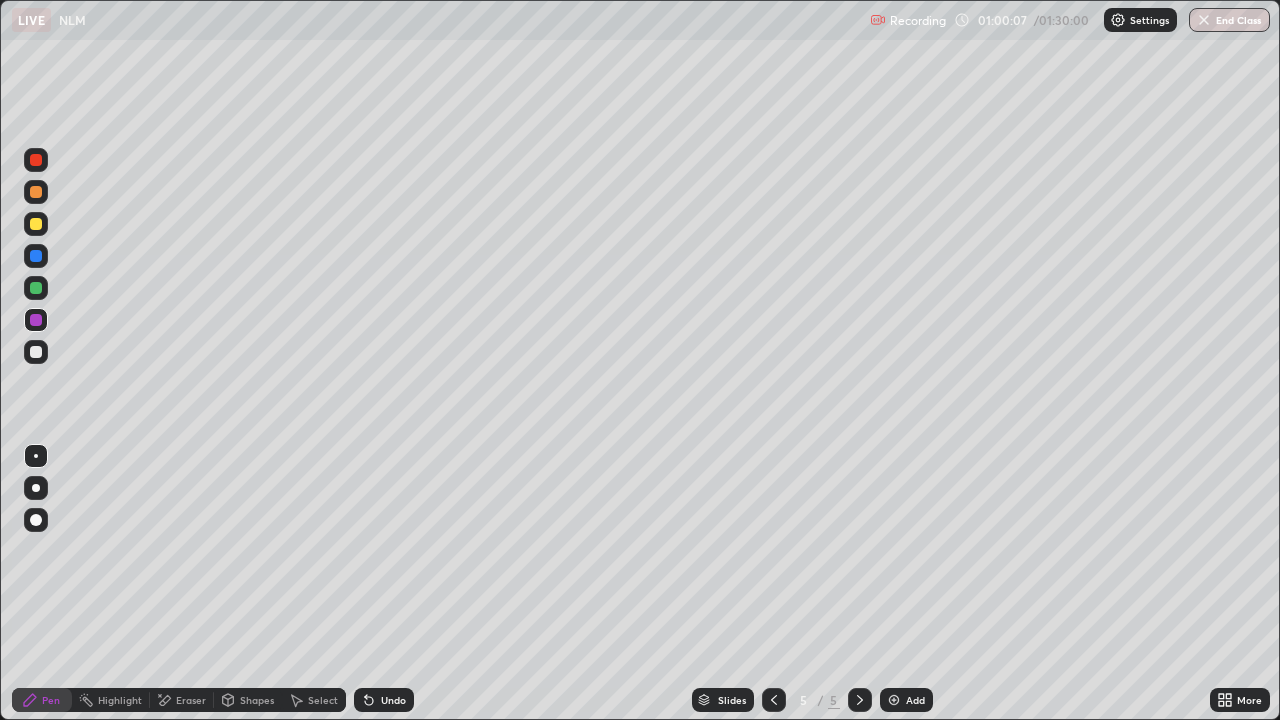click at bounding box center (36, 224) 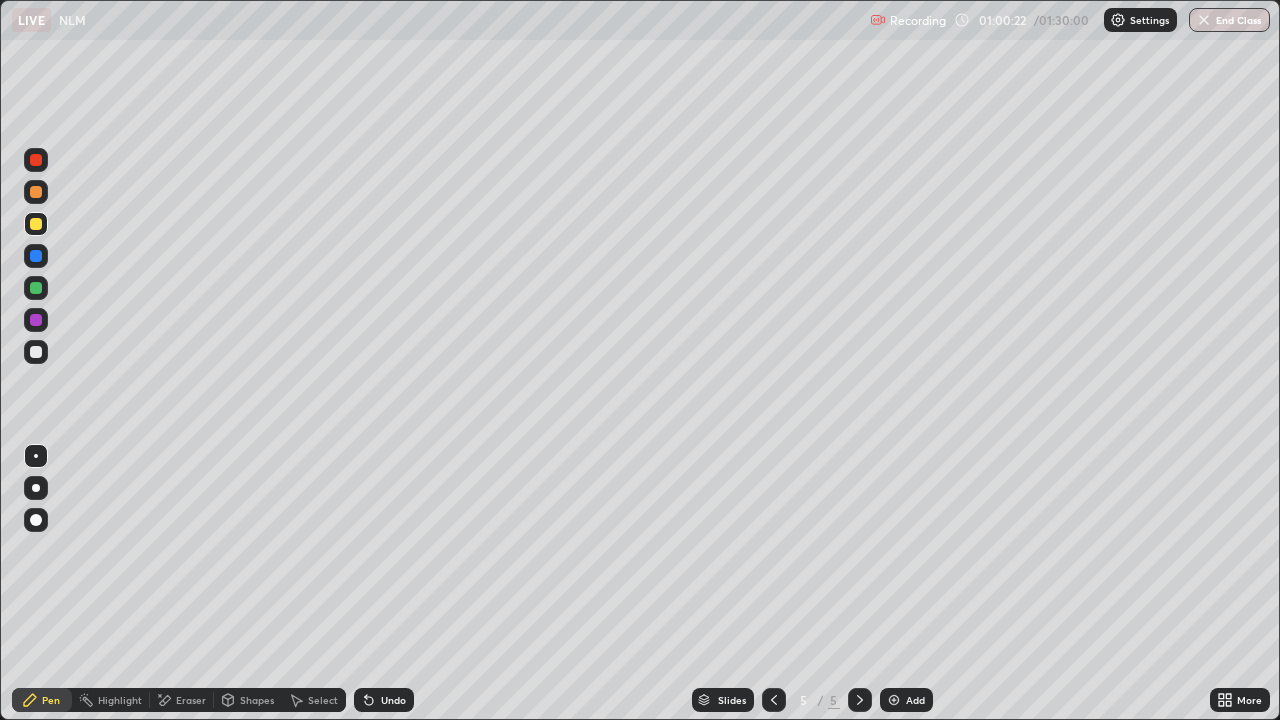 click at bounding box center (36, 352) 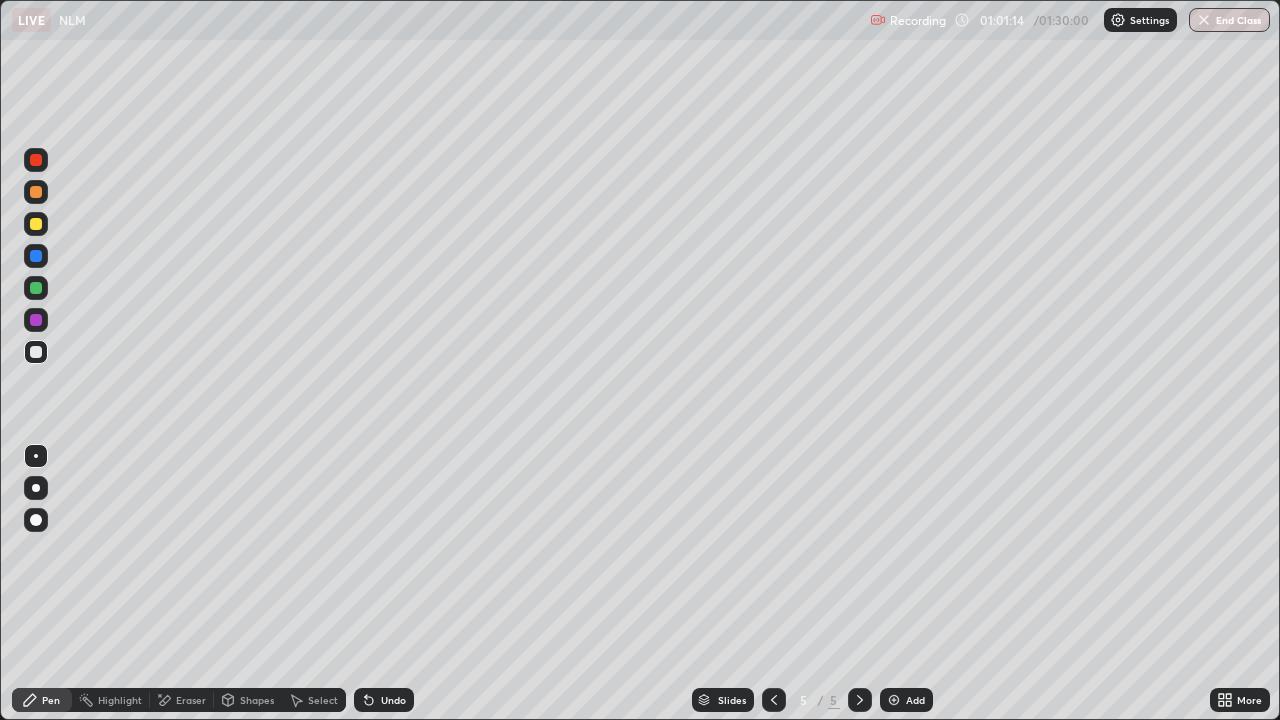 click at bounding box center (36, 320) 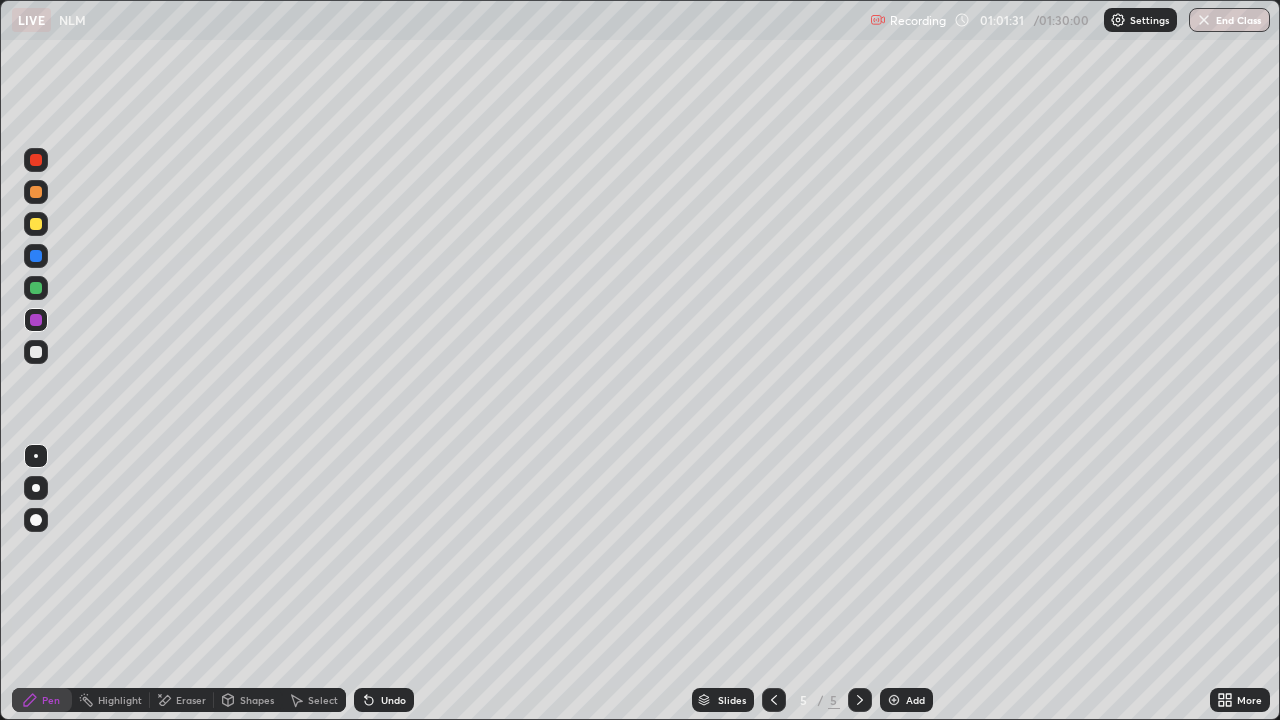 click on "Shapes" at bounding box center (257, 700) 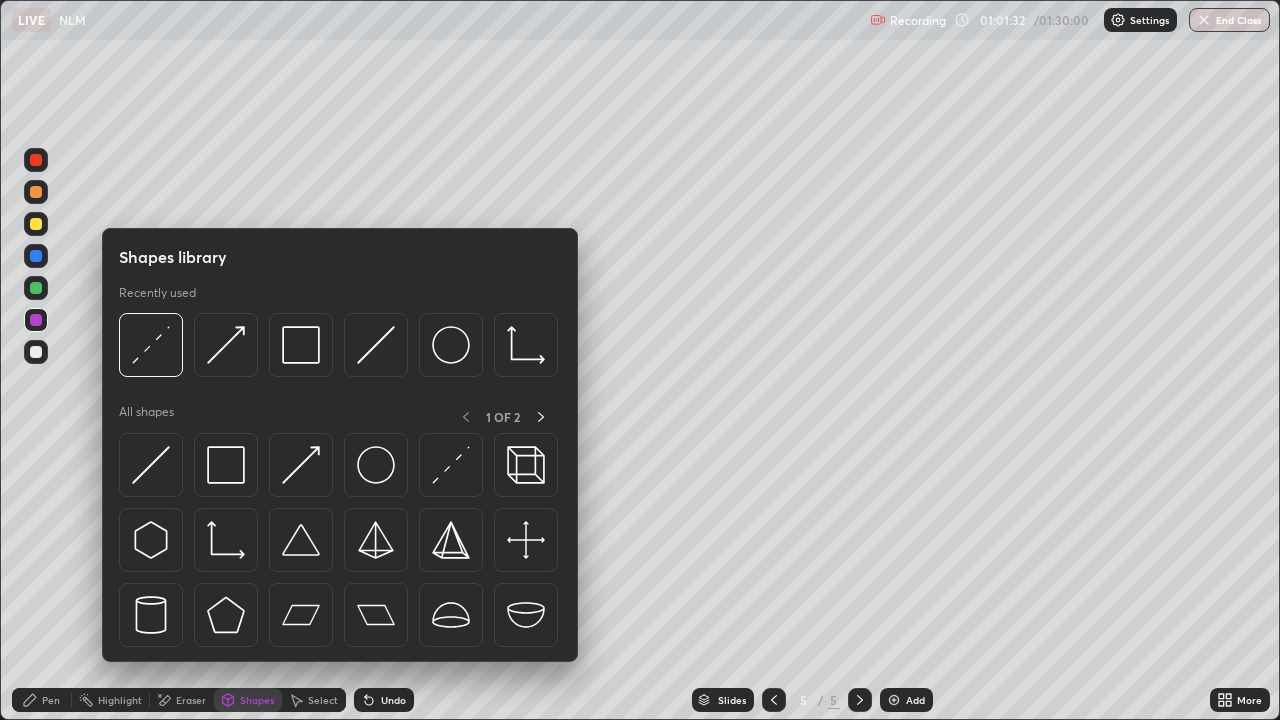 click on "Eraser" at bounding box center [191, 700] 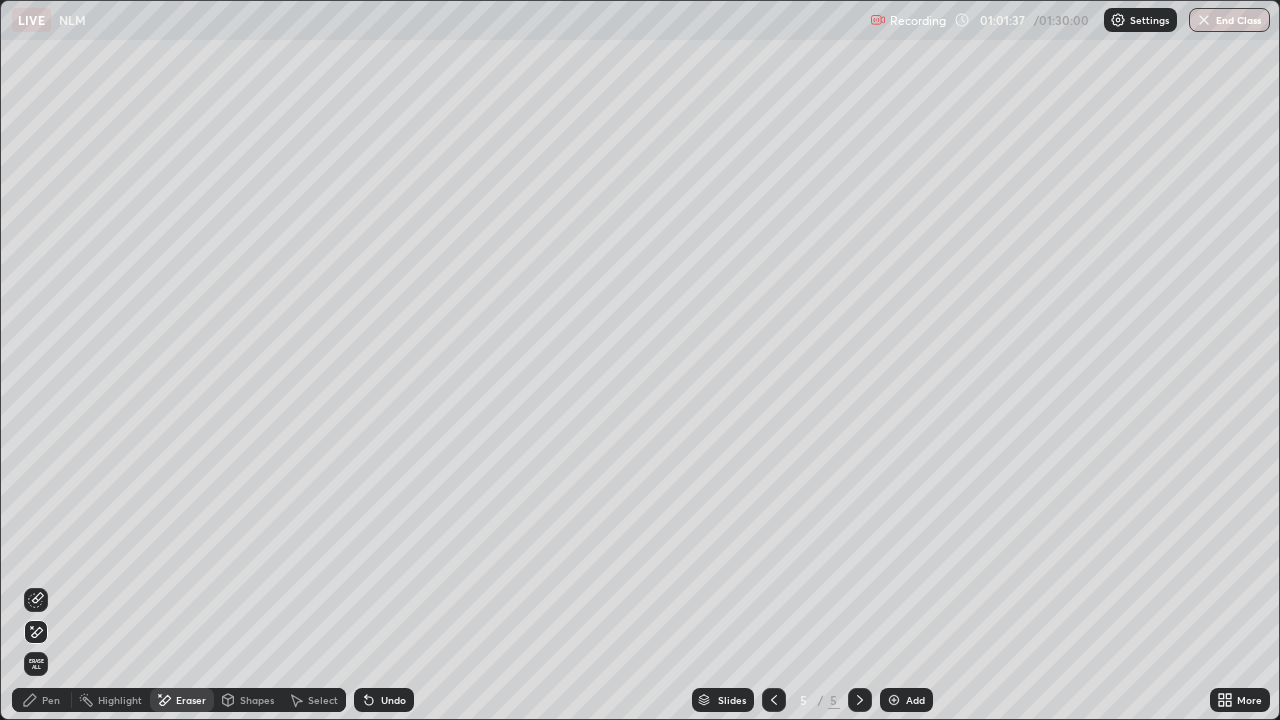 click on "Pen" at bounding box center (51, 700) 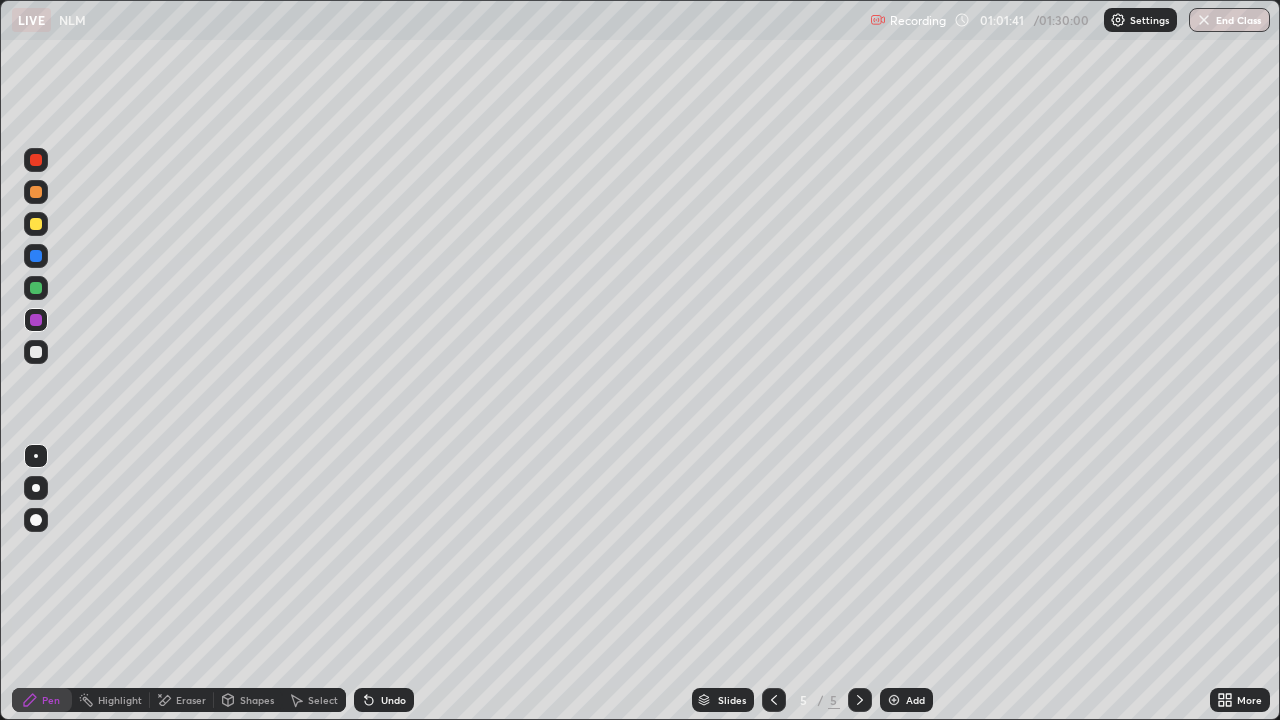 click on "Shapes" at bounding box center (248, 700) 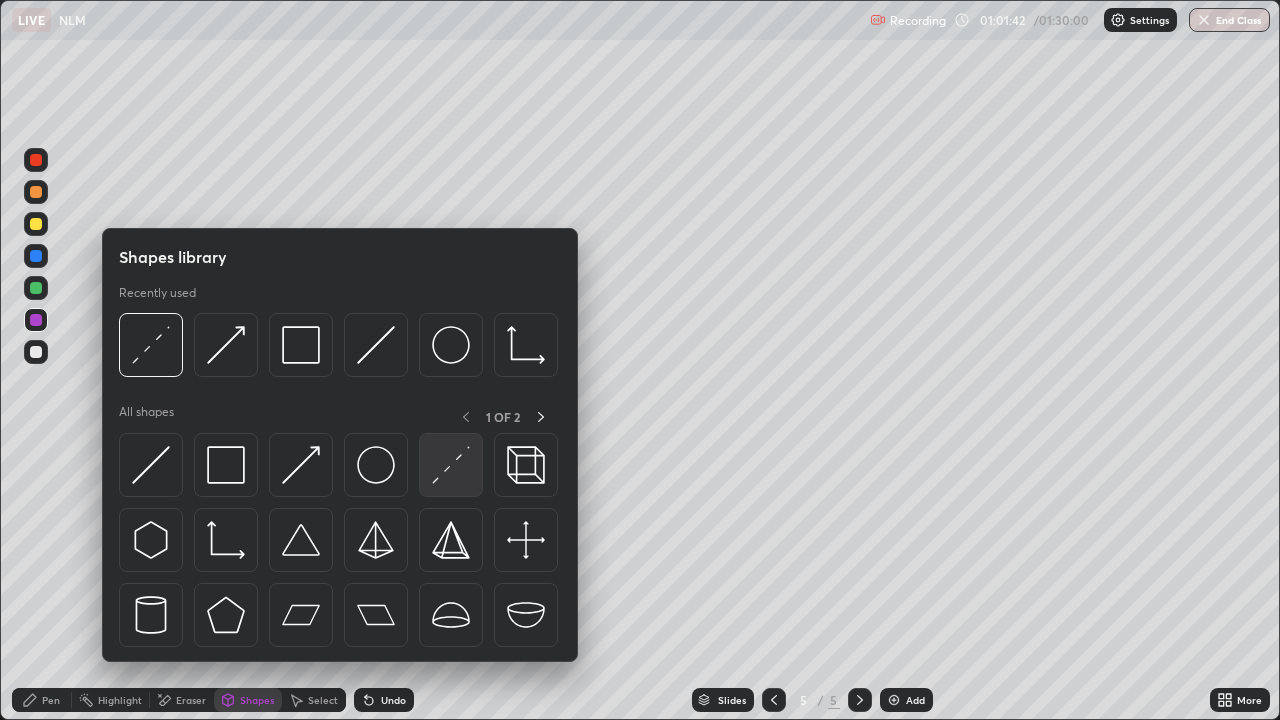 click at bounding box center [451, 465] 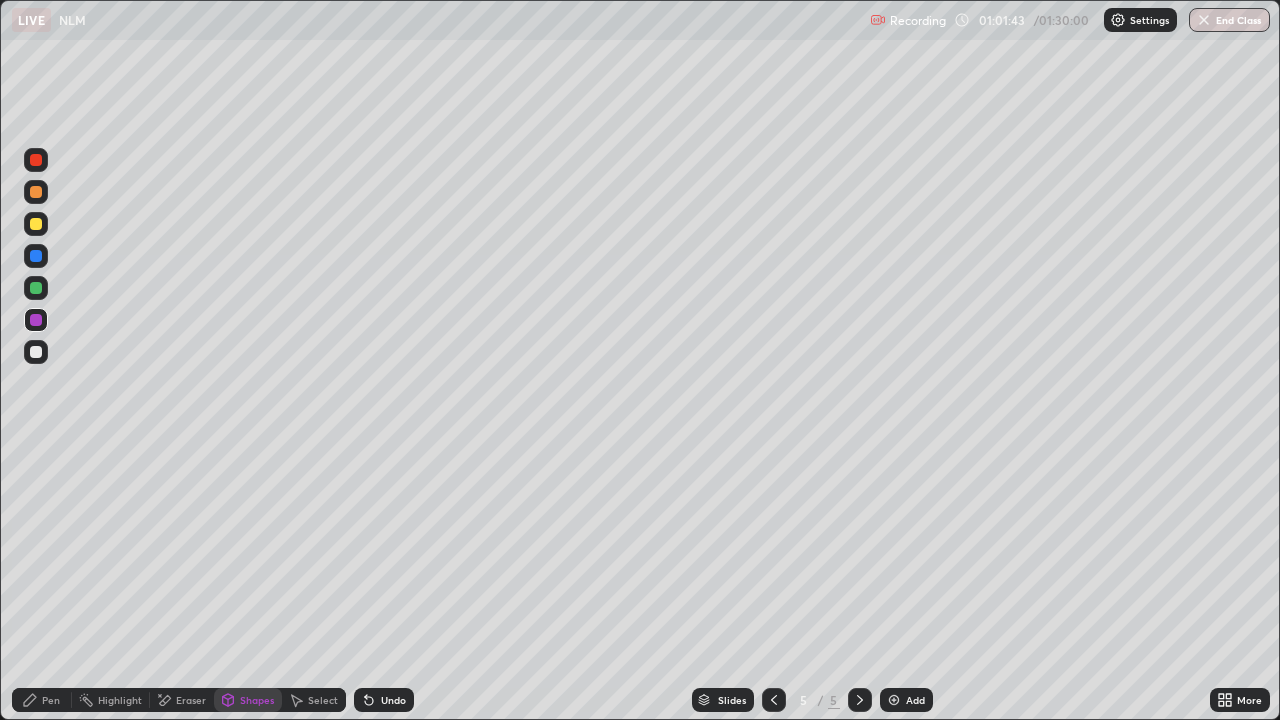 click at bounding box center [36, 288] 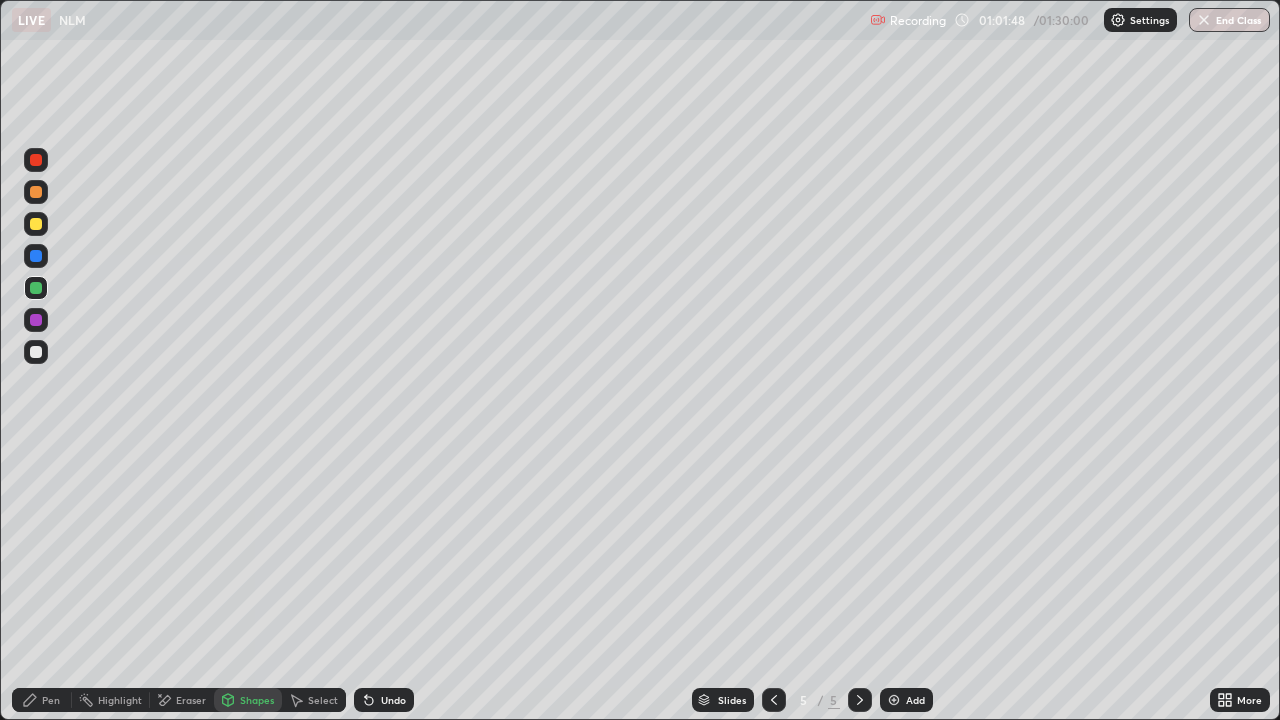 click on "Pen" at bounding box center (51, 700) 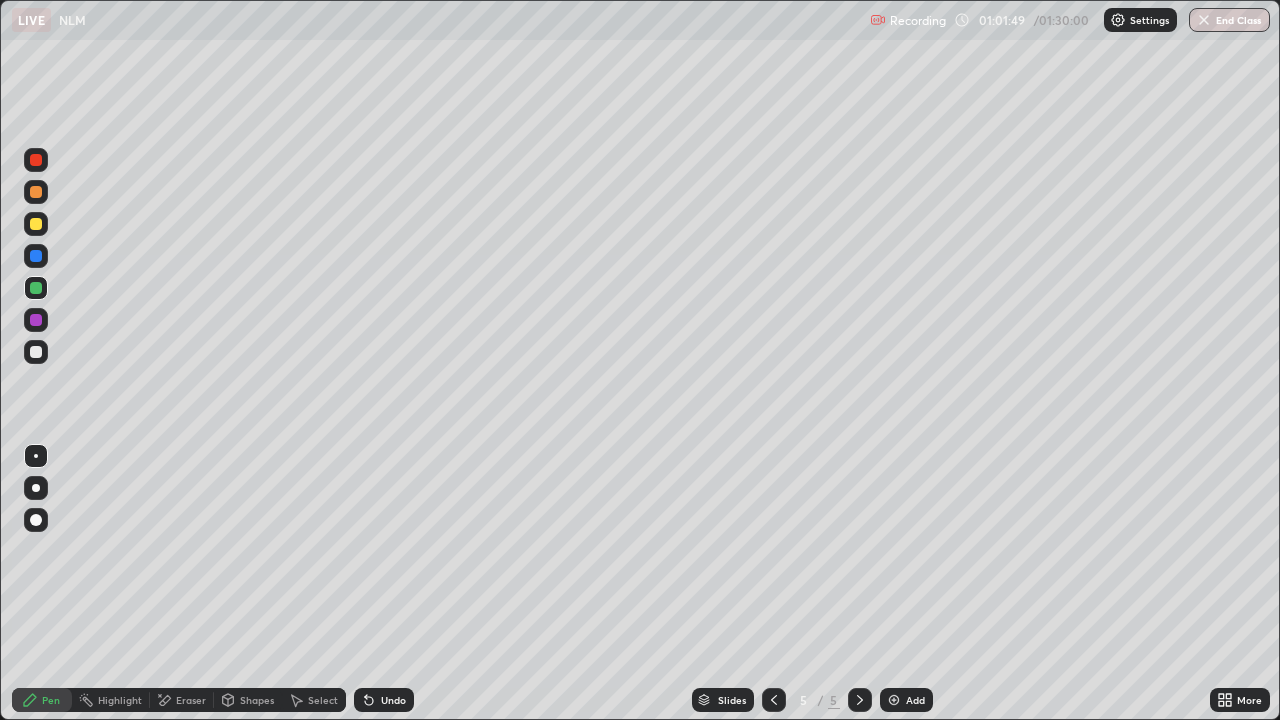click at bounding box center [36, 224] 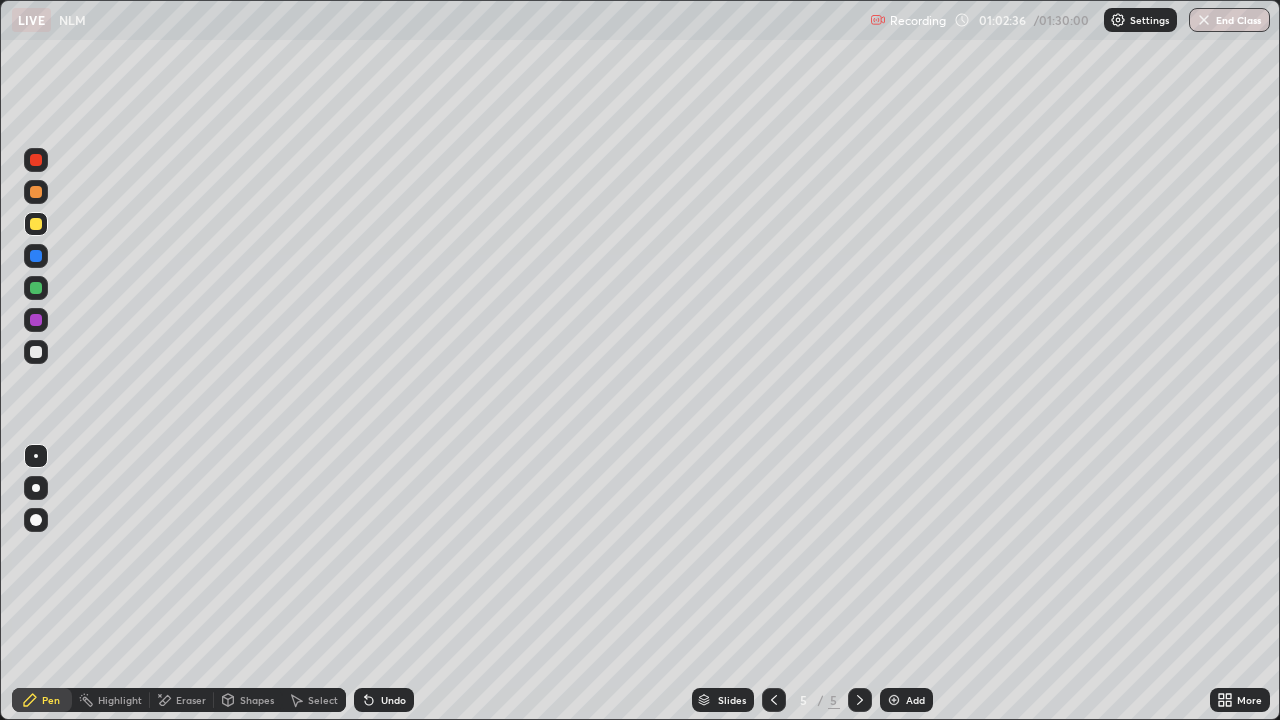 click on "Select" at bounding box center [323, 700] 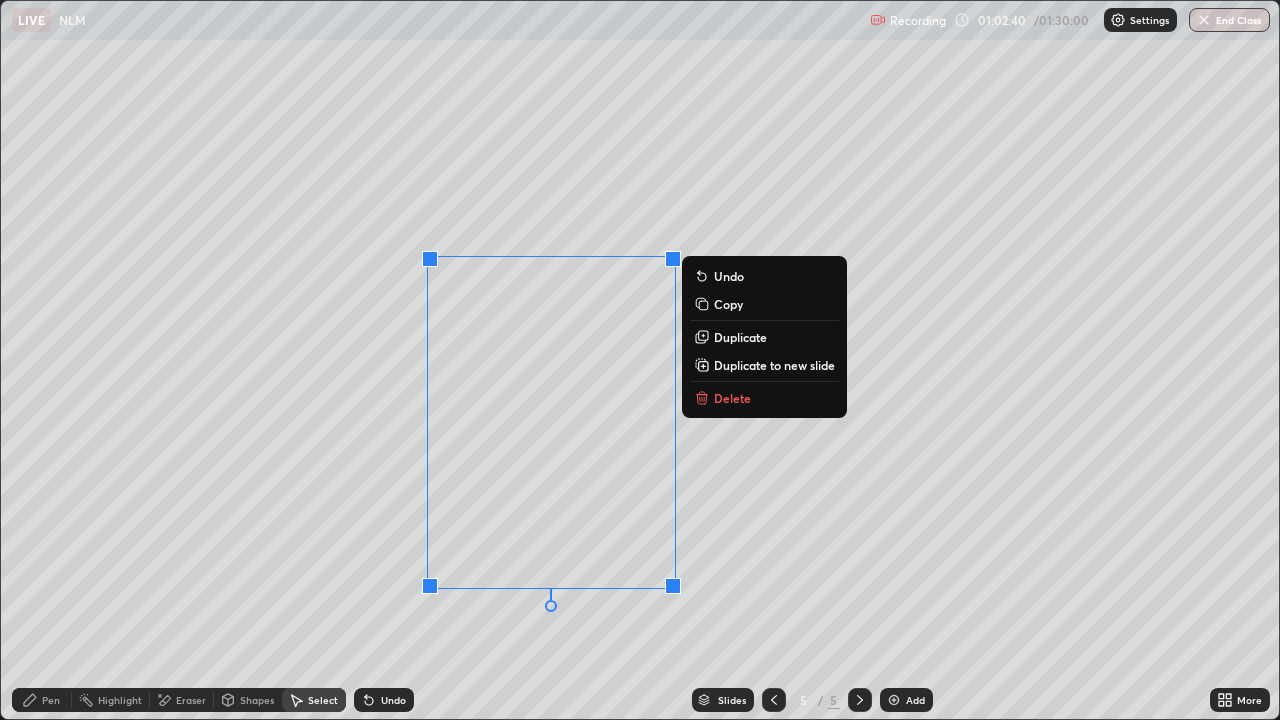 click on "Delete" at bounding box center (764, 398) 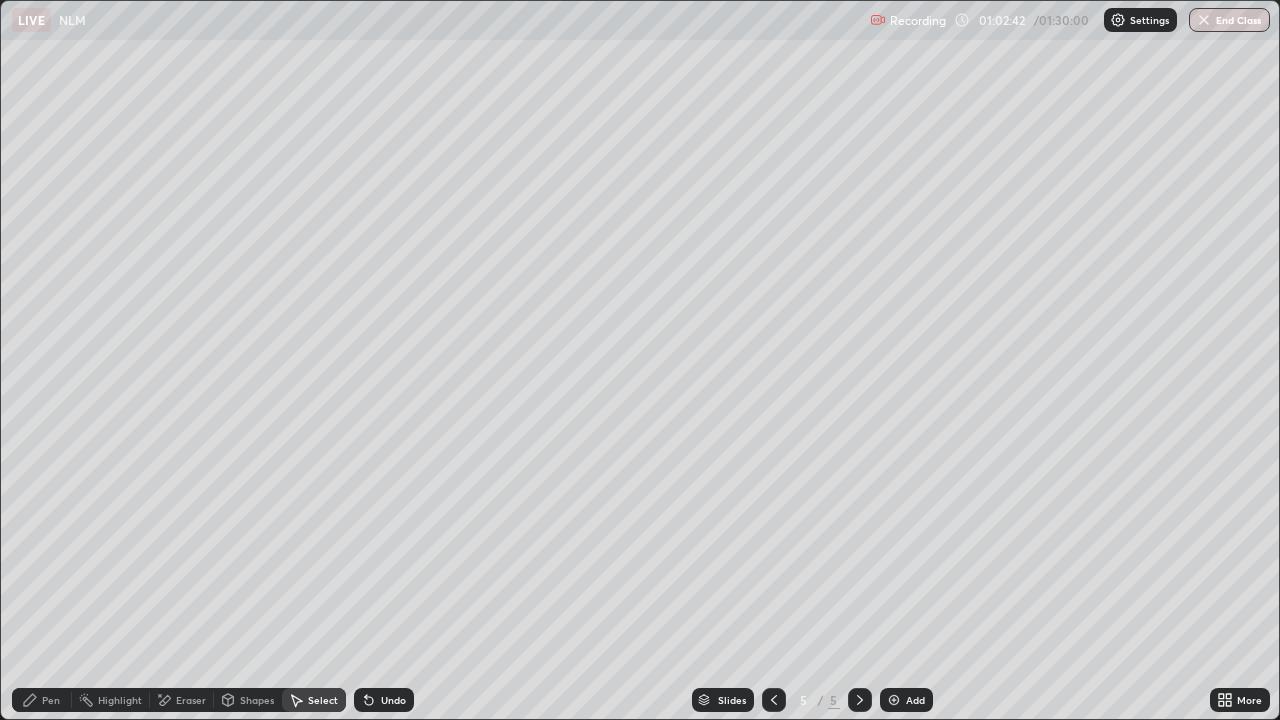 click on "Undo" at bounding box center [393, 700] 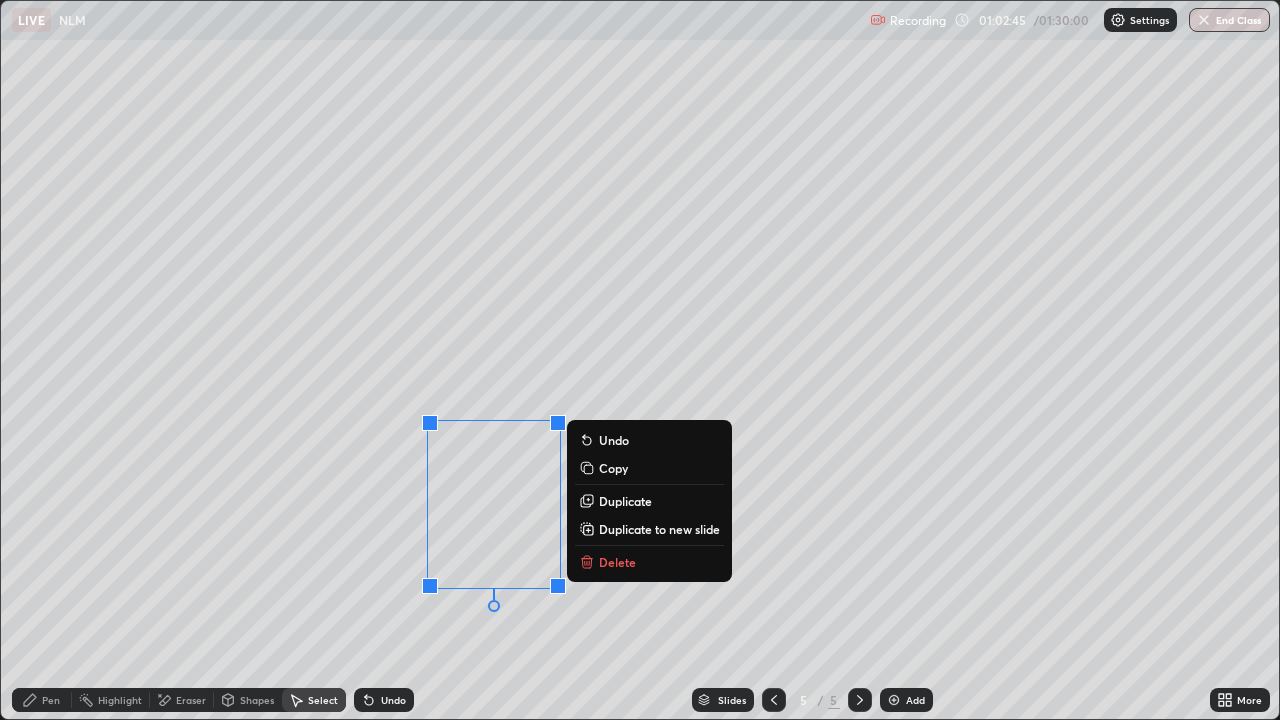 click on "Delete" at bounding box center [649, 562] 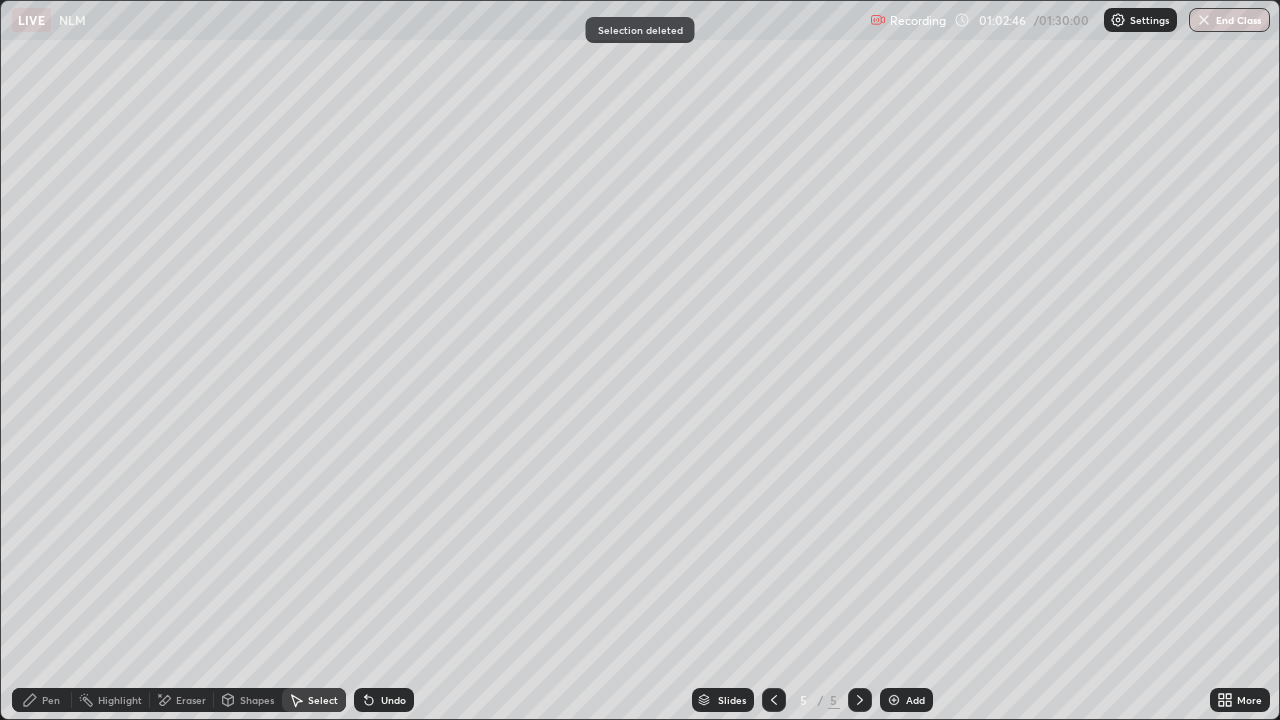 click on "Pen" at bounding box center (51, 700) 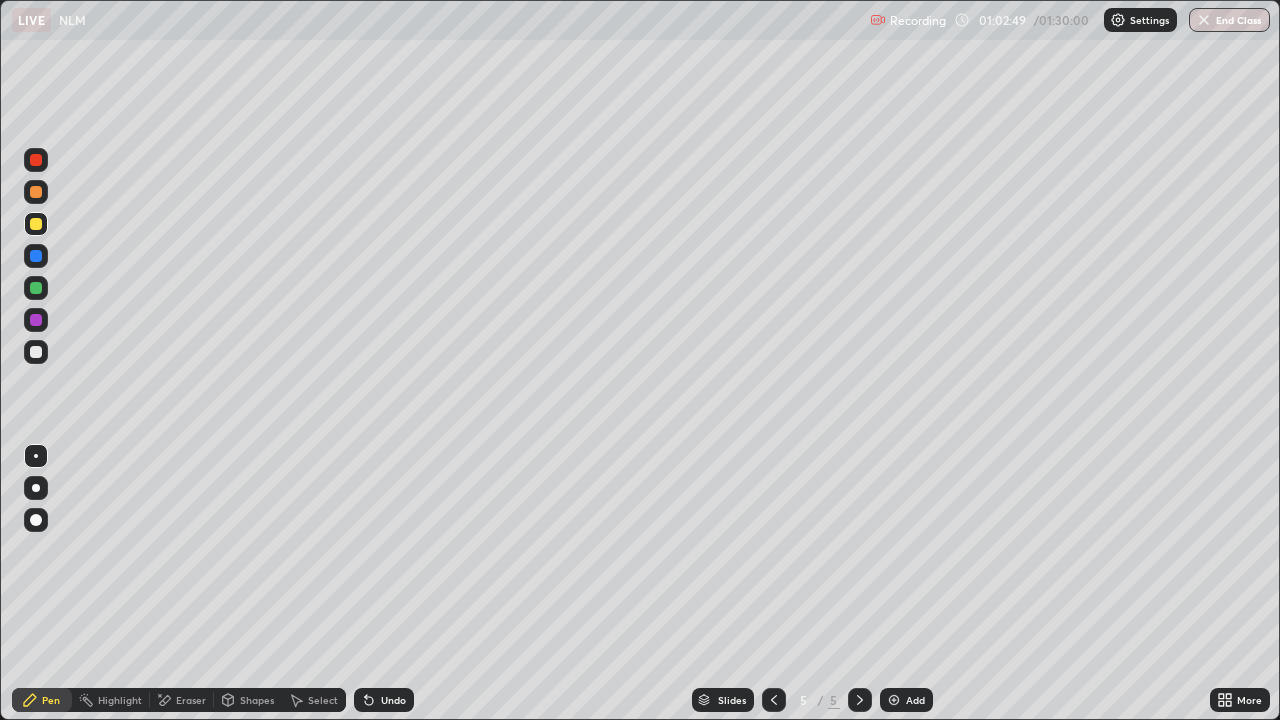 click at bounding box center (36, 224) 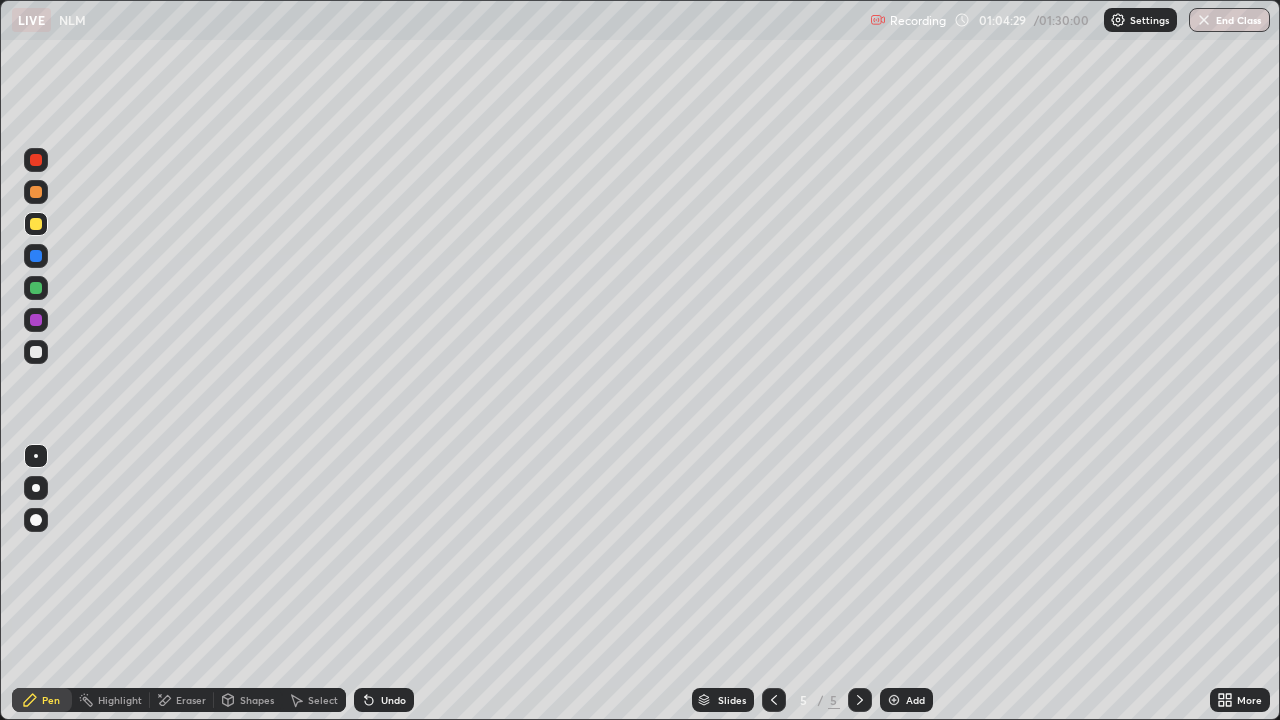 click on "Select" at bounding box center (323, 700) 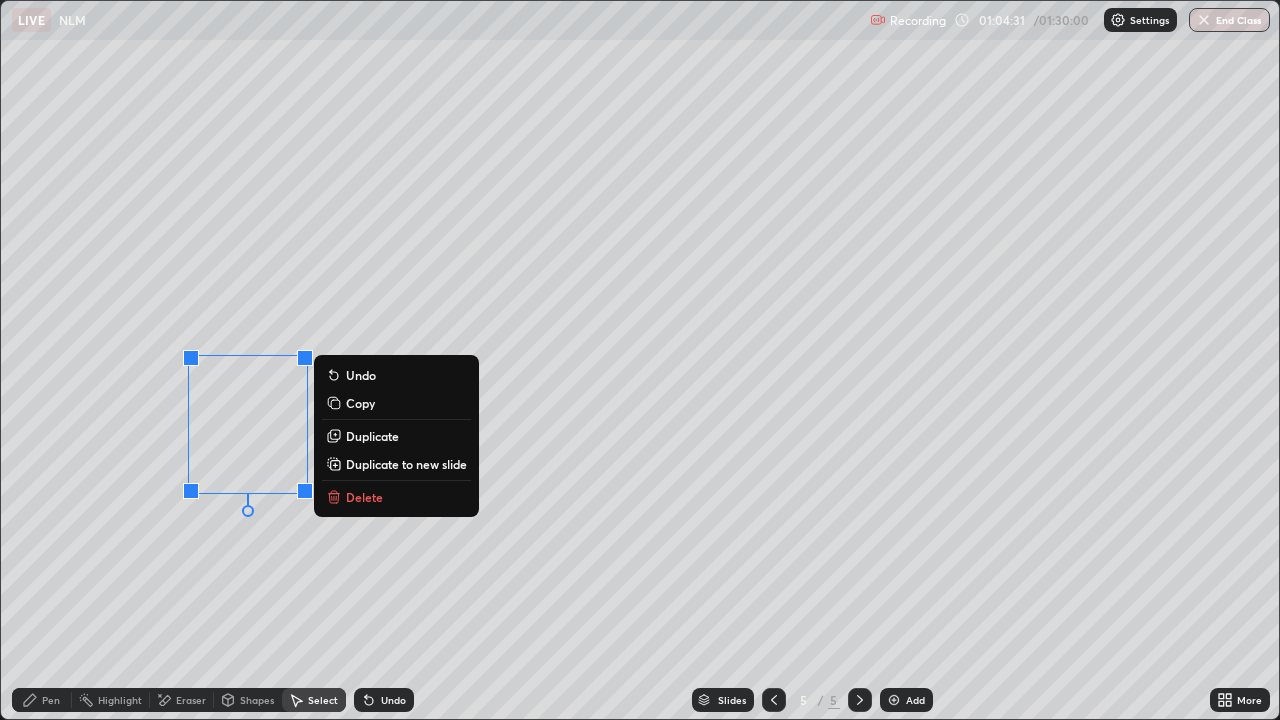 click on "Delete" at bounding box center [364, 497] 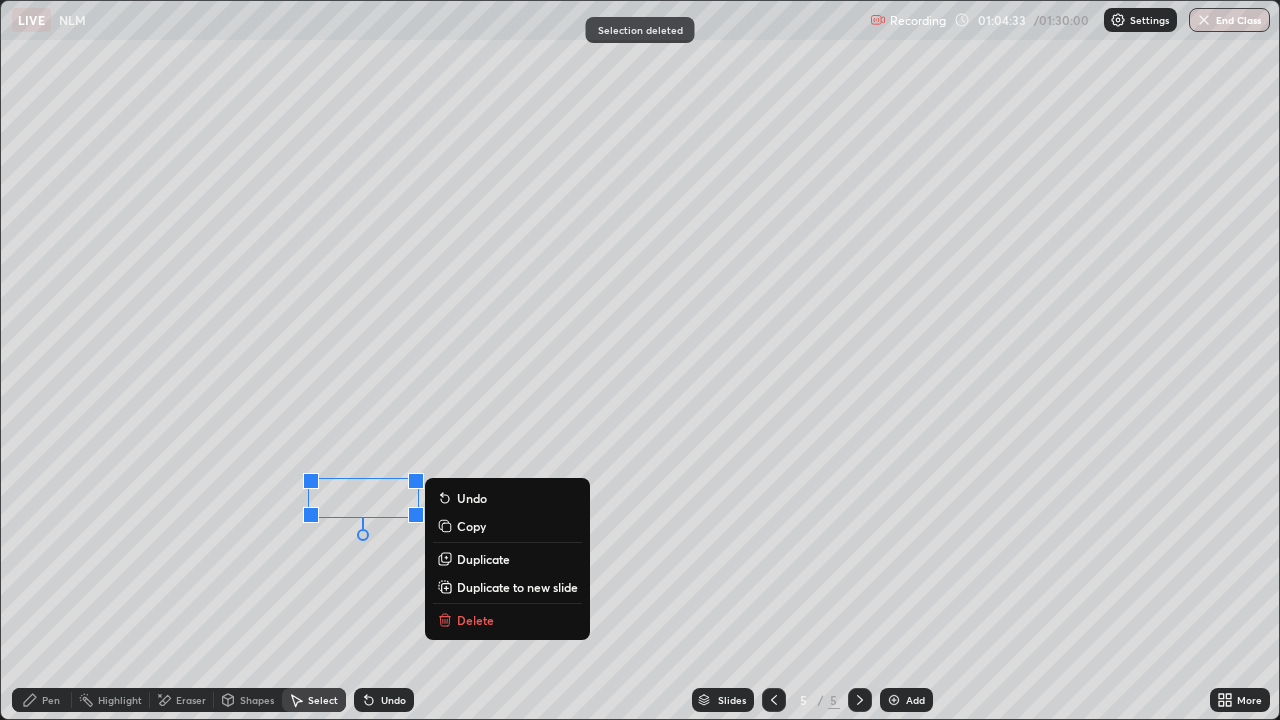 click on "Delete" at bounding box center [475, 620] 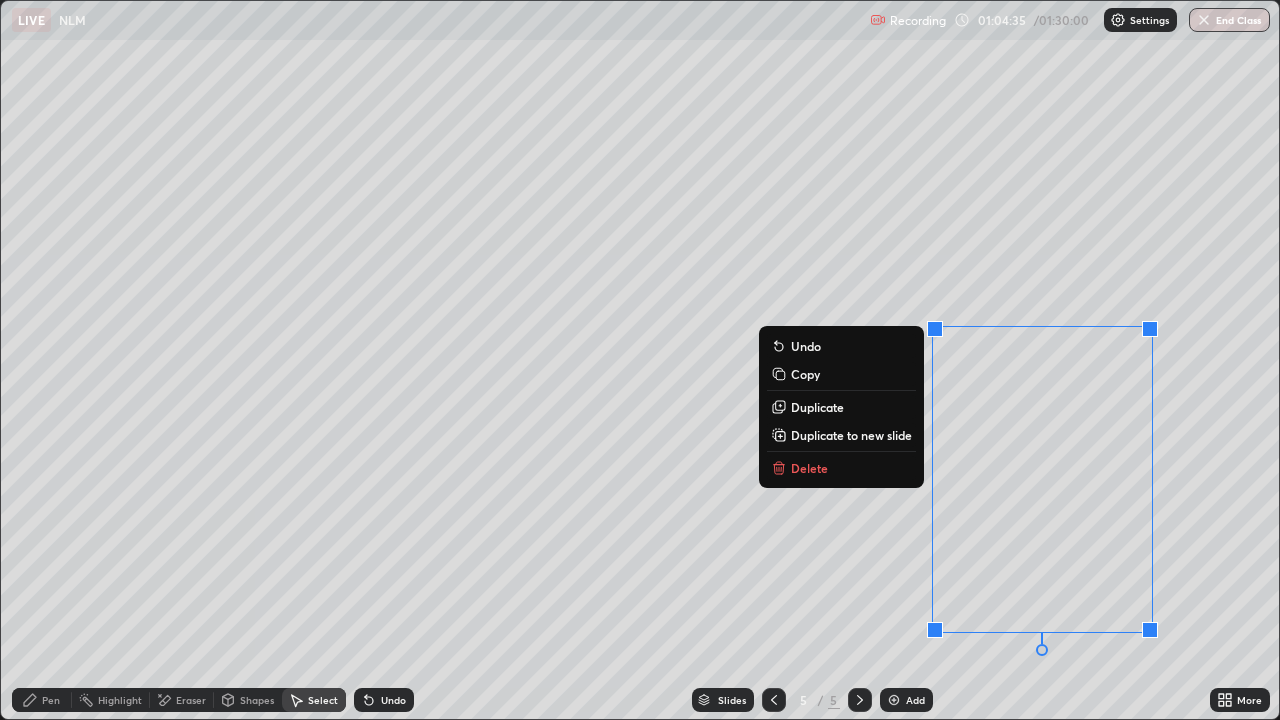 click on "Delete" at bounding box center [841, 468] 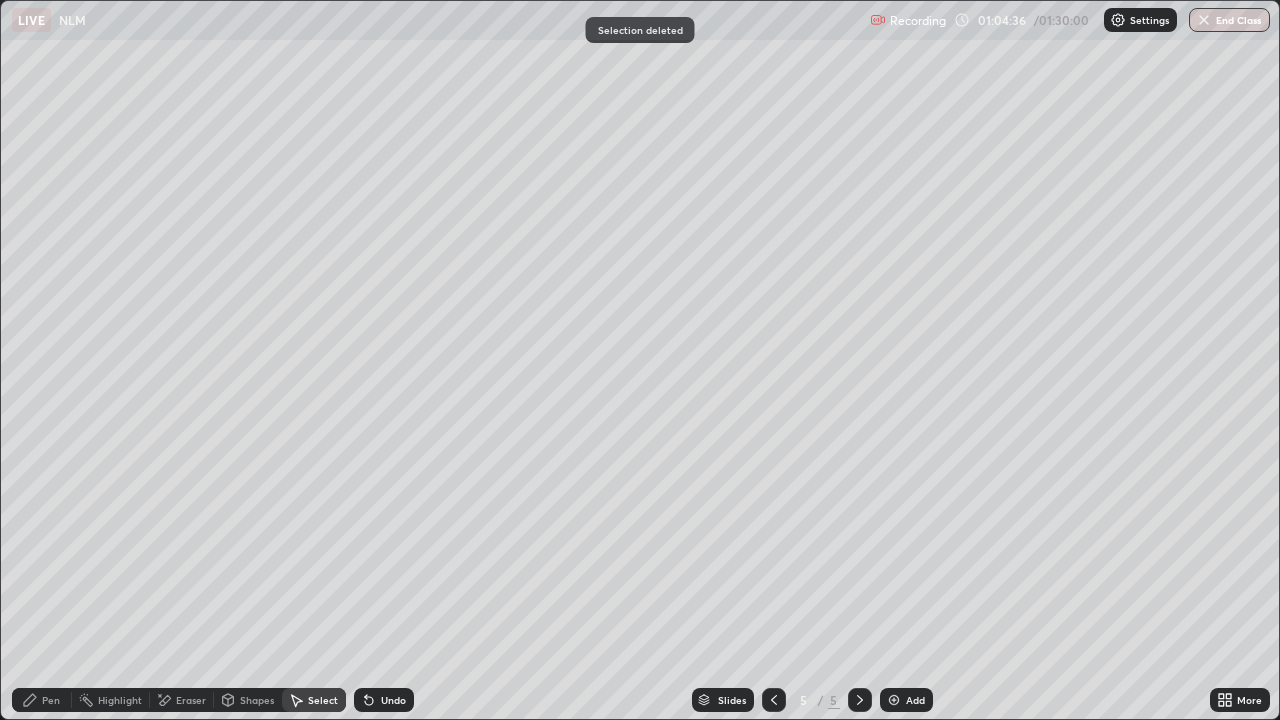 click on "Pen" at bounding box center (51, 700) 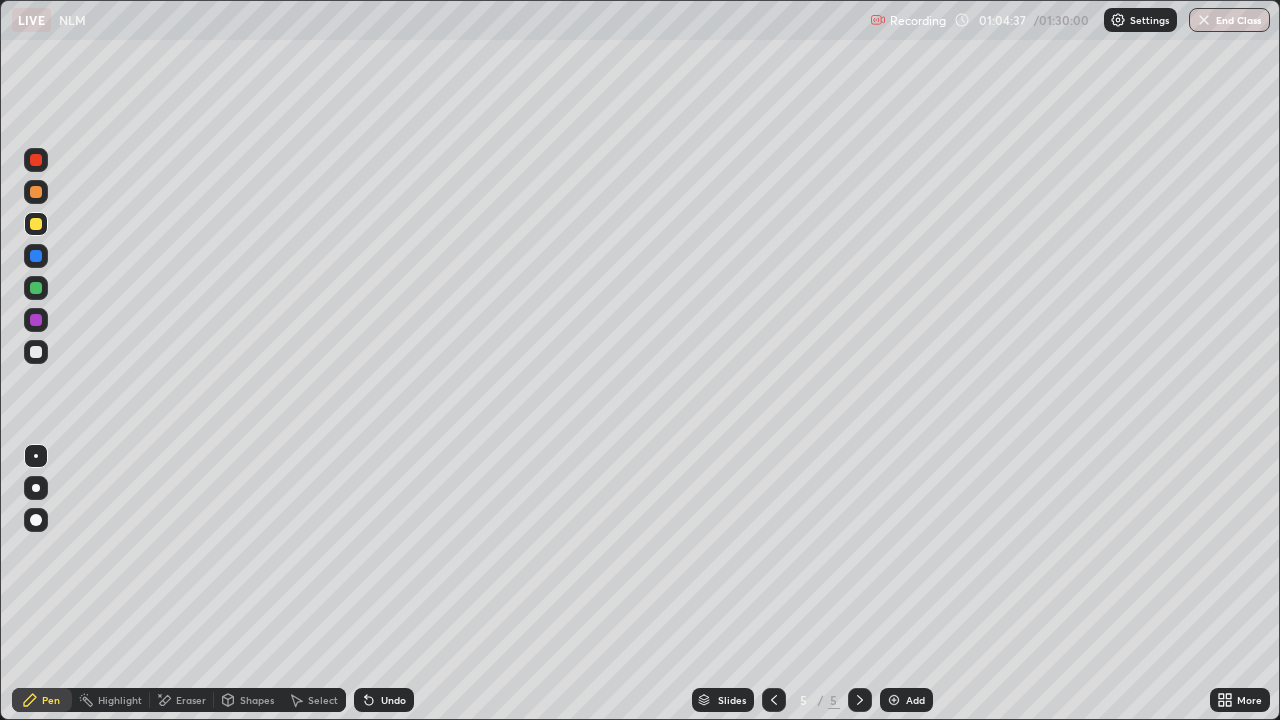 click at bounding box center [36, 352] 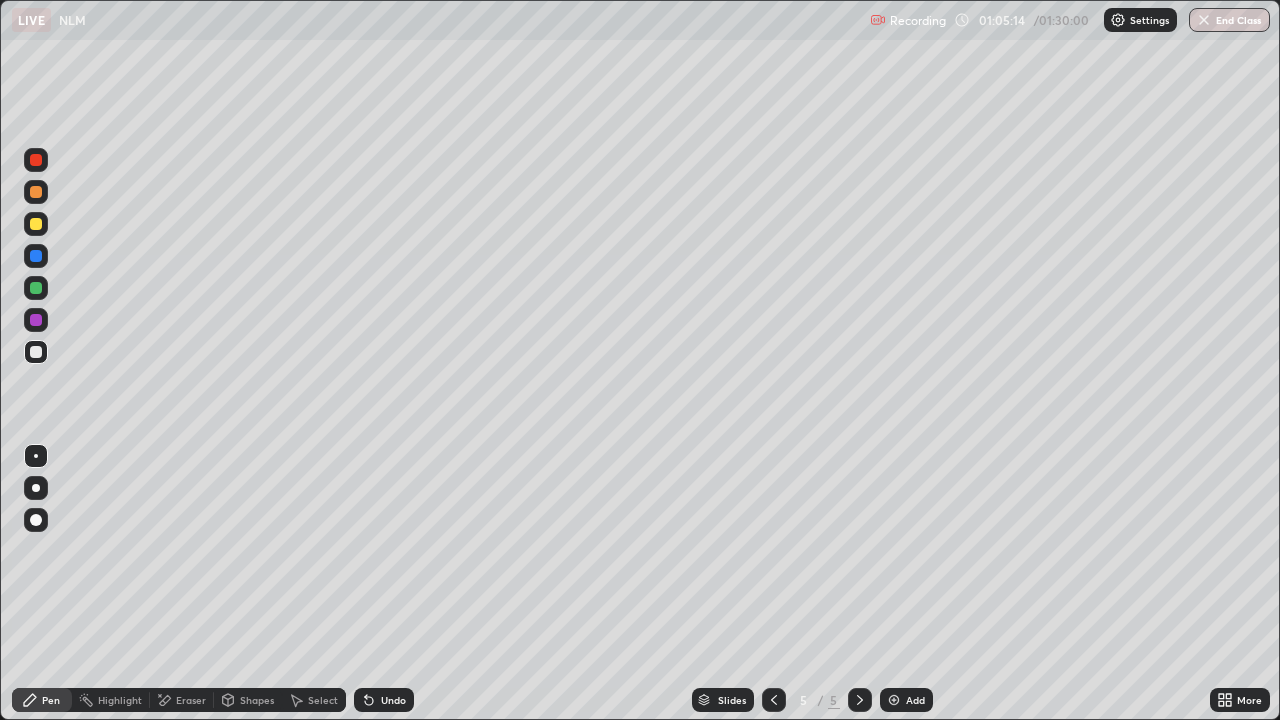 click on "Undo" at bounding box center (393, 700) 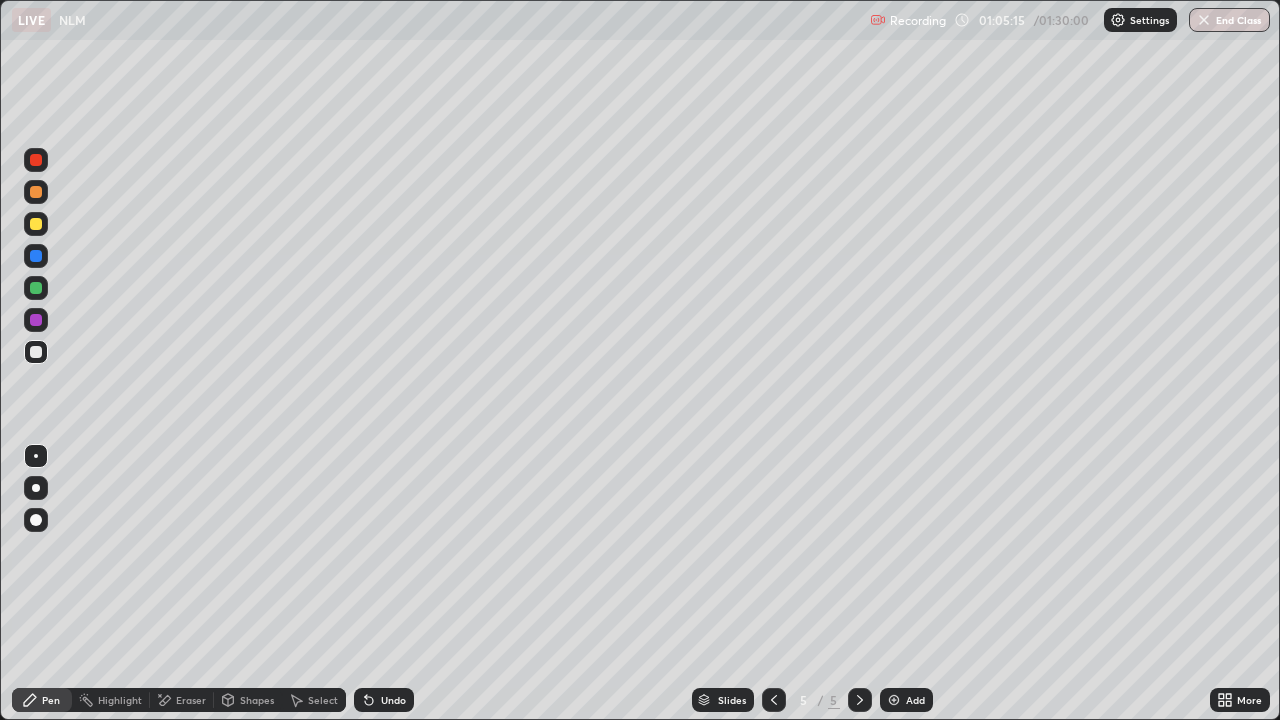 click on "Undo" at bounding box center (393, 700) 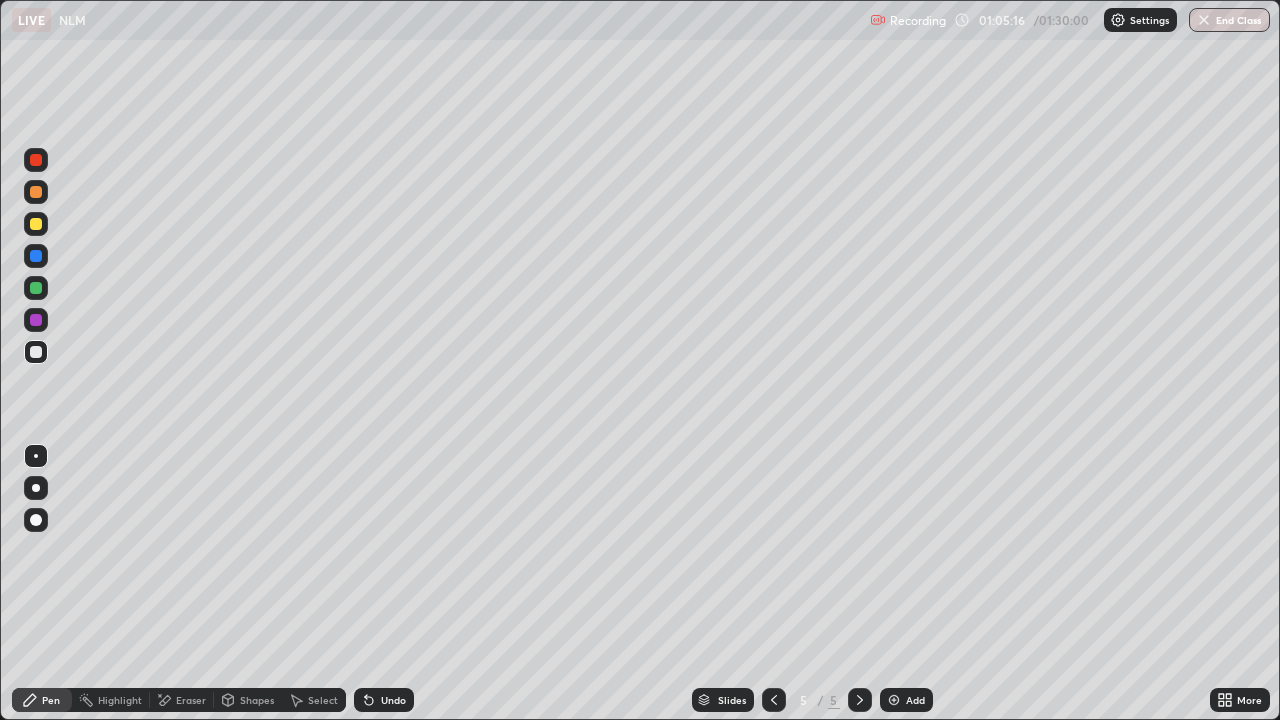 click on "Undo" at bounding box center (393, 700) 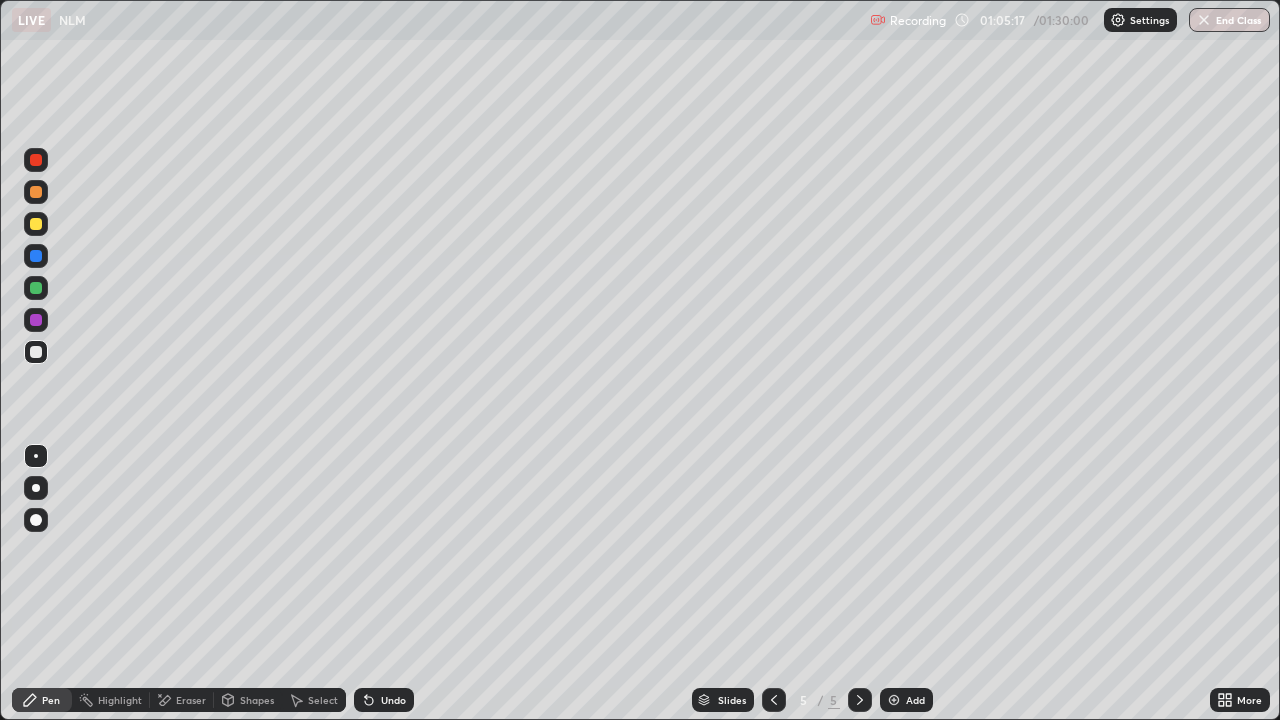 click on "Undo" at bounding box center [393, 700] 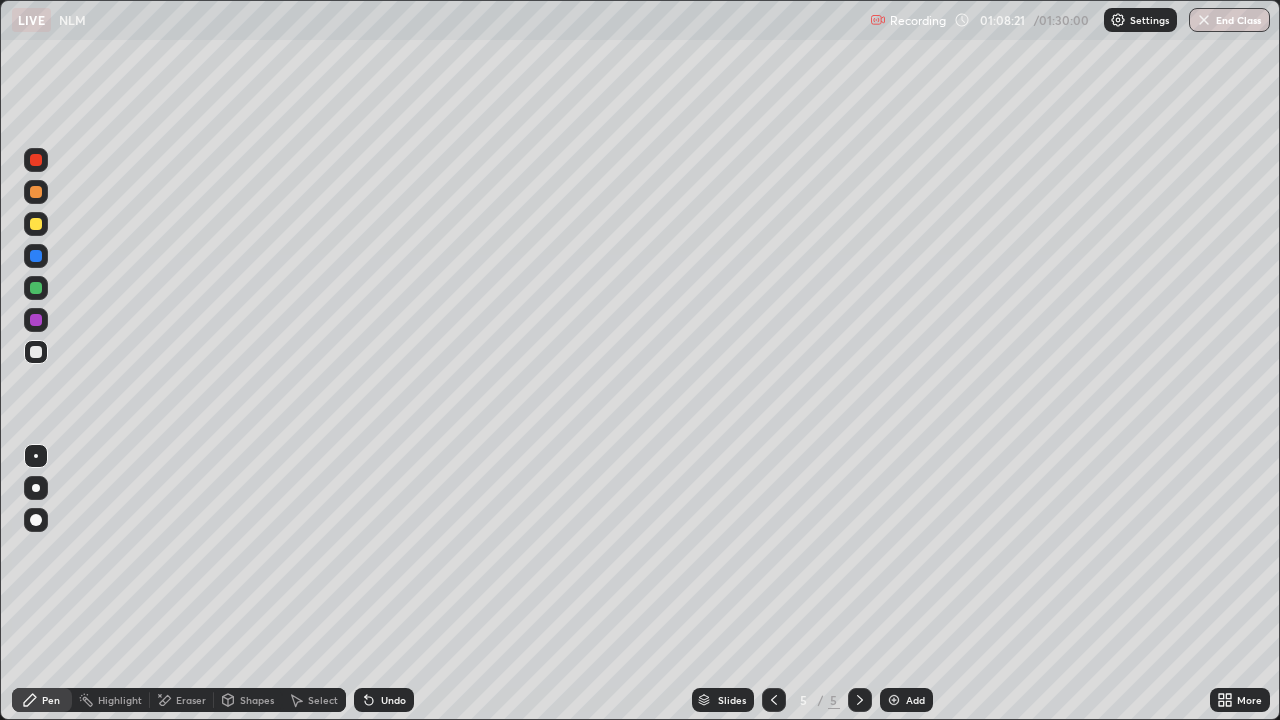 click on "Add" at bounding box center [906, 700] 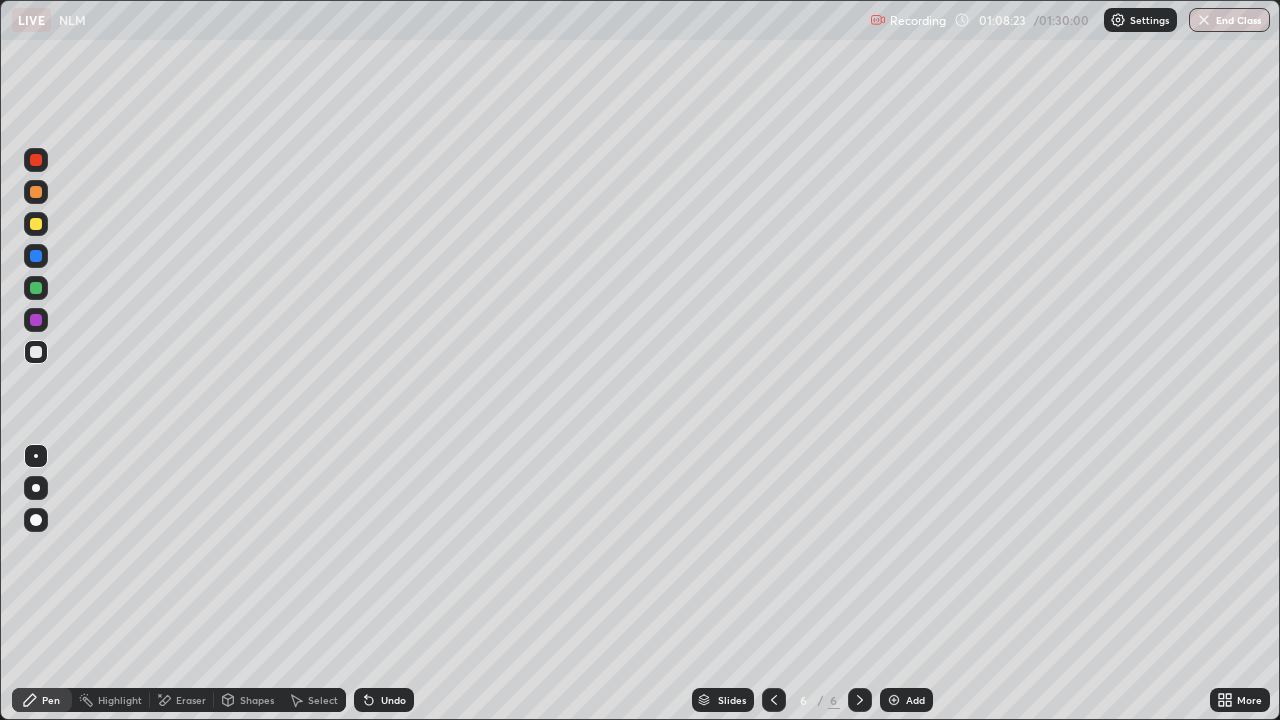click on "Shapes" at bounding box center (257, 700) 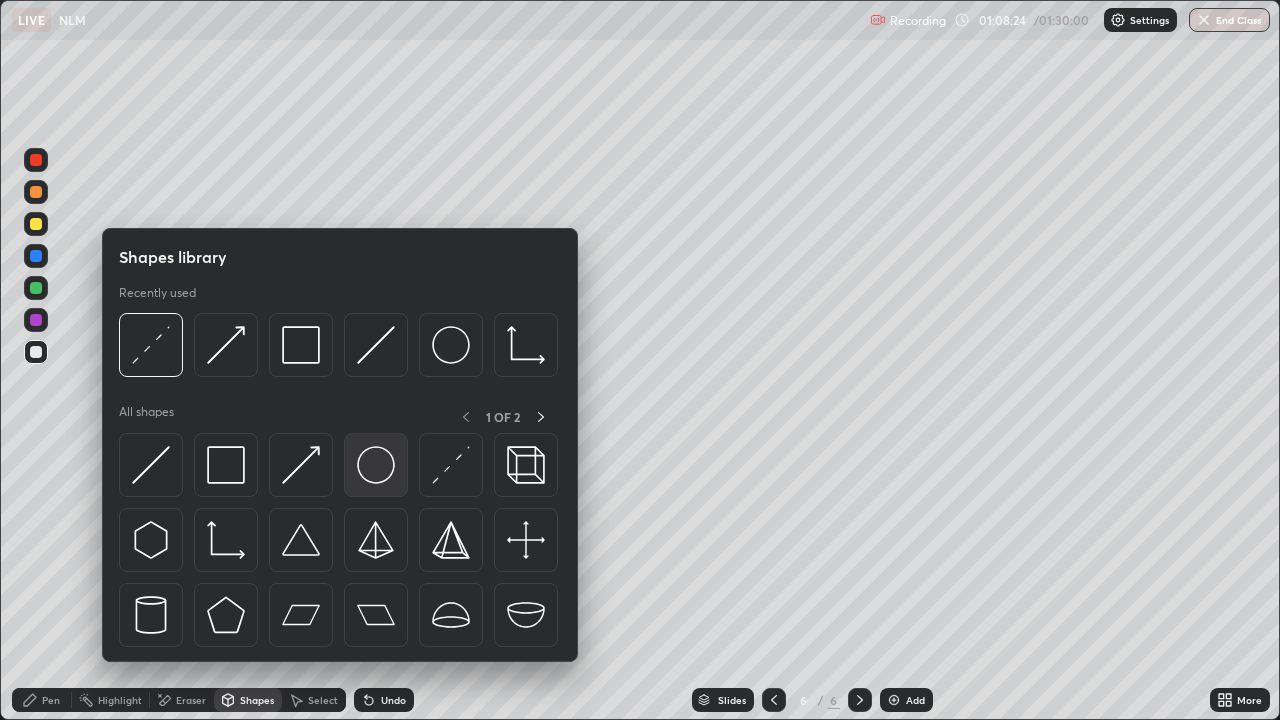 click at bounding box center [376, 465] 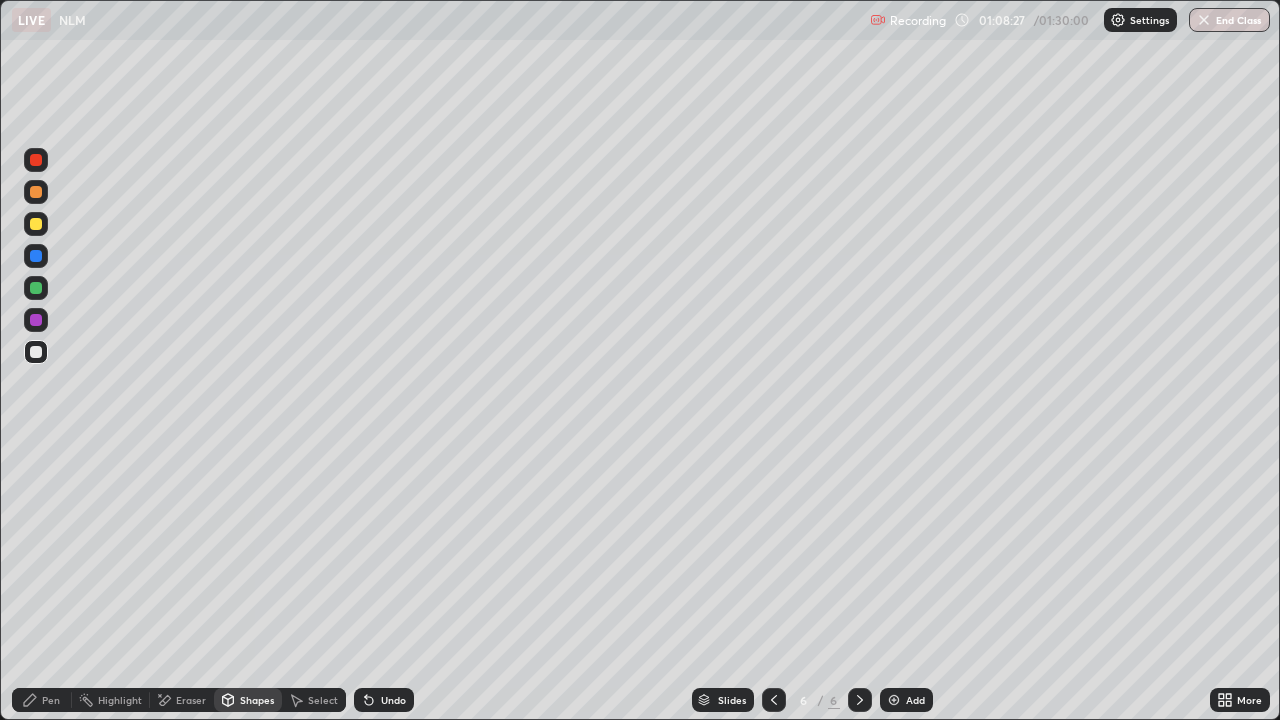 click on "Shapes" at bounding box center (257, 700) 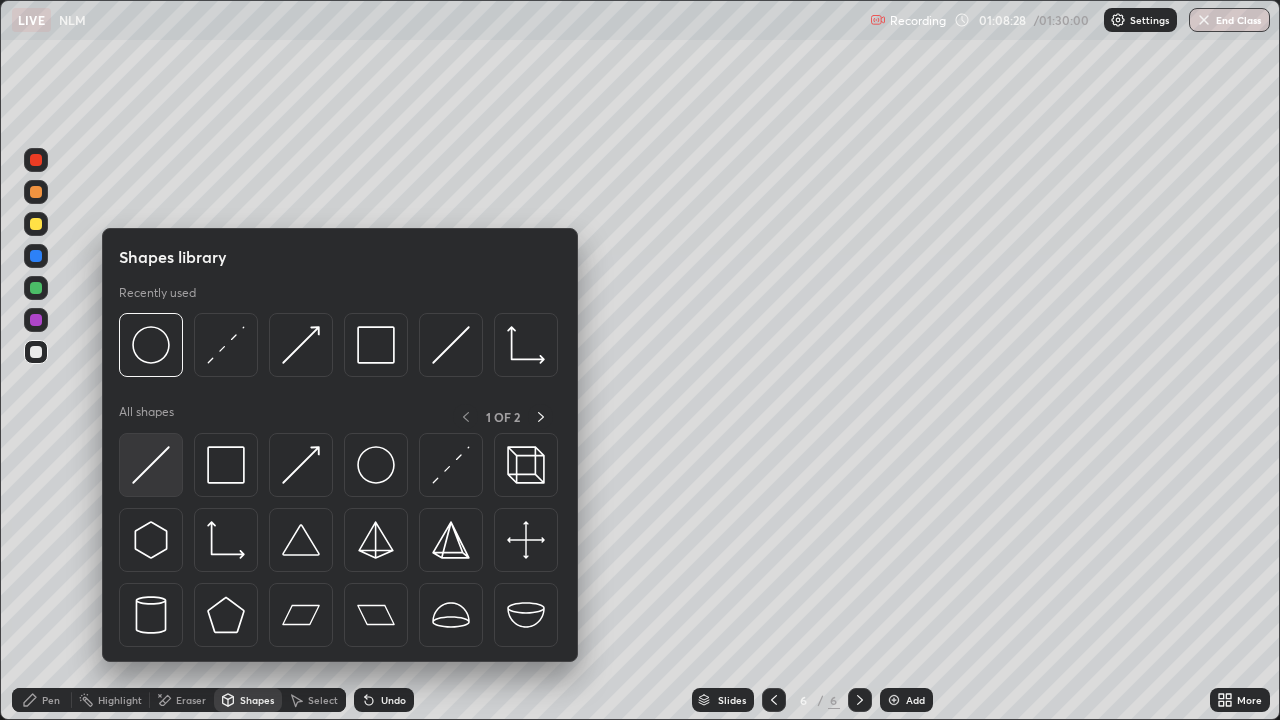 click at bounding box center [151, 465] 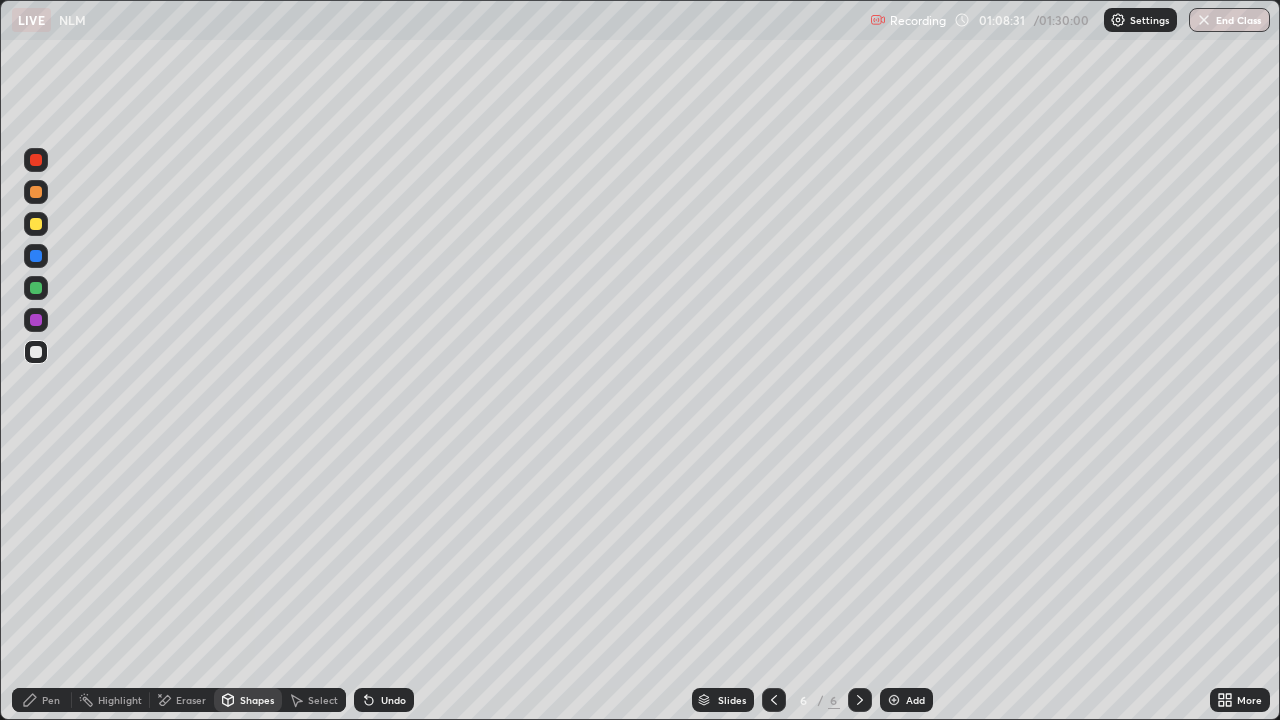click at bounding box center (36, 224) 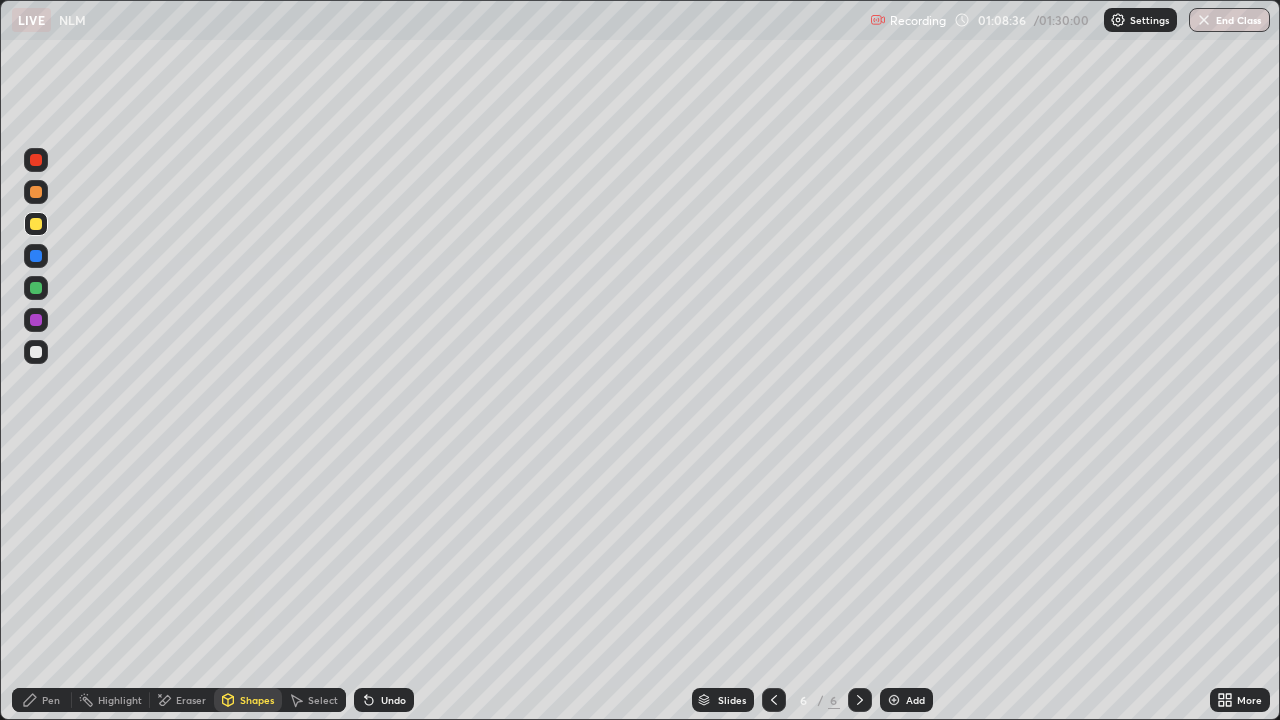 click at bounding box center [36, 288] 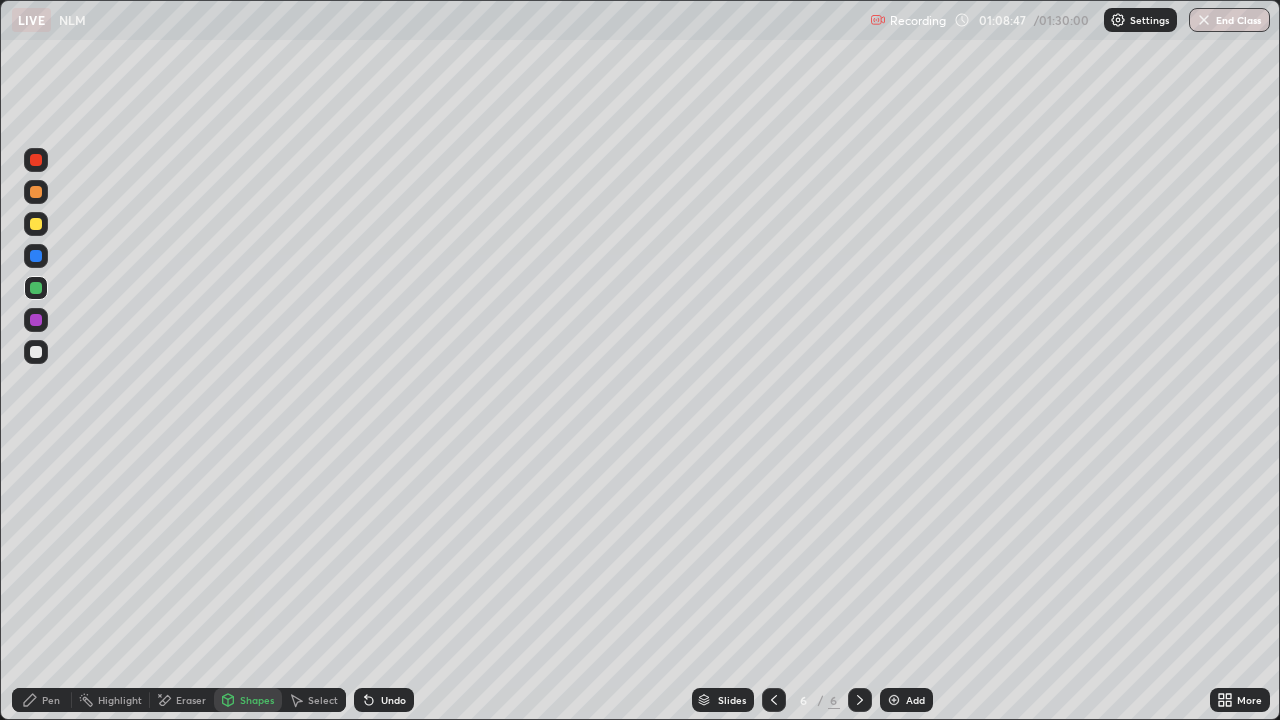 click on "Undo" at bounding box center [393, 700] 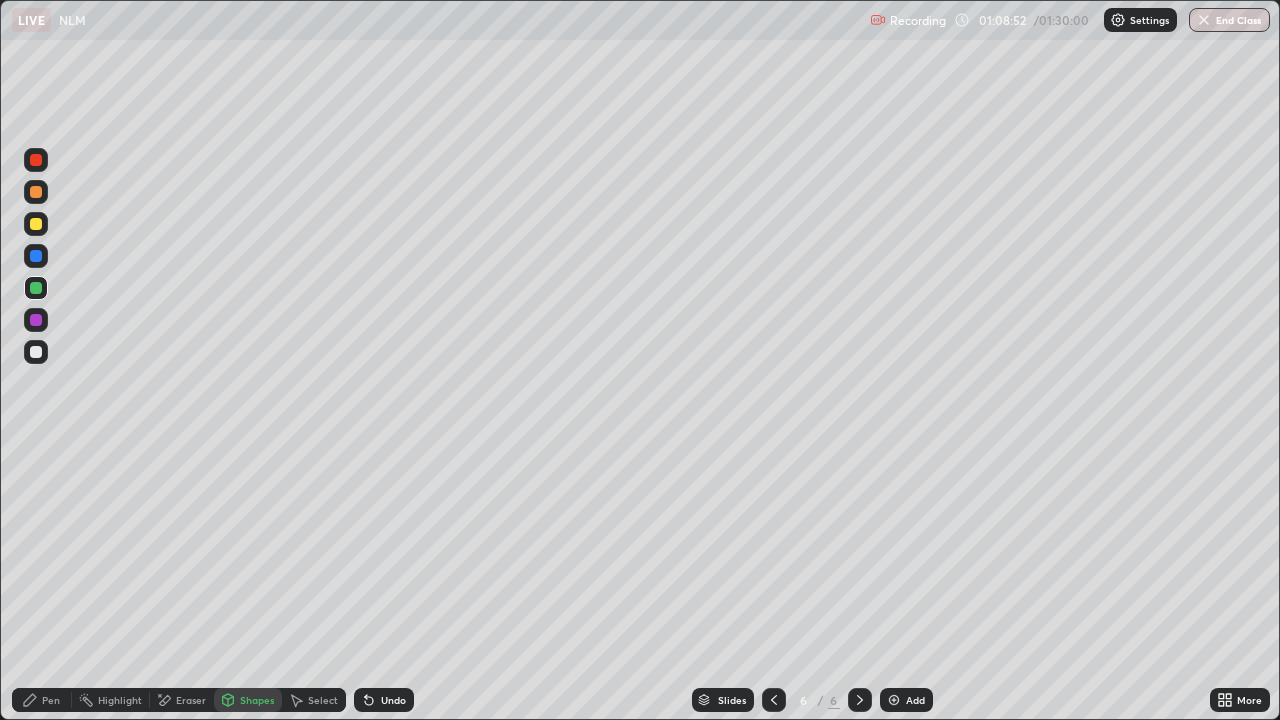 click on "Undo" at bounding box center [384, 700] 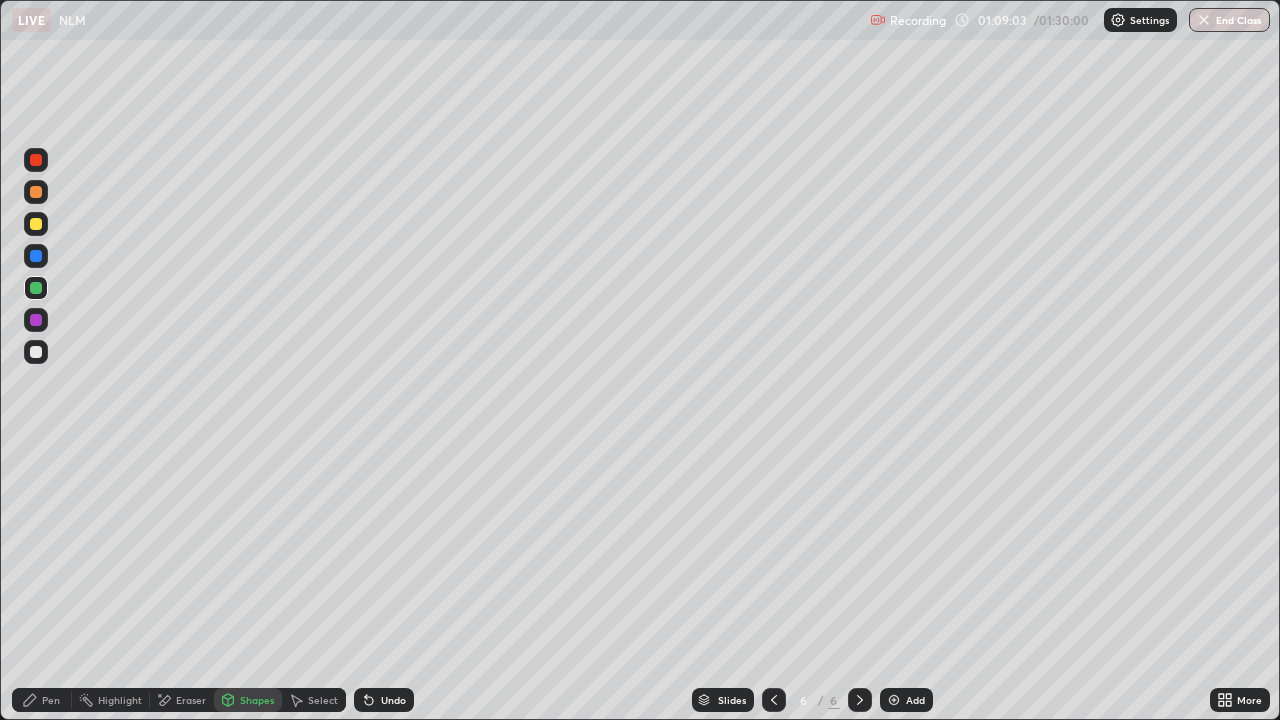 click on "Pen" at bounding box center (51, 700) 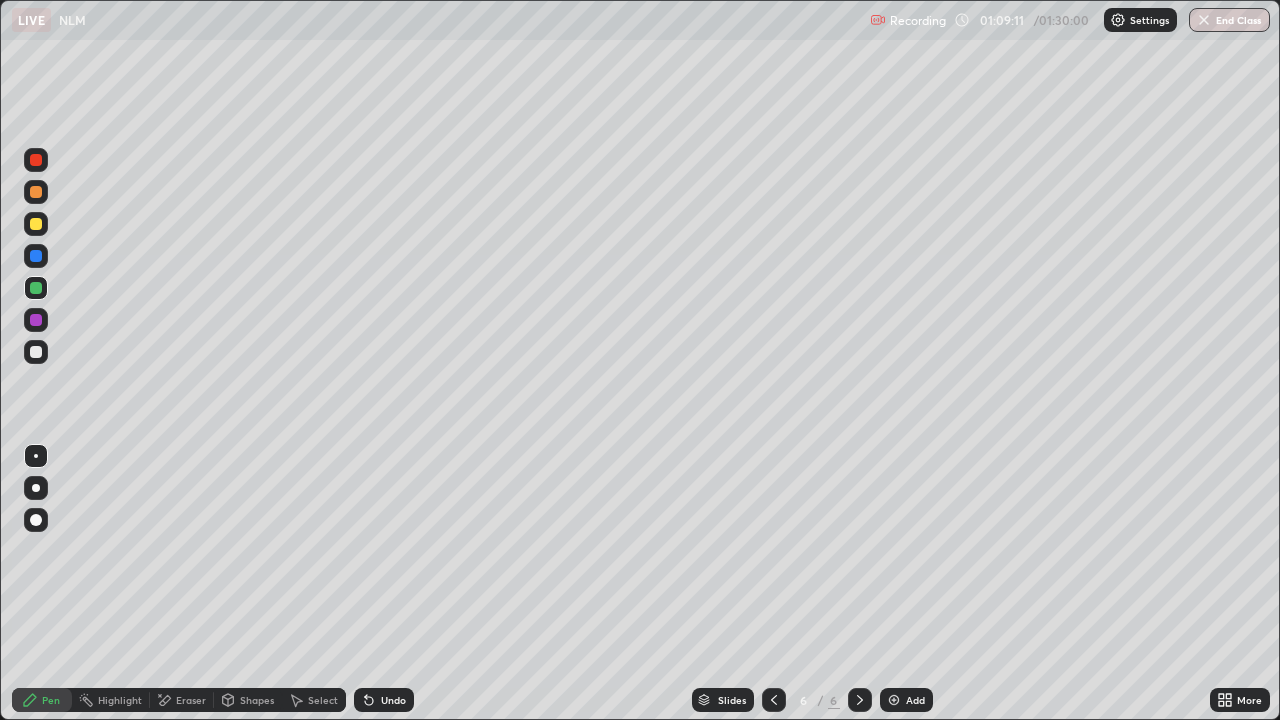 click at bounding box center [36, 224] 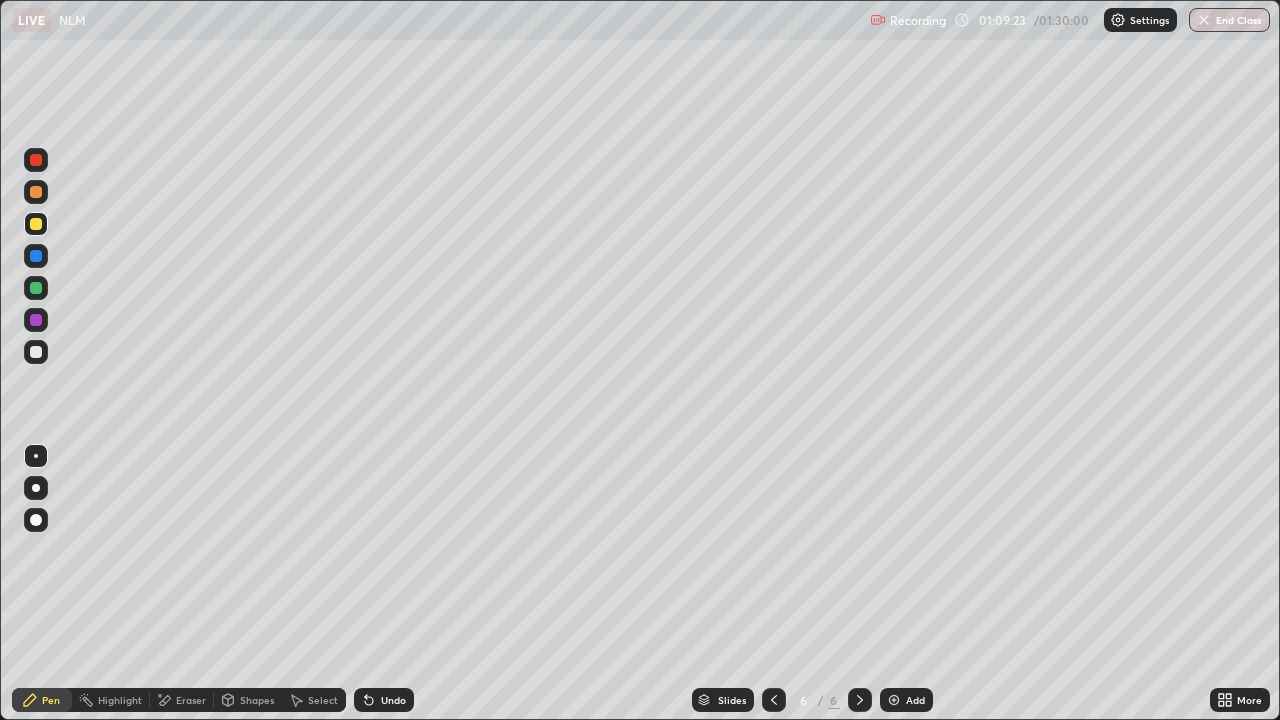 click on "Shapes" at bounding box center (257, 700) 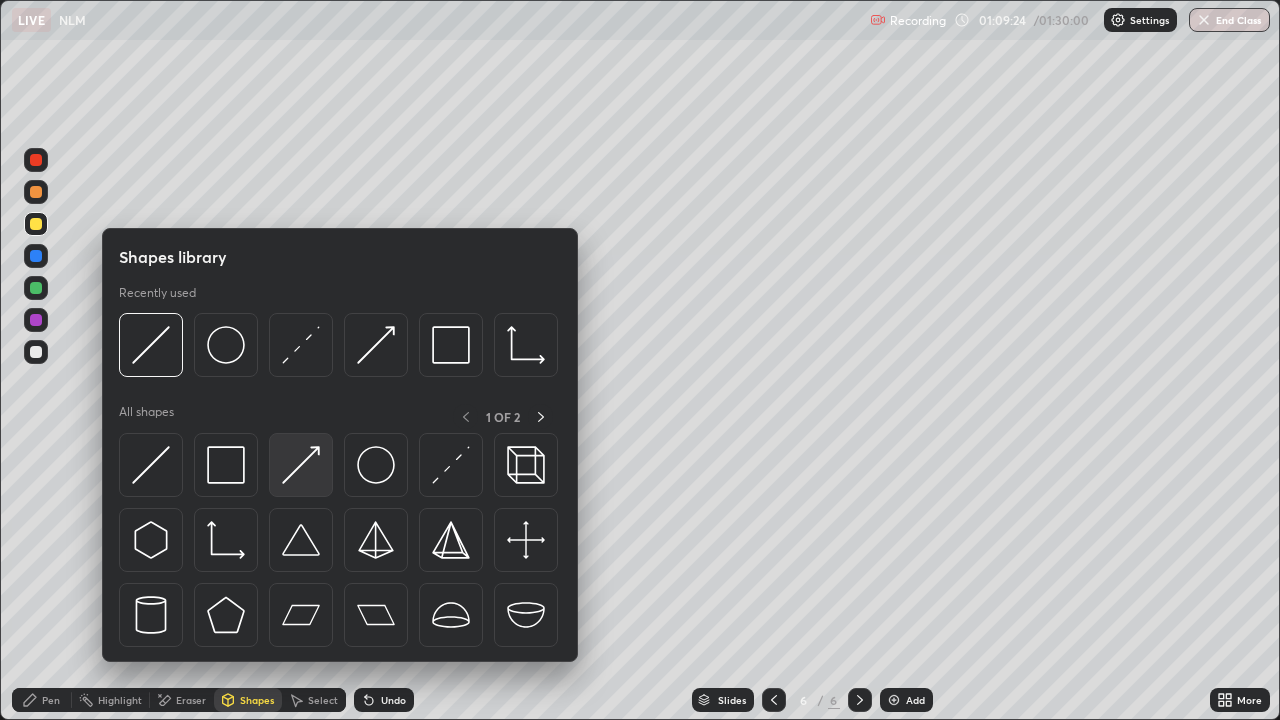 click at bounding box center (301, 465) 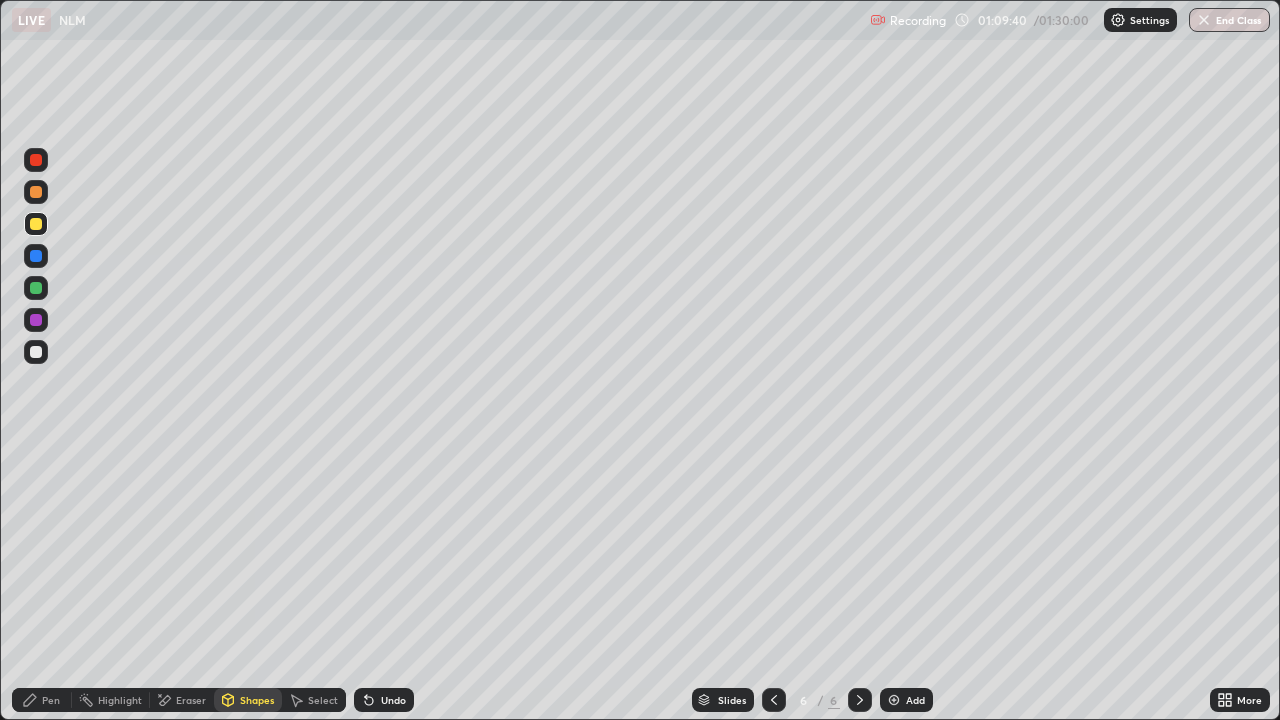 click at bounding box center (36, 320) 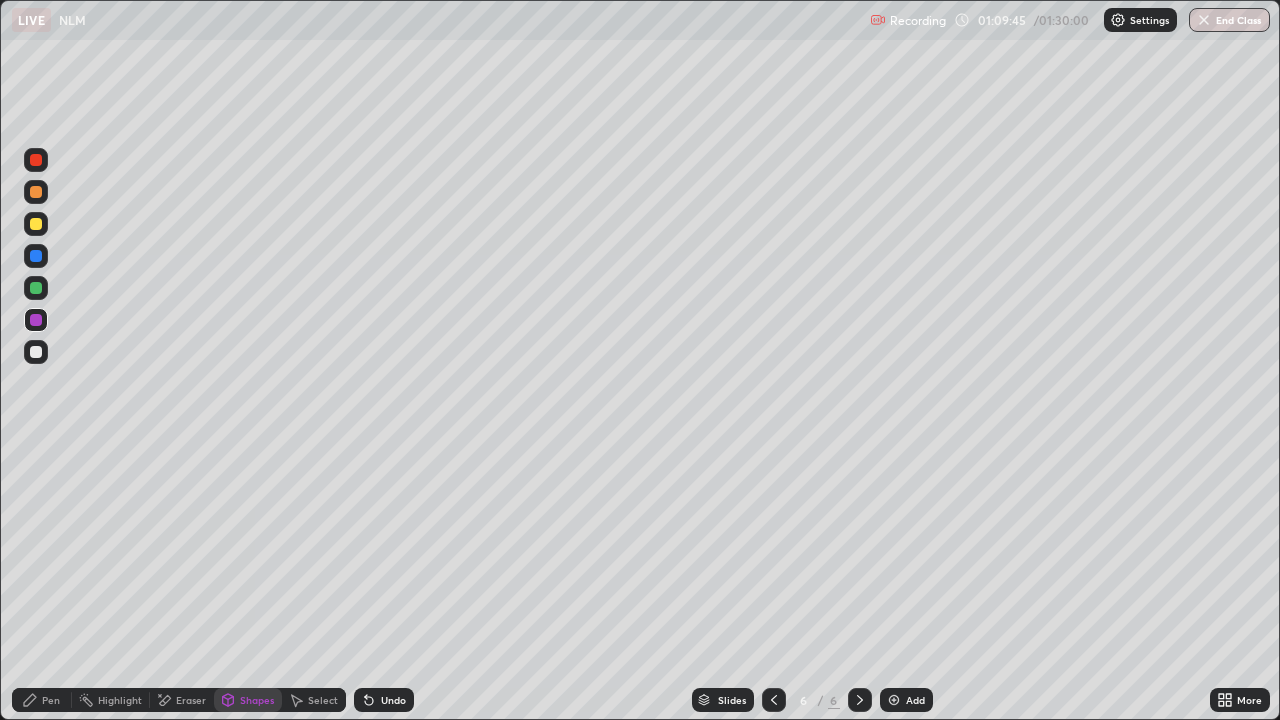 click on "Pen" at bounding box center [51, 700] 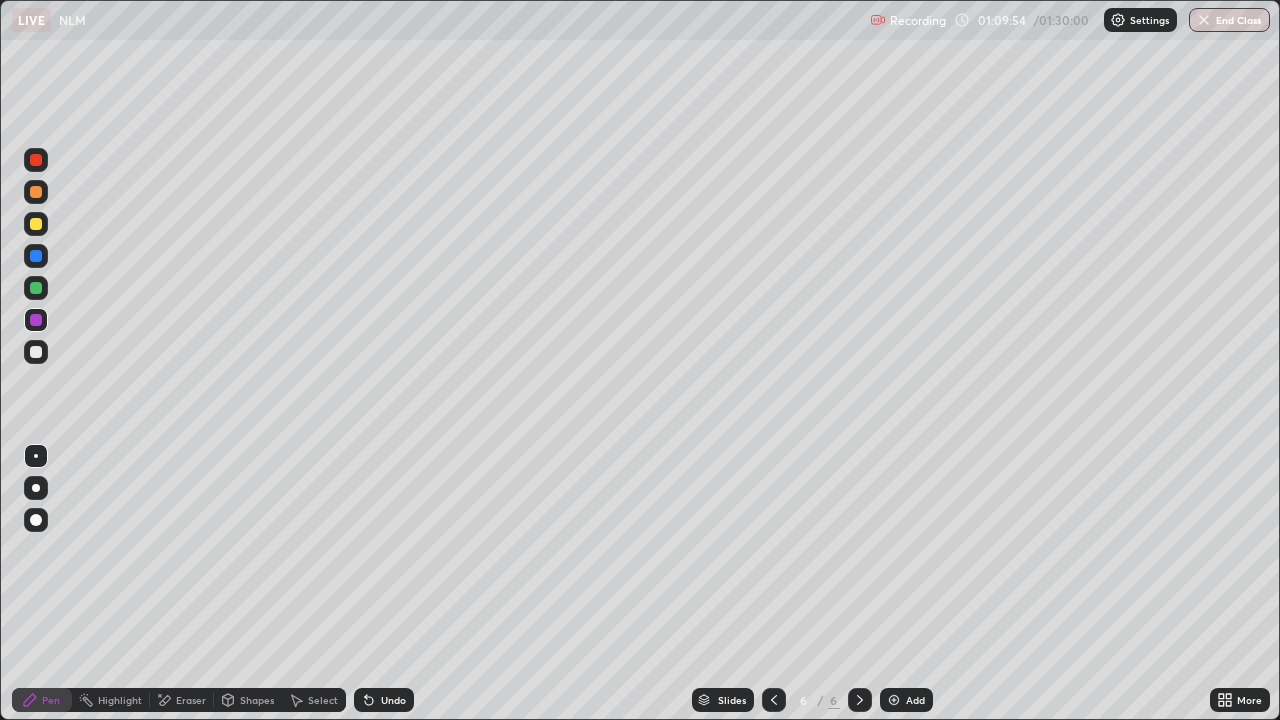 click on "Shapes" at bounding box center (257, 700) 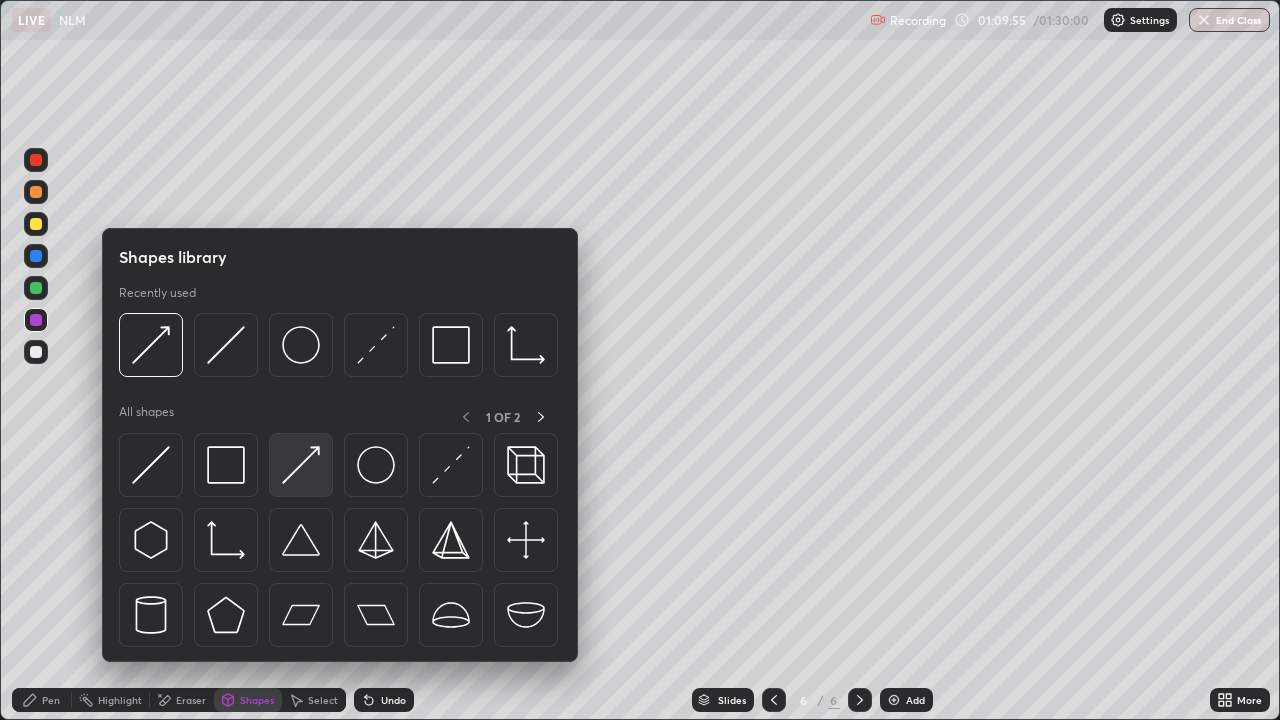 click at bounding box center [301, 465] 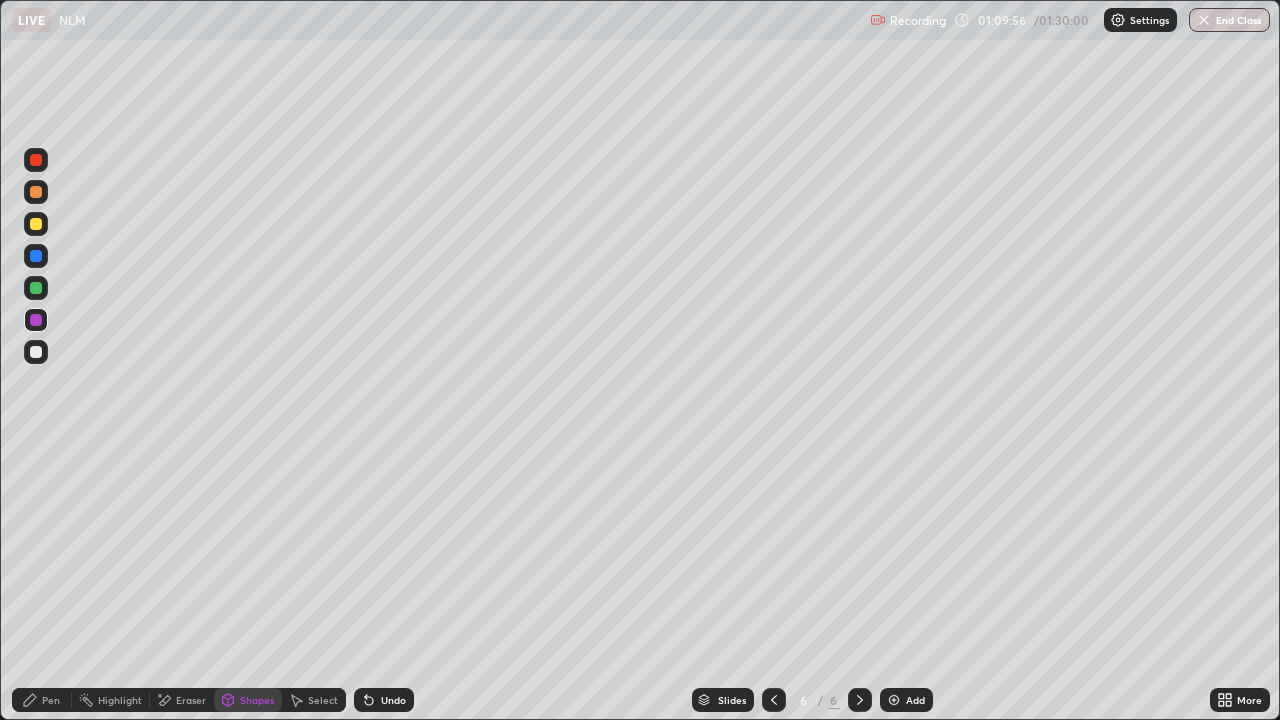 click at bounding box center [36, 224] 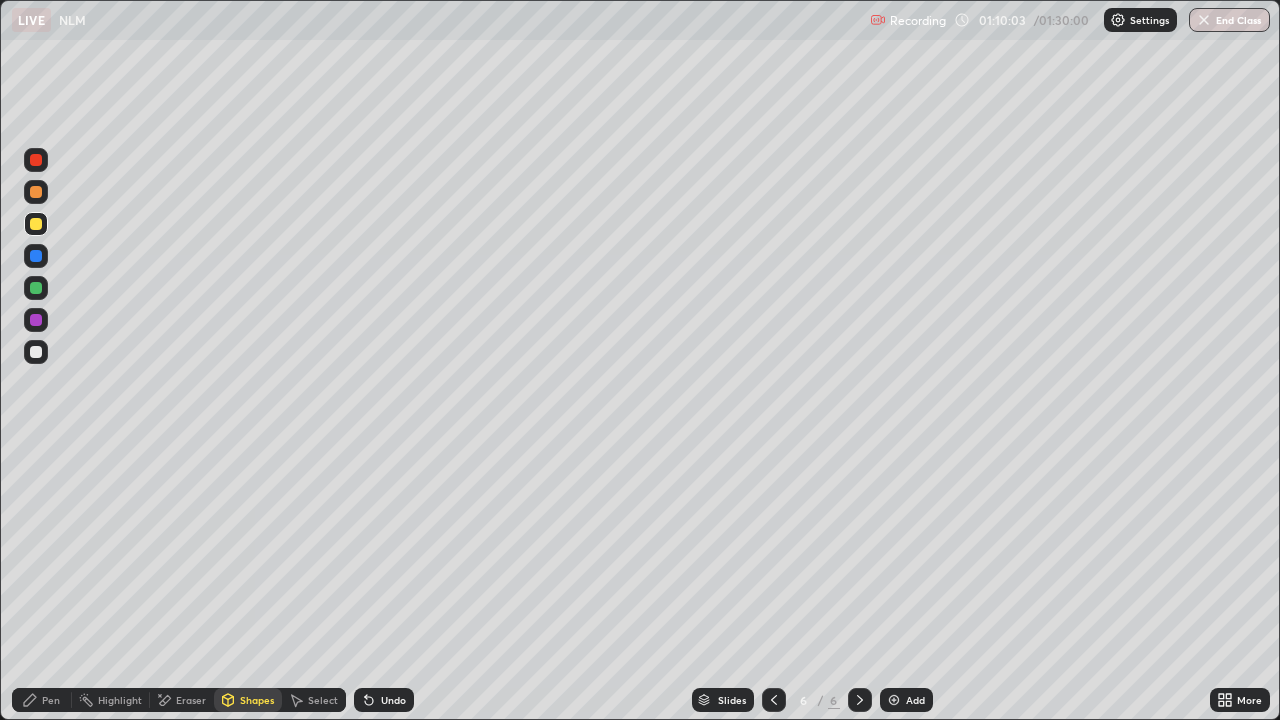 click on "Shapes" at bounding box center (257, 700) 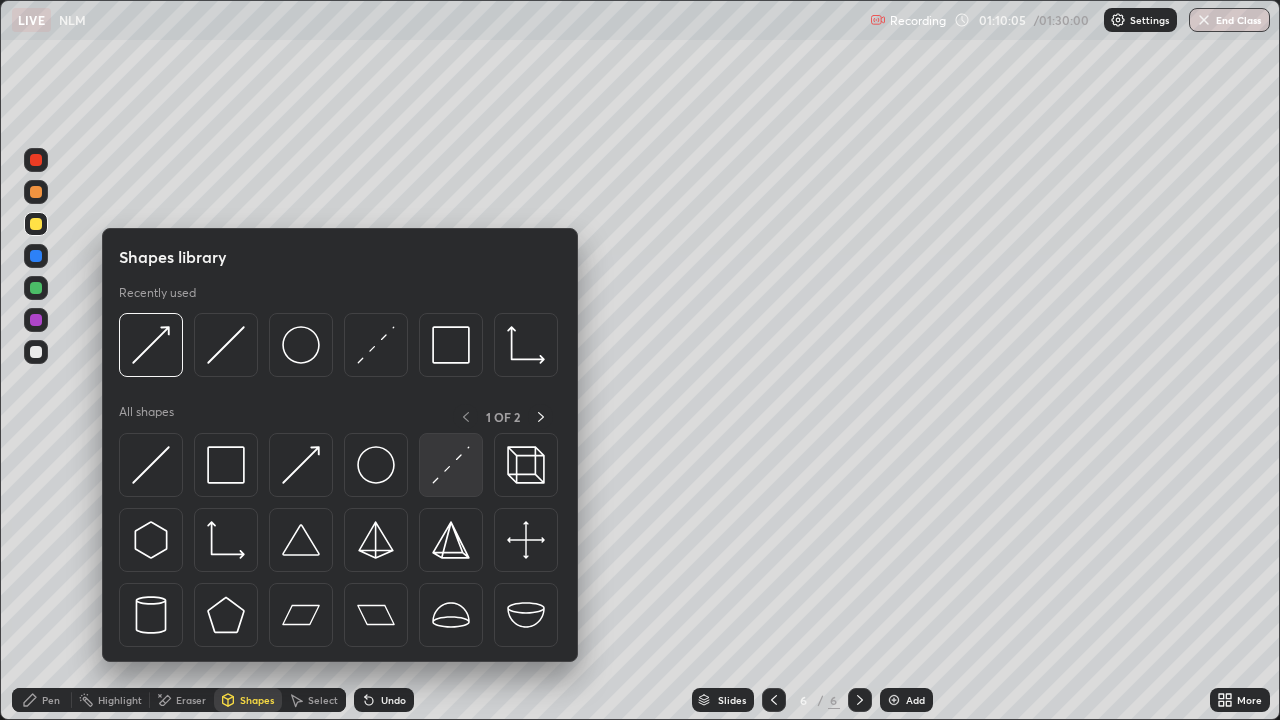 click at bounding box center (451, 465) 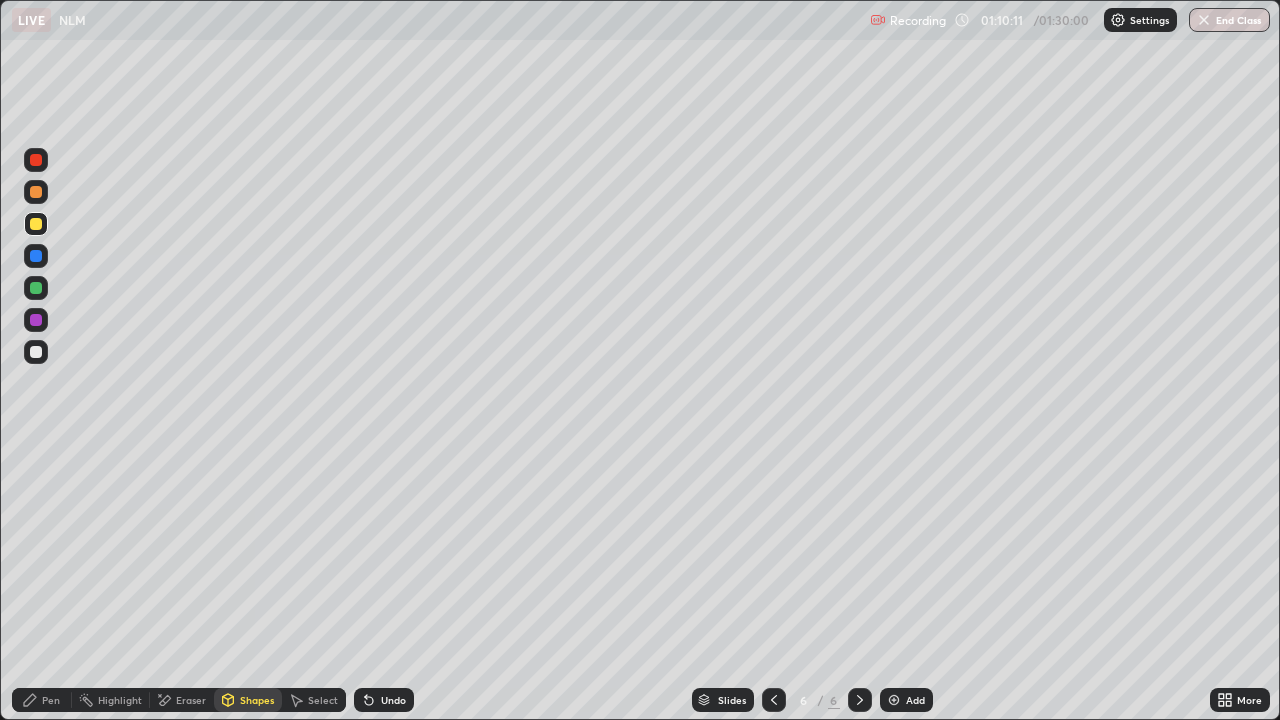 click on "Shapes" at bounding box center (257, 700) 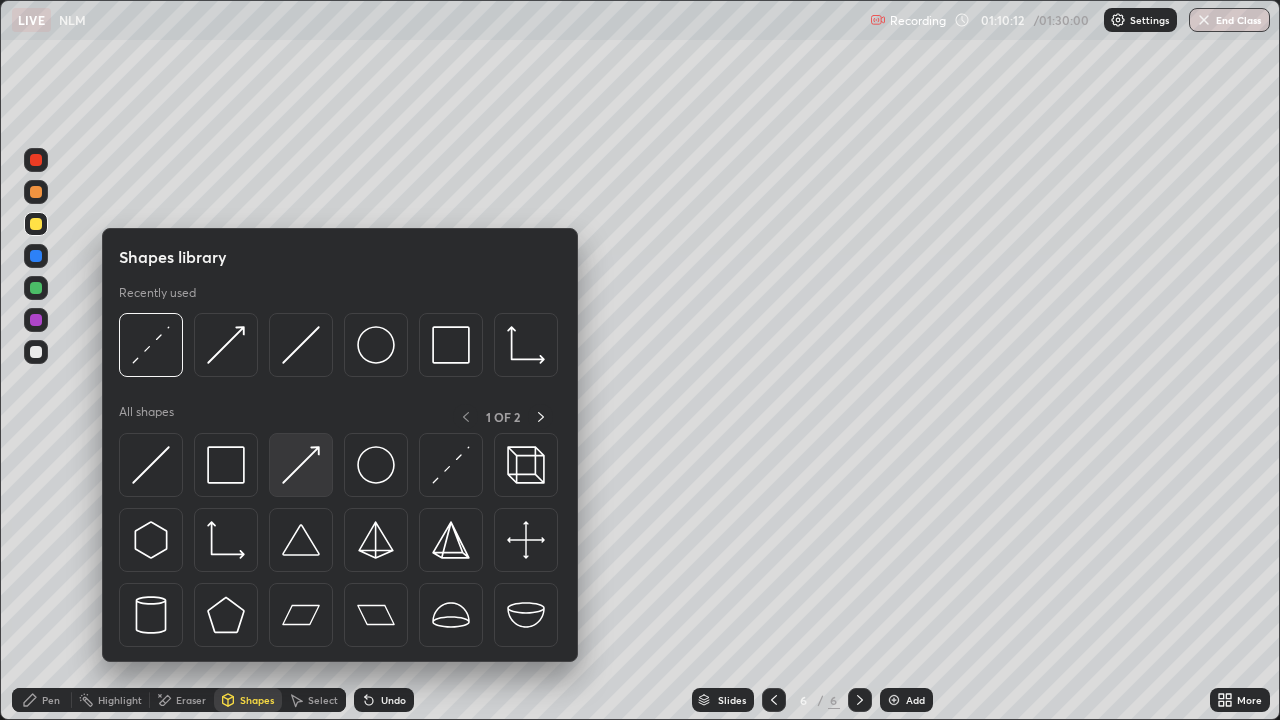 click at bounding box center [301, 465] 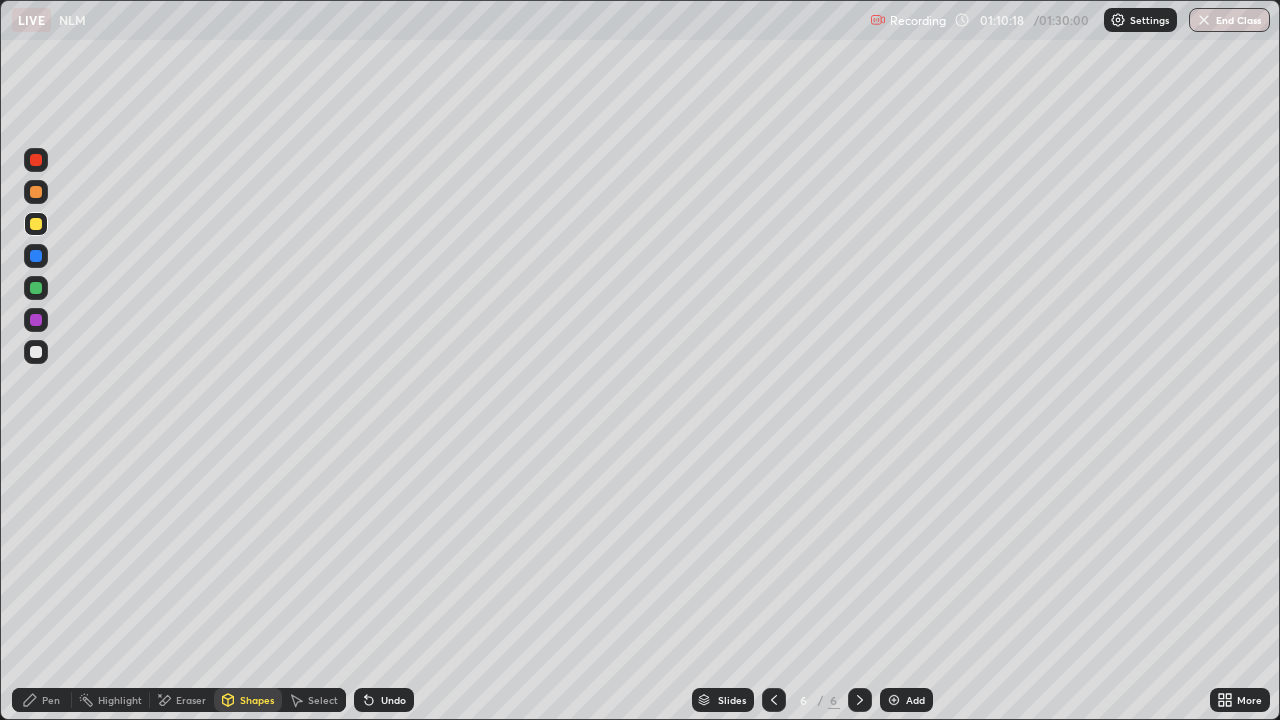 click on "Undo" at bounding box center [393, 700] 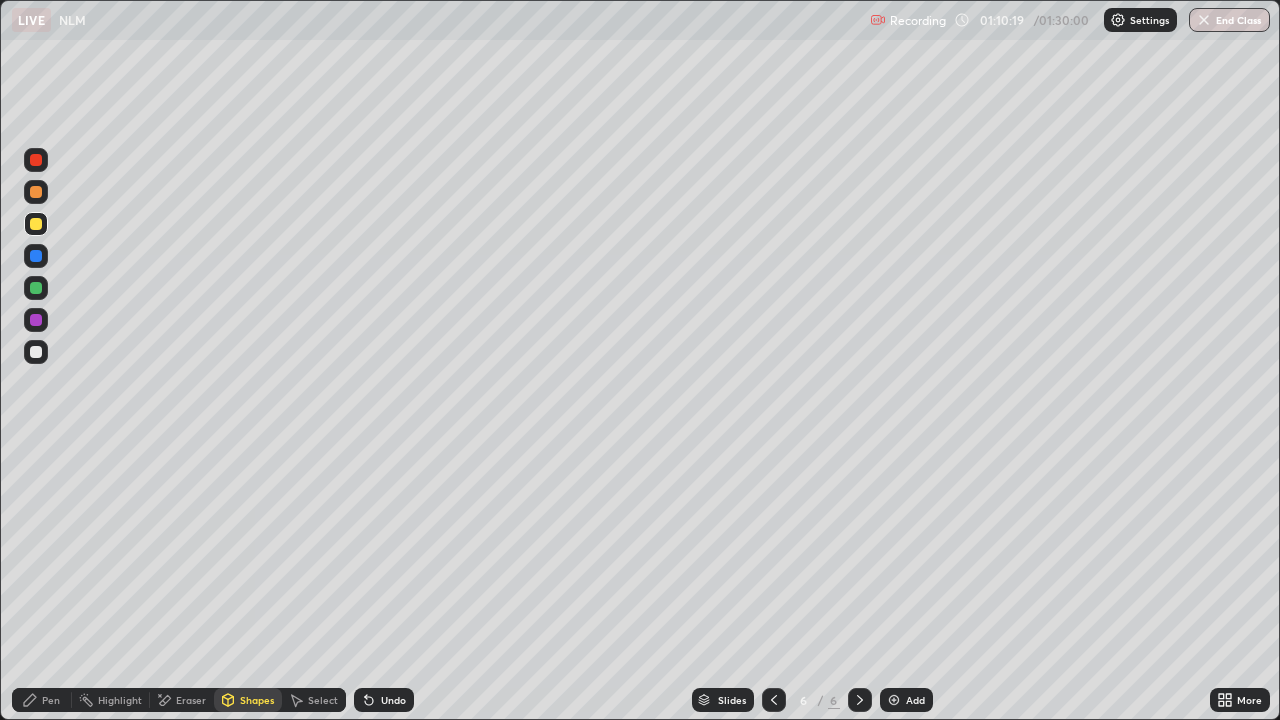 click on "Shapes" at bounding box center (257, 700) 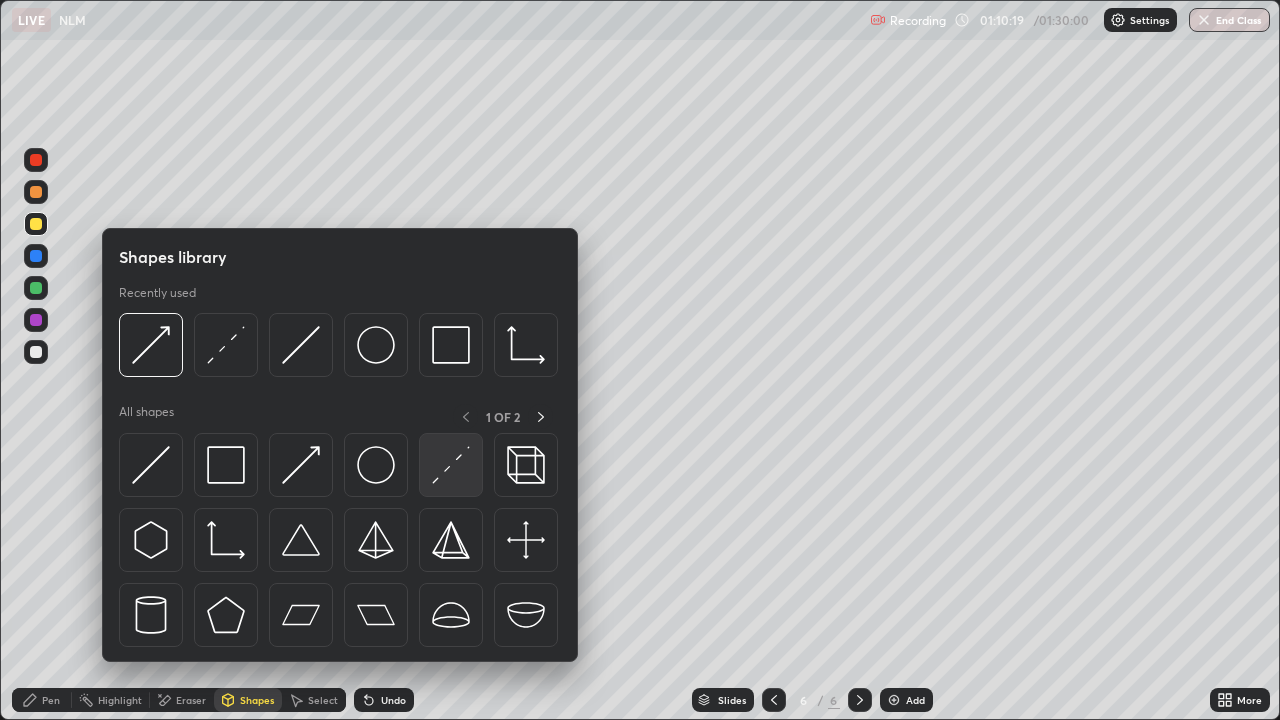 click at bounding box center (451, 465) 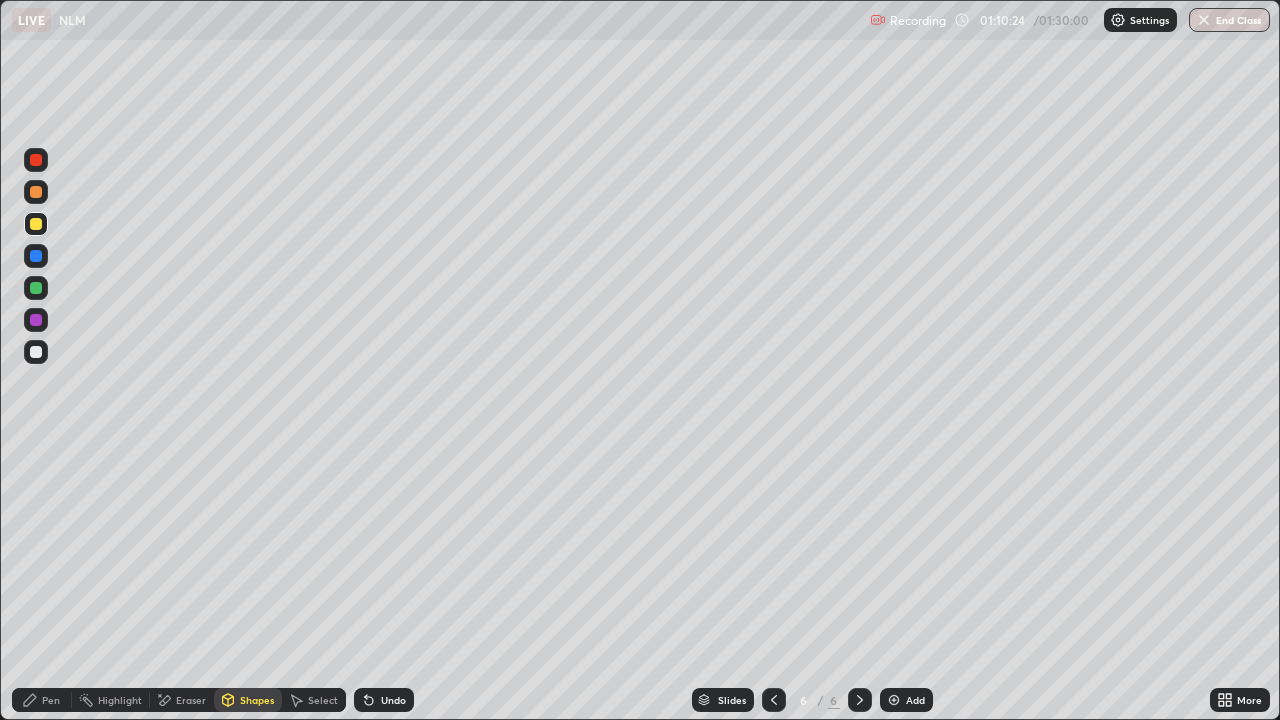 click on "Pen" at bounding box center (51, 700) 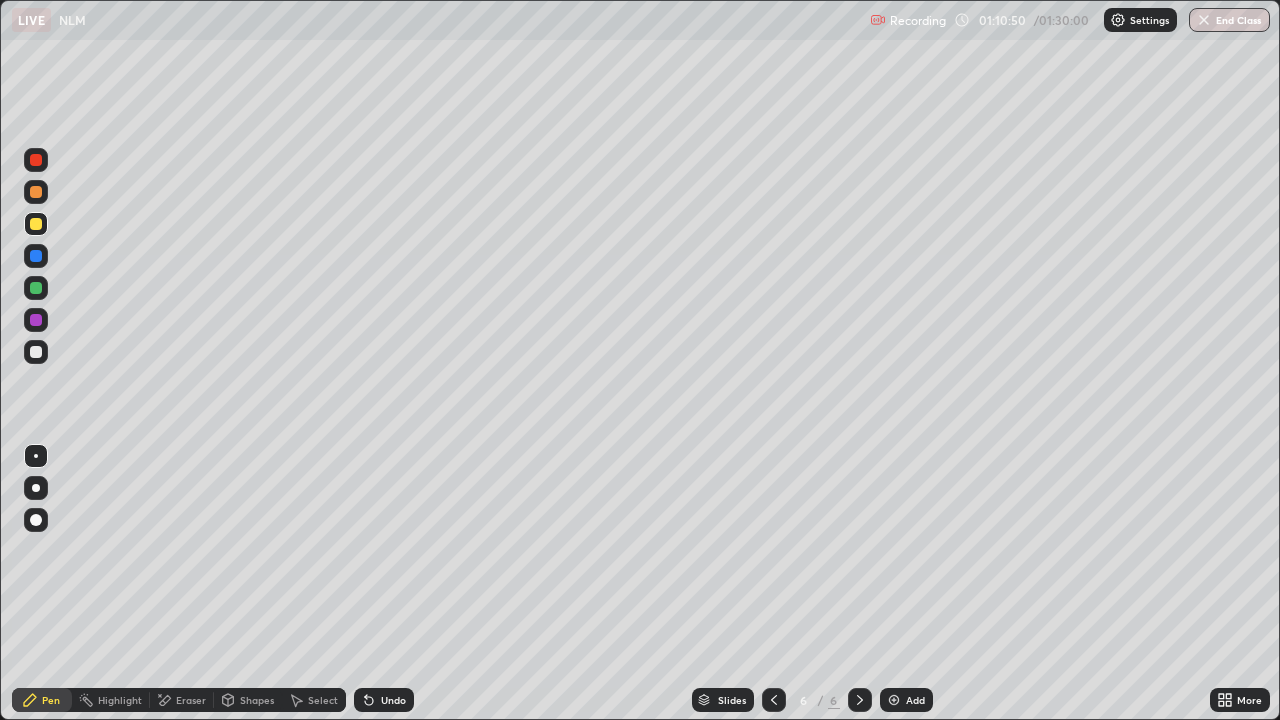 click at bounding box center (36, 288) 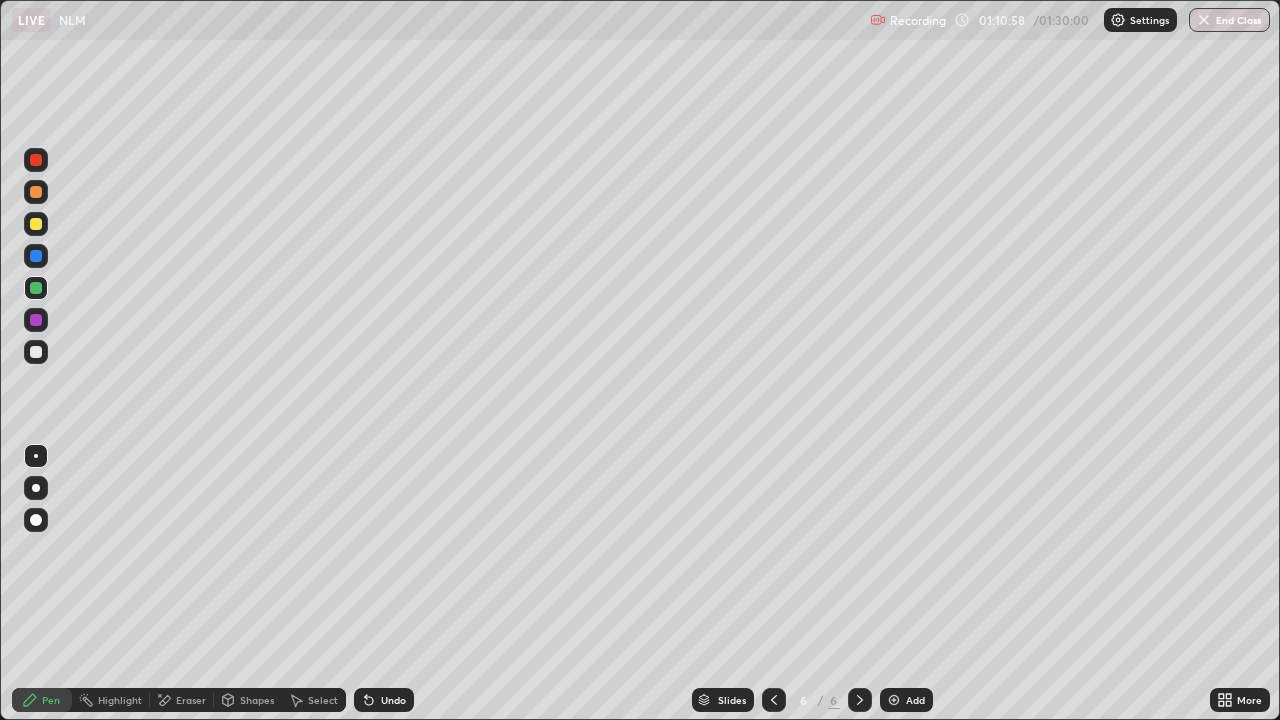 click at bounding box center [36, 224] 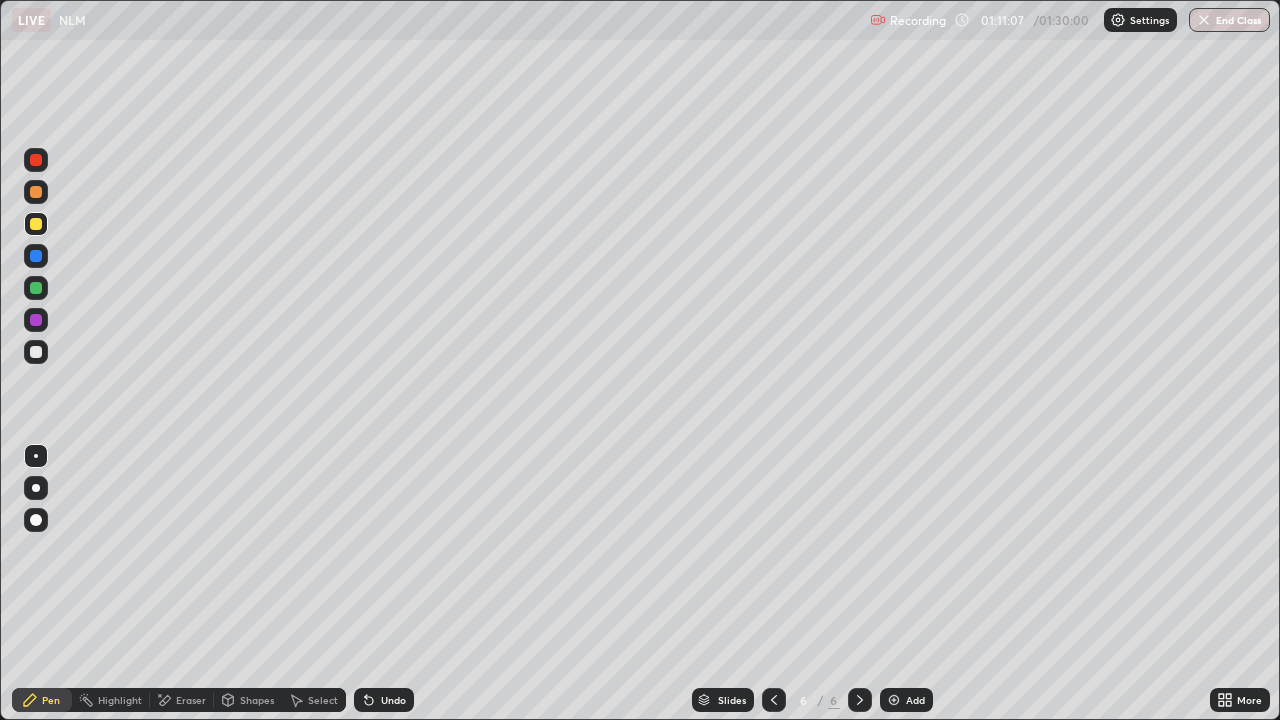 click on "Undo" at bounding box center (384, 700) 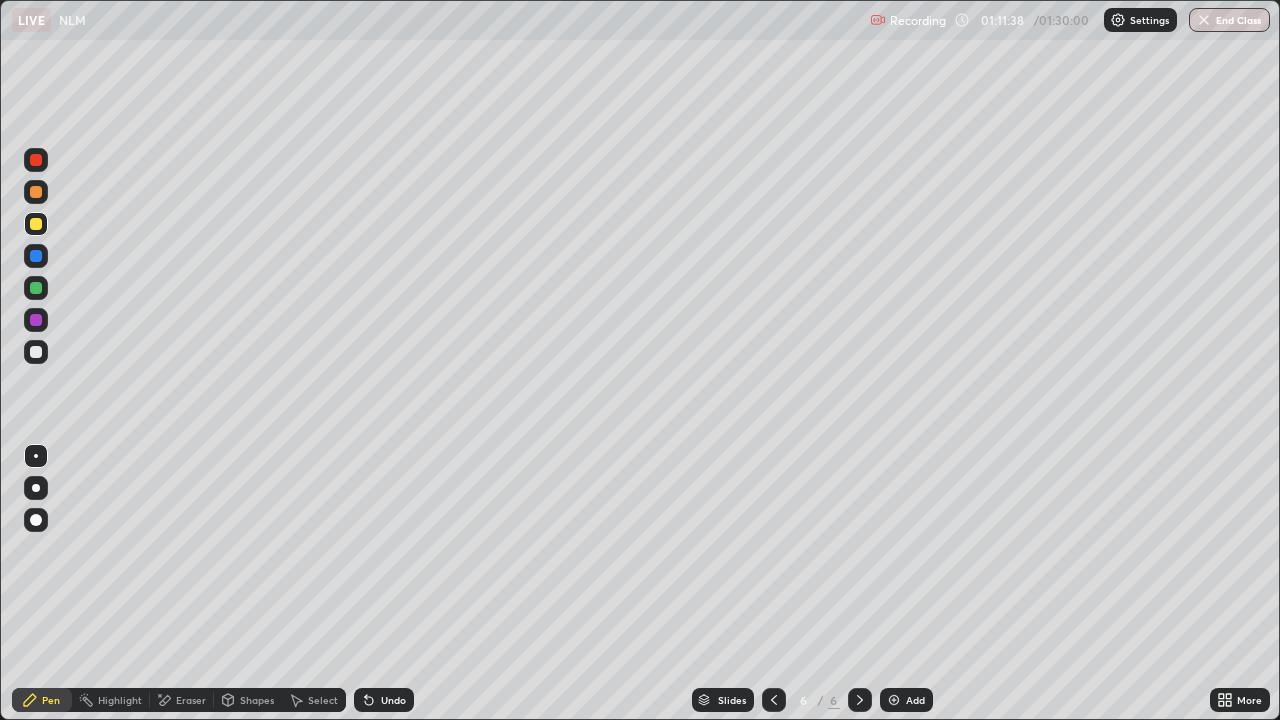 click at bounding box center [36, 352] 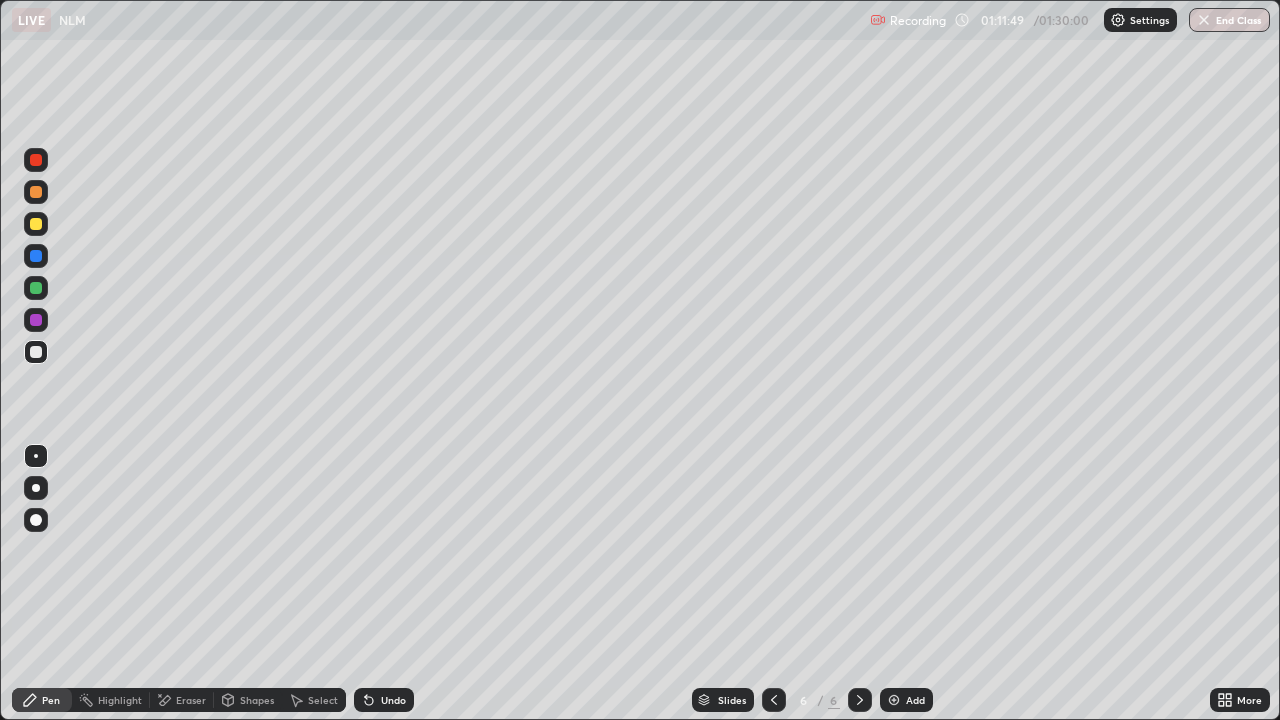 click 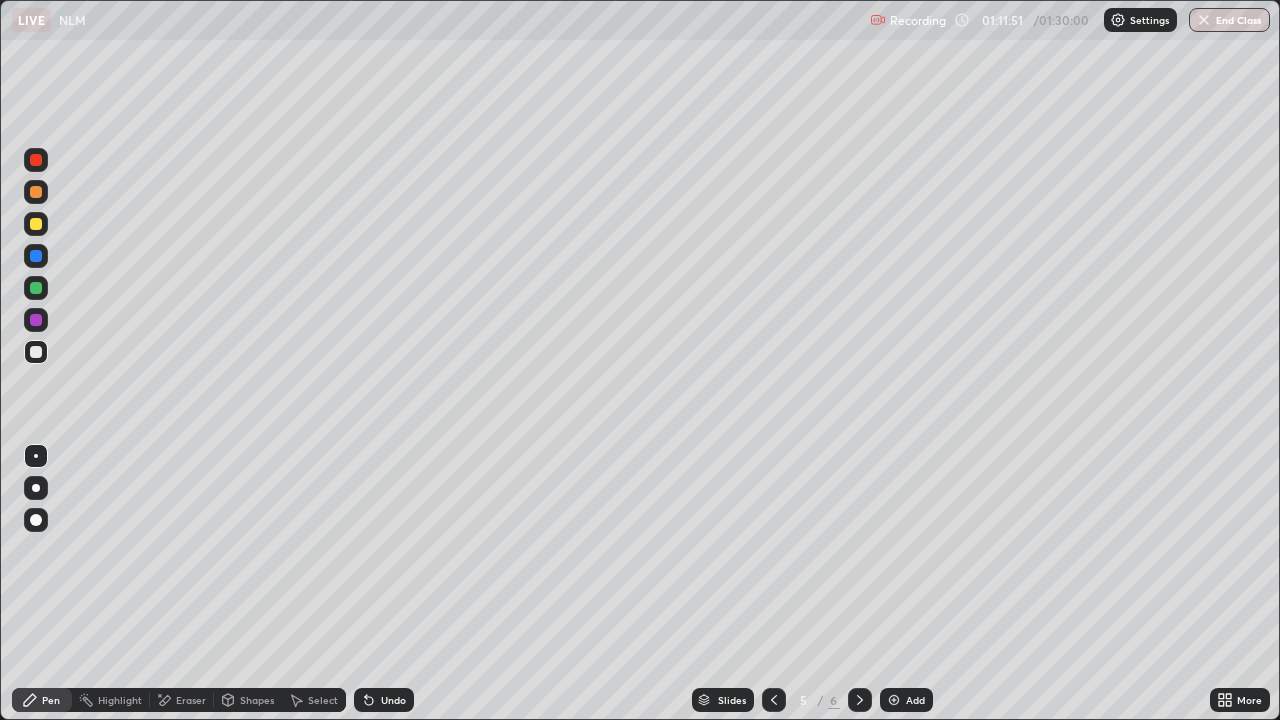 click at bounding box center [860, 700] 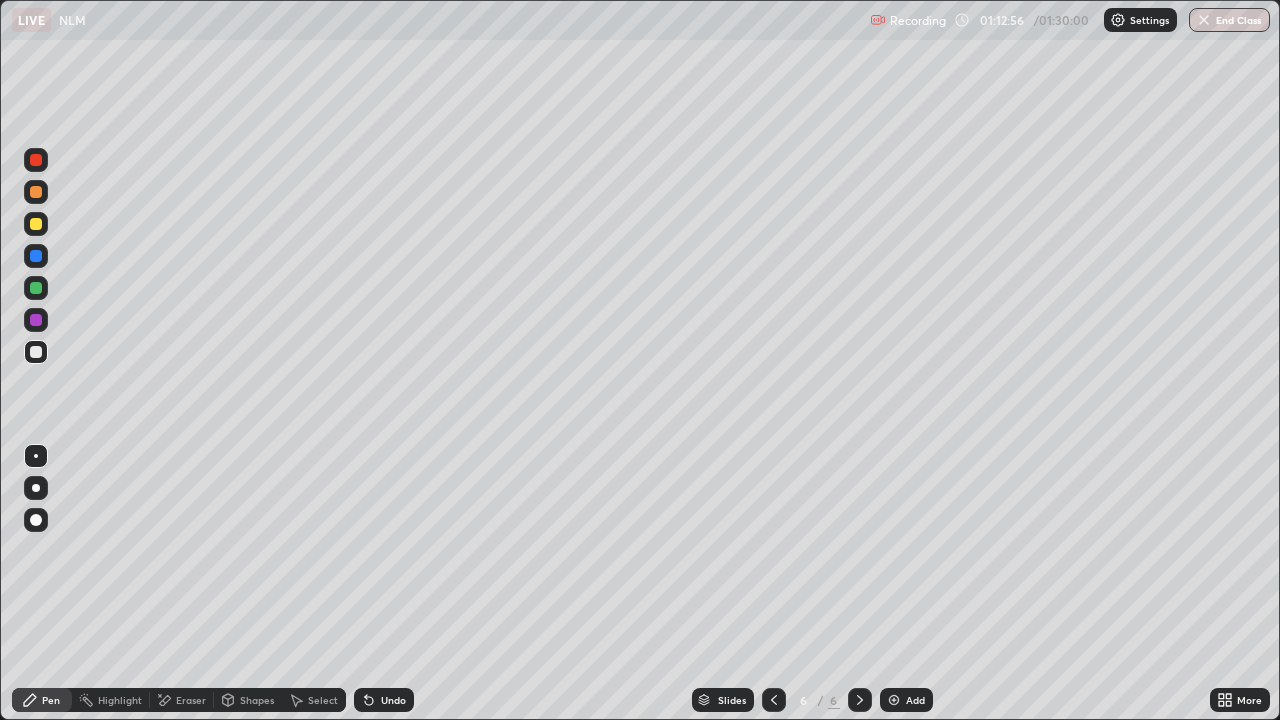 click on "Shapes" at bounding box center (257, 700) 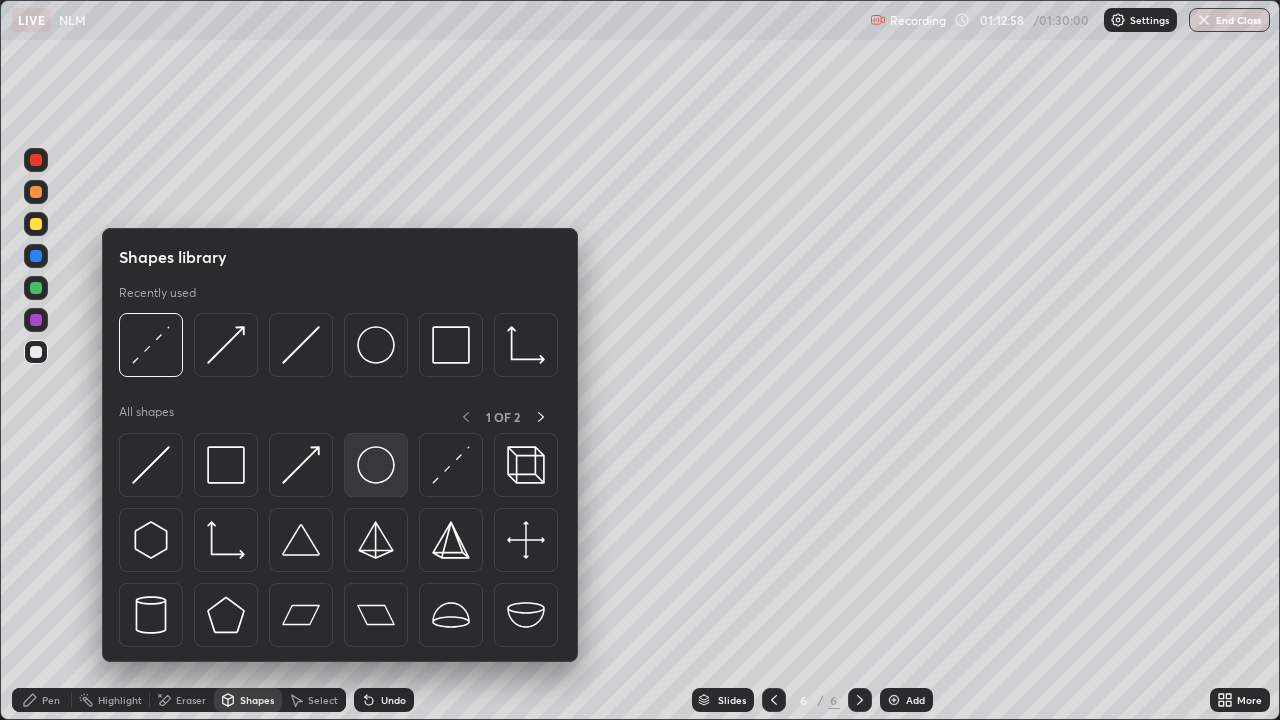 click at bounding box center (376, 465) 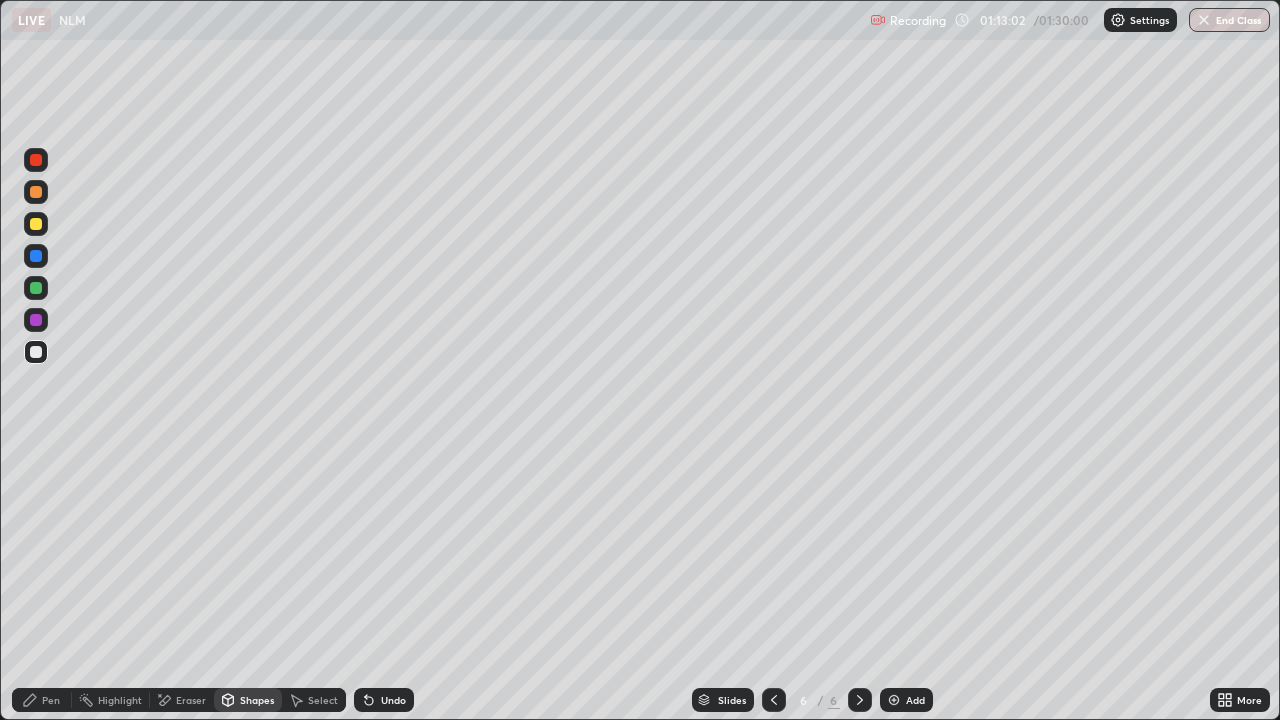 click on "Select" at bounding box center [323, 700] 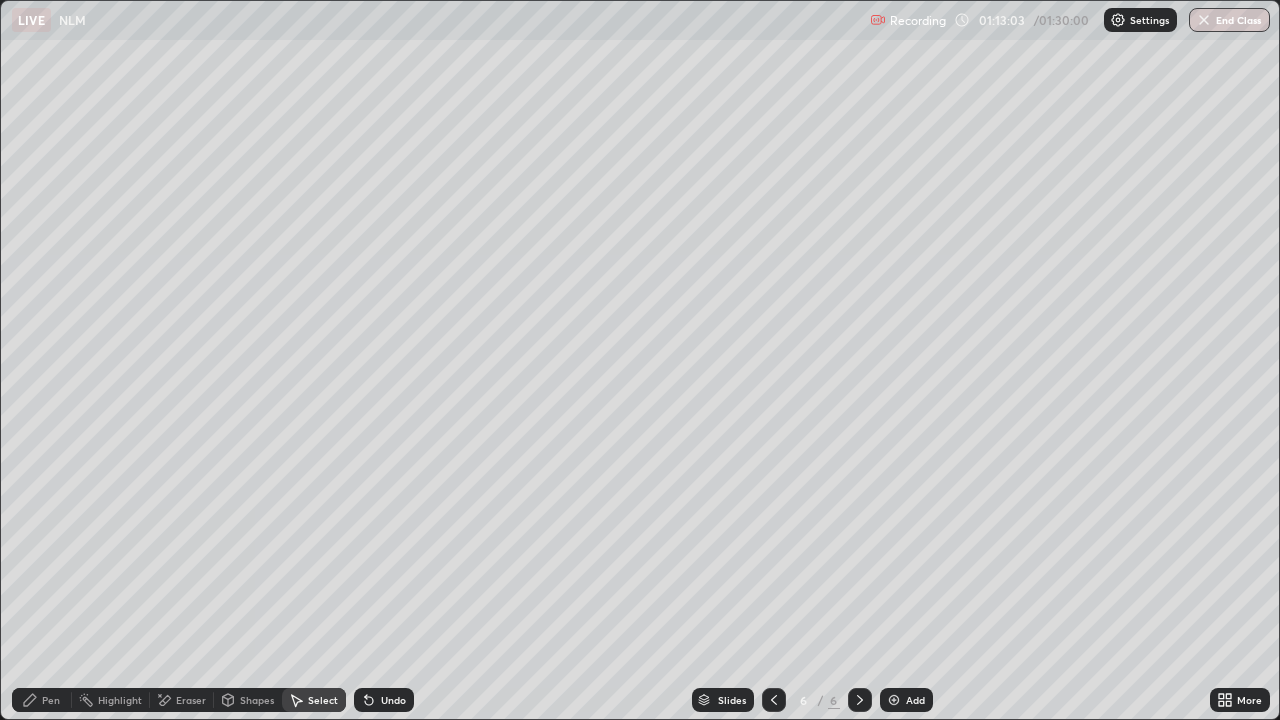 click on "Shapes" at bounding box center (257, 700) 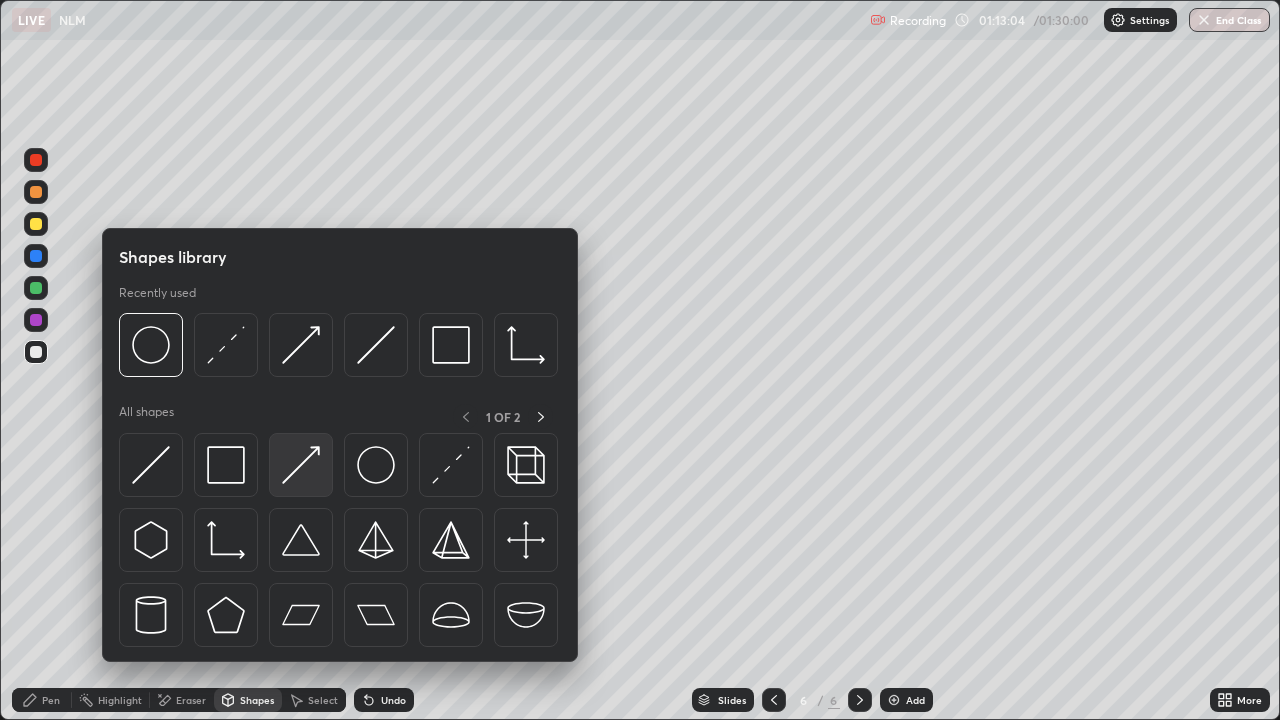 click at bounding box center (301, 465) 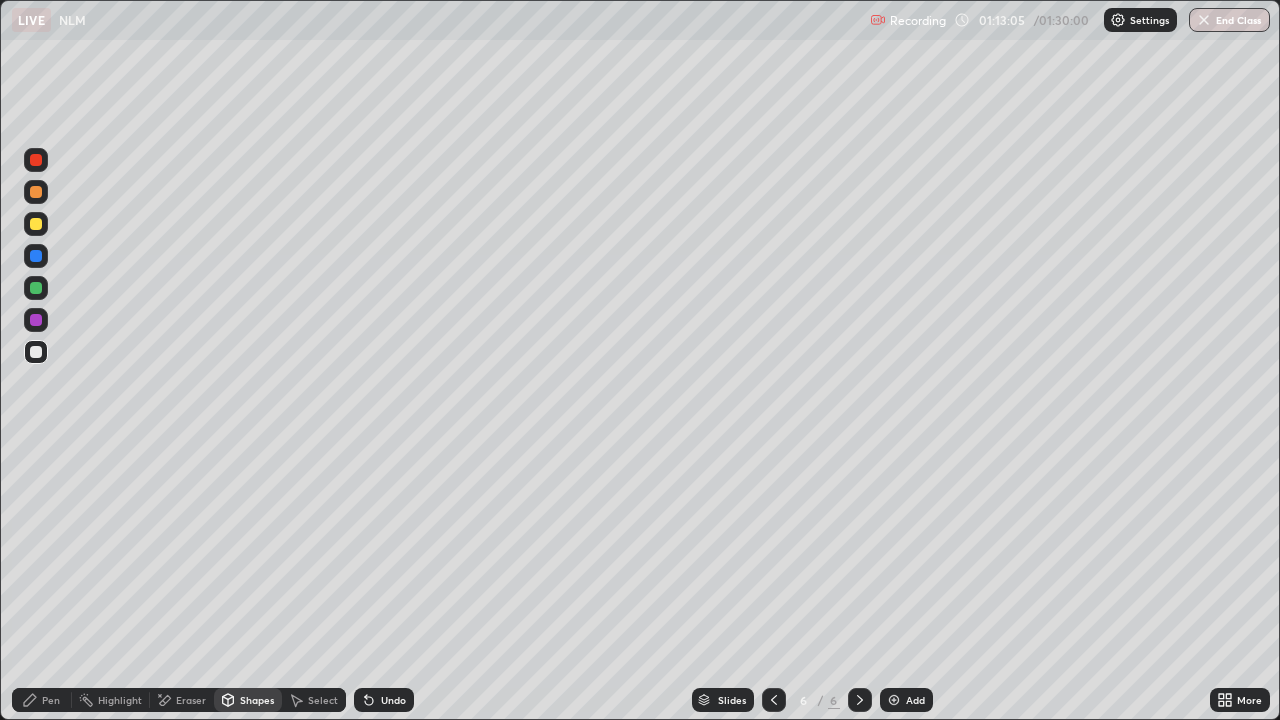 click at bounding box center [36, 320] 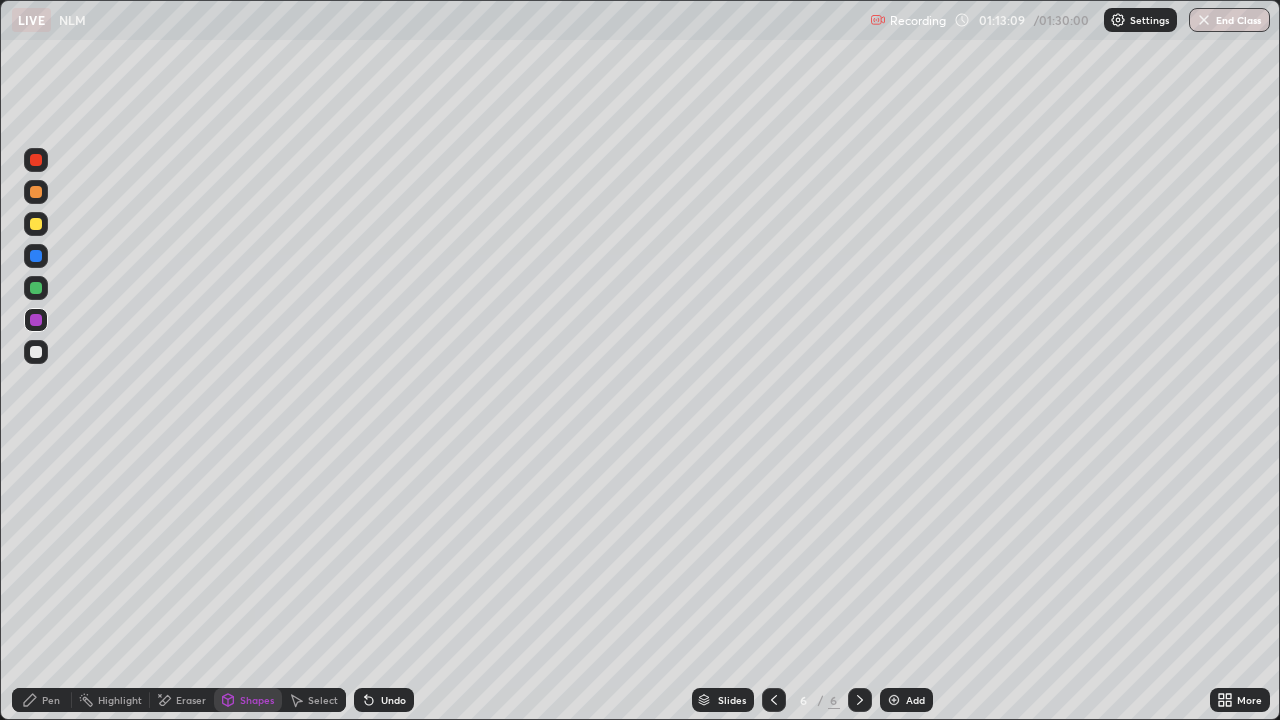click at bounding box center [36, 352] 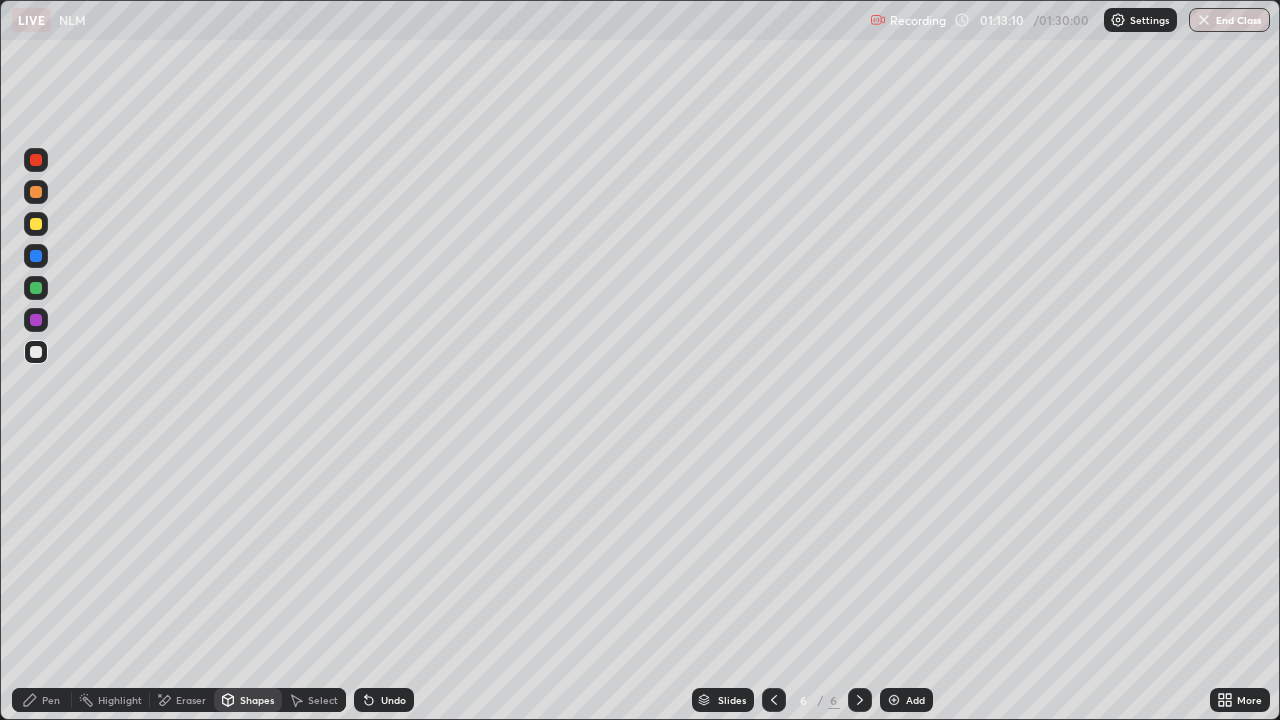 click at bounding box center [36, 224] 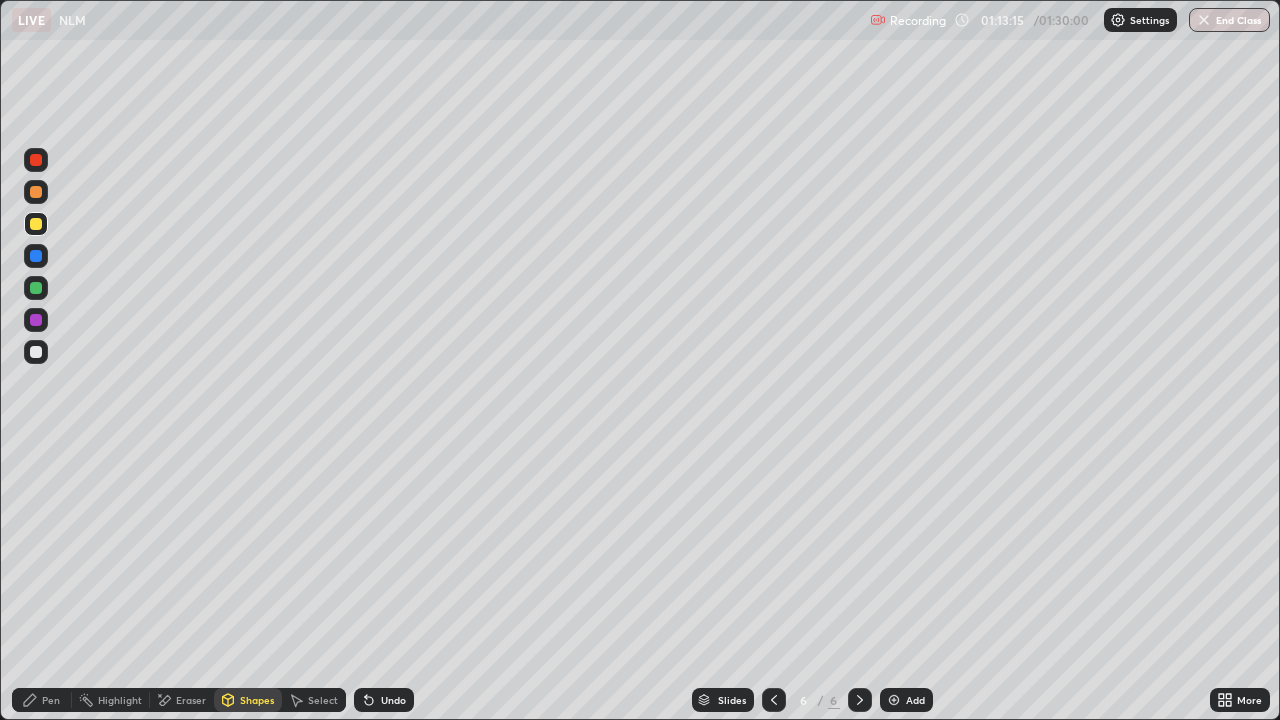 click on "Pen" at bounding box center [51, 700] 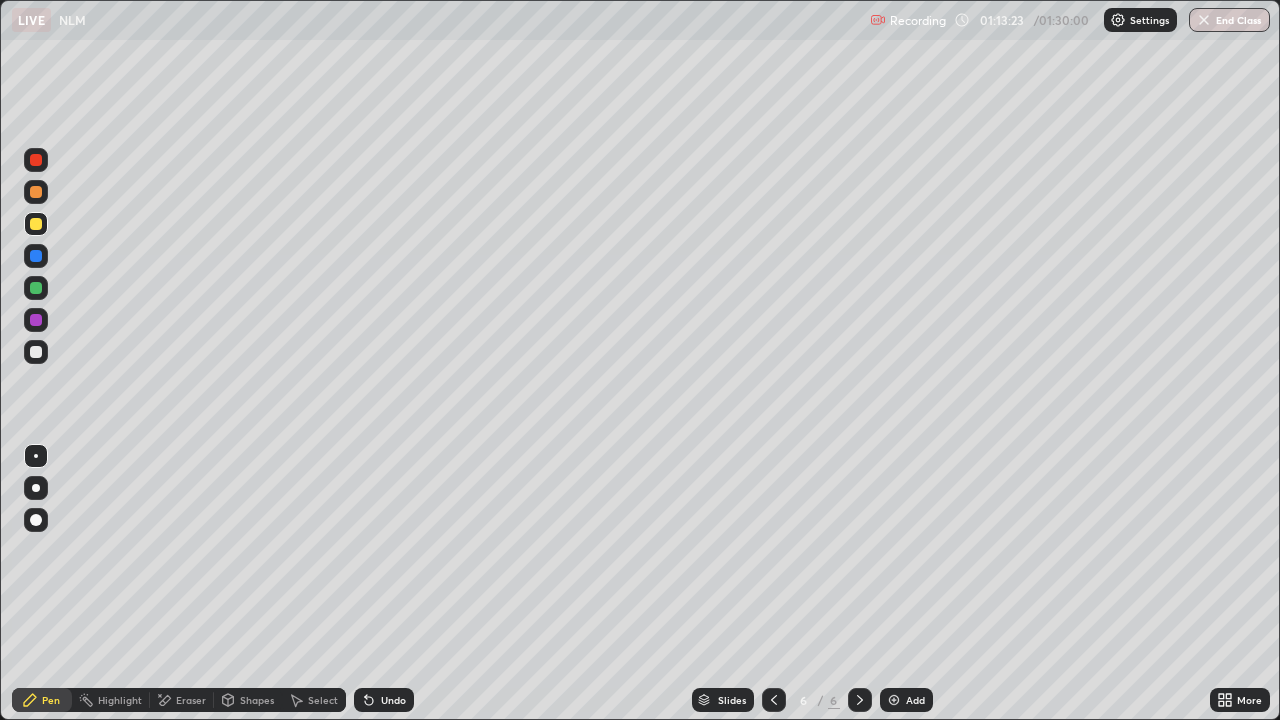 click at bounding box center (36, 320) 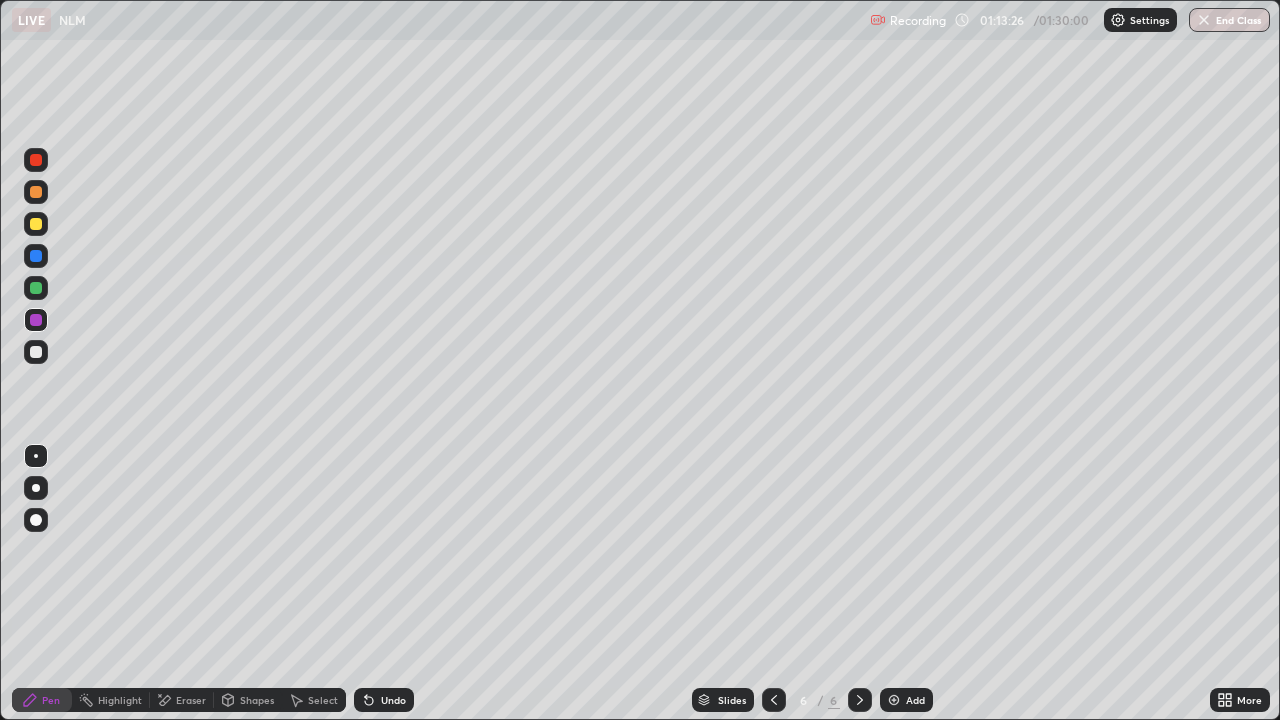click at bounding box center (36, 224) 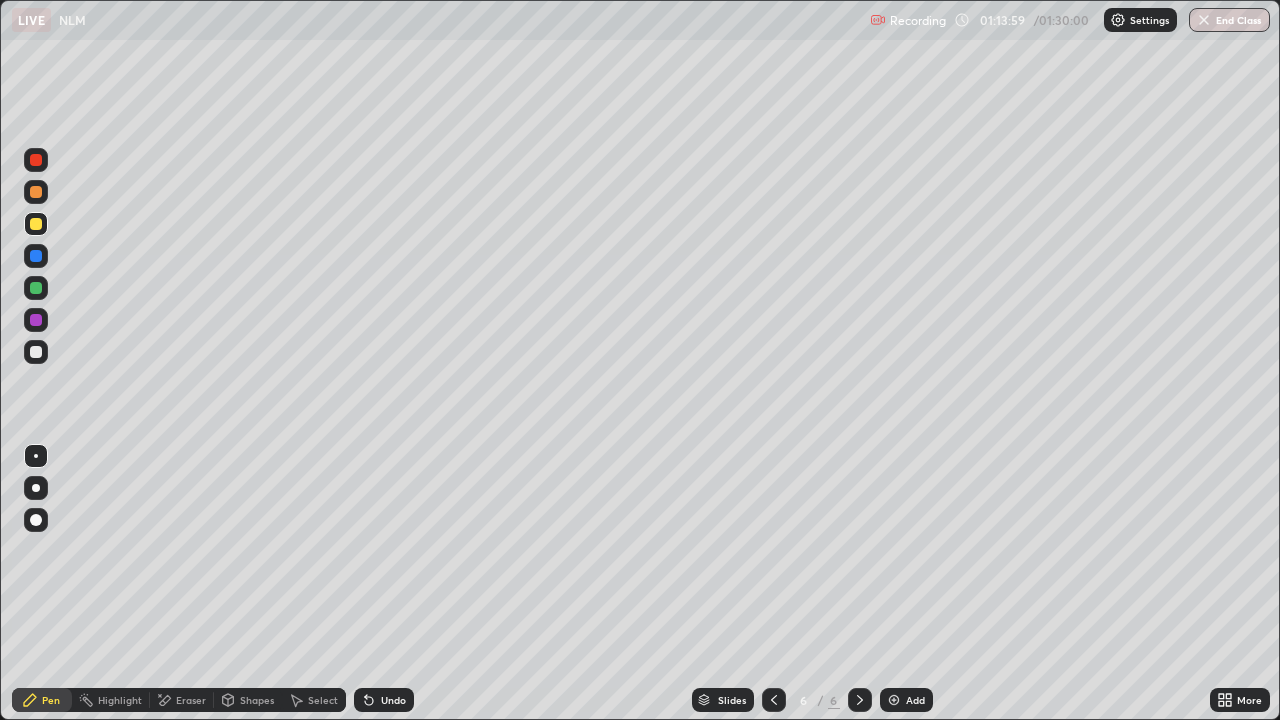 click on "Shapes" at bounding box center (248, 700) 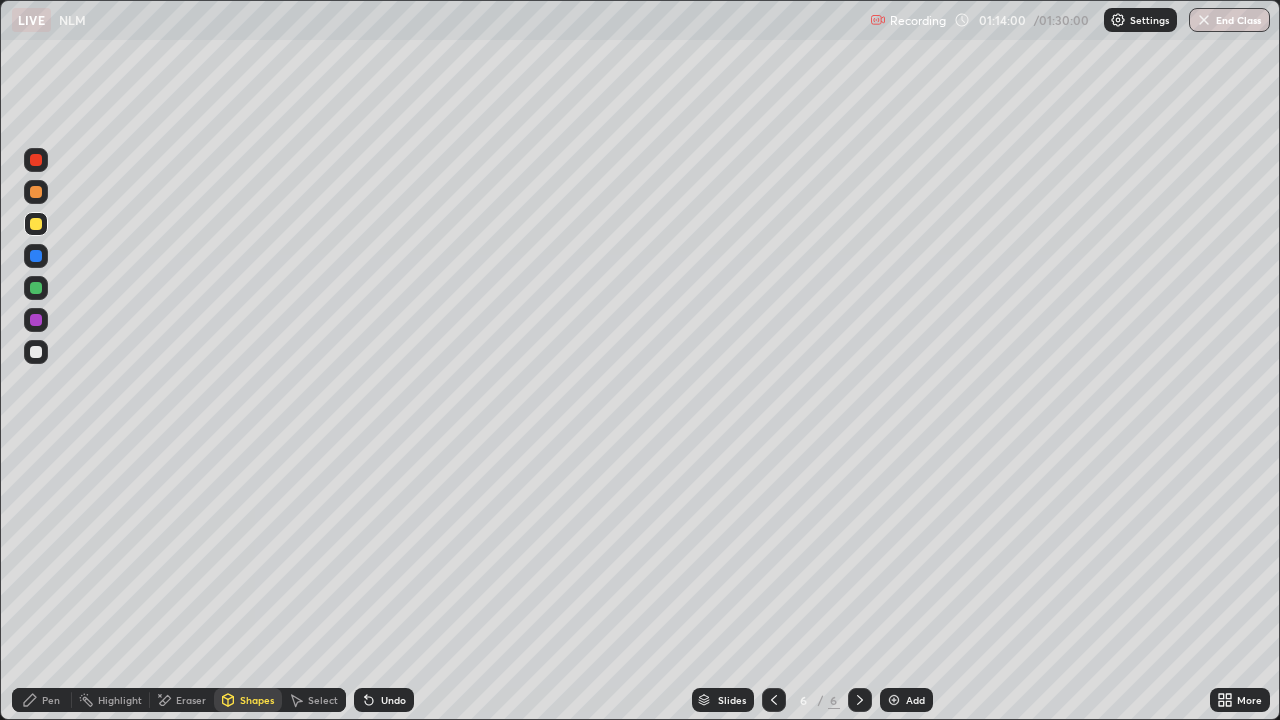 click 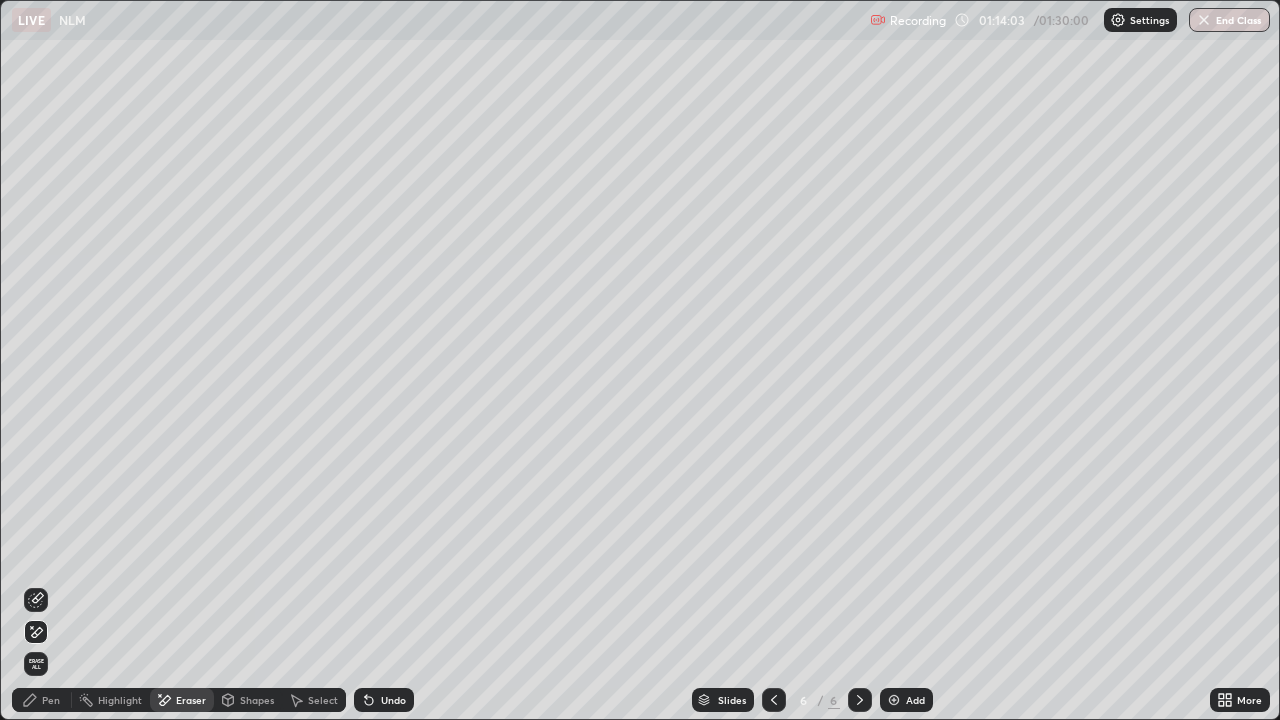 click 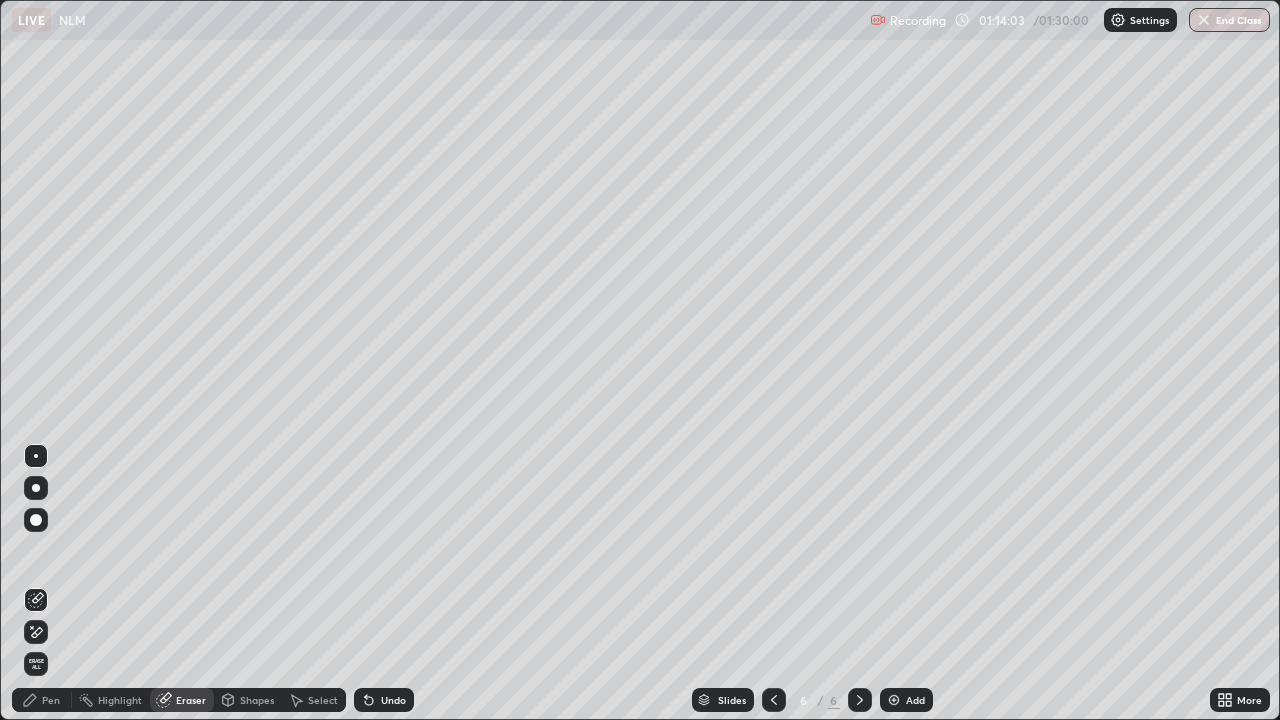 click at bounding box center (36, 520) 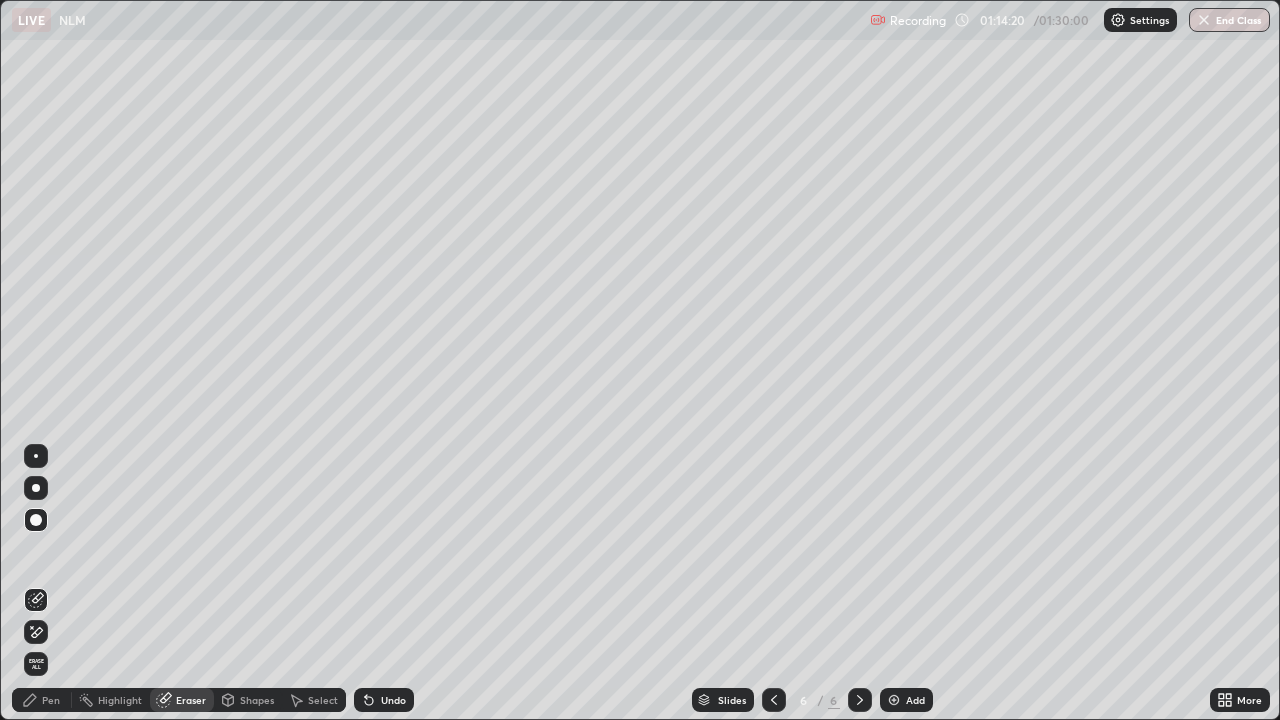 click on "Pen" at bounding box center [42, 700] 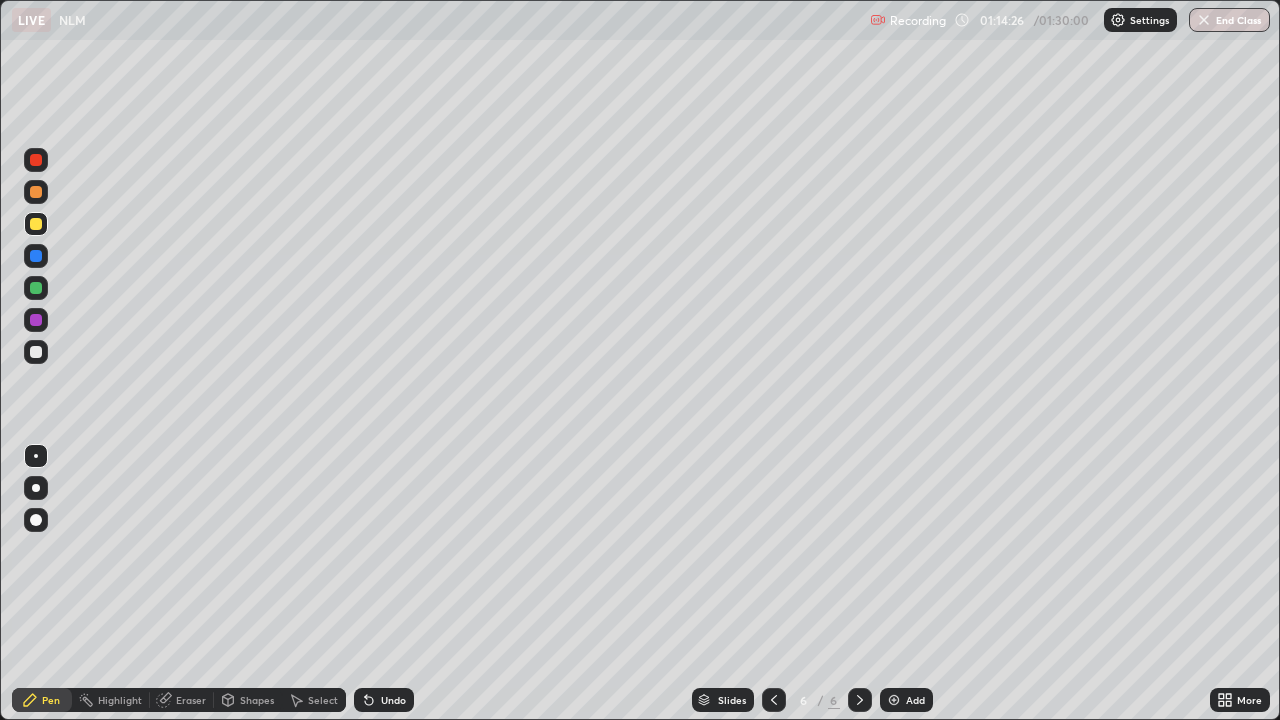 click at bounding box center [36, 224] 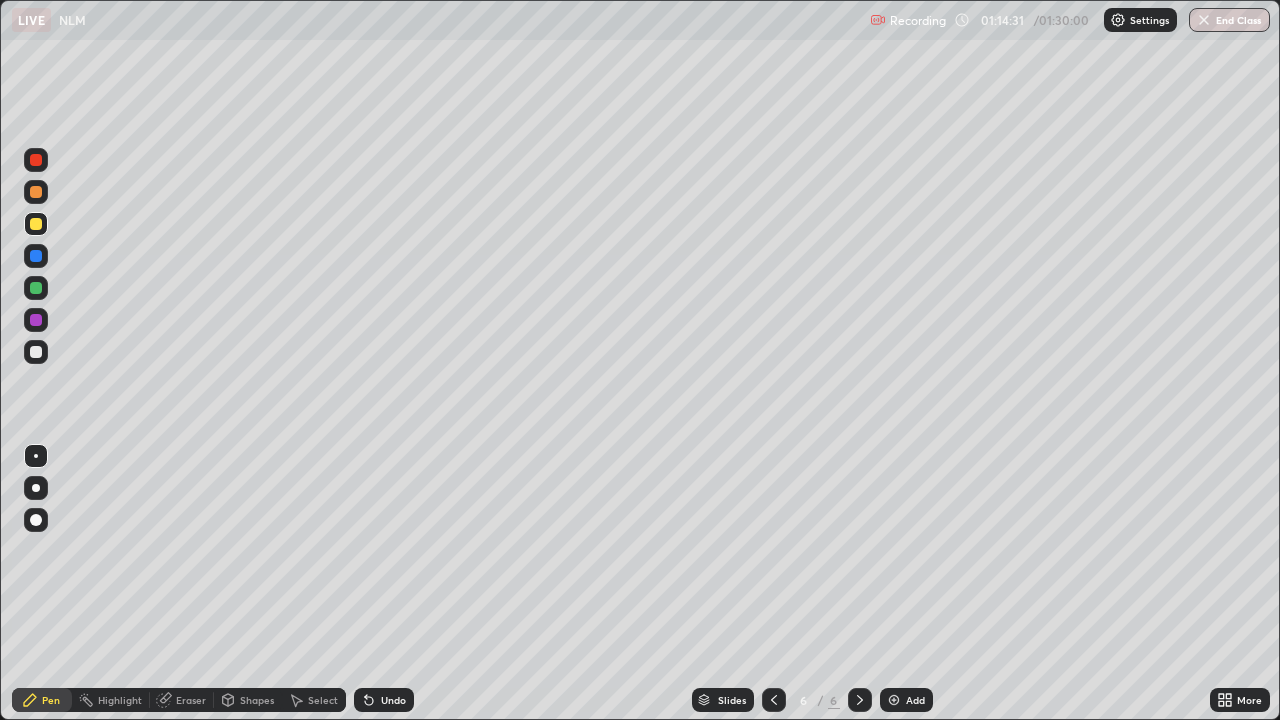 click 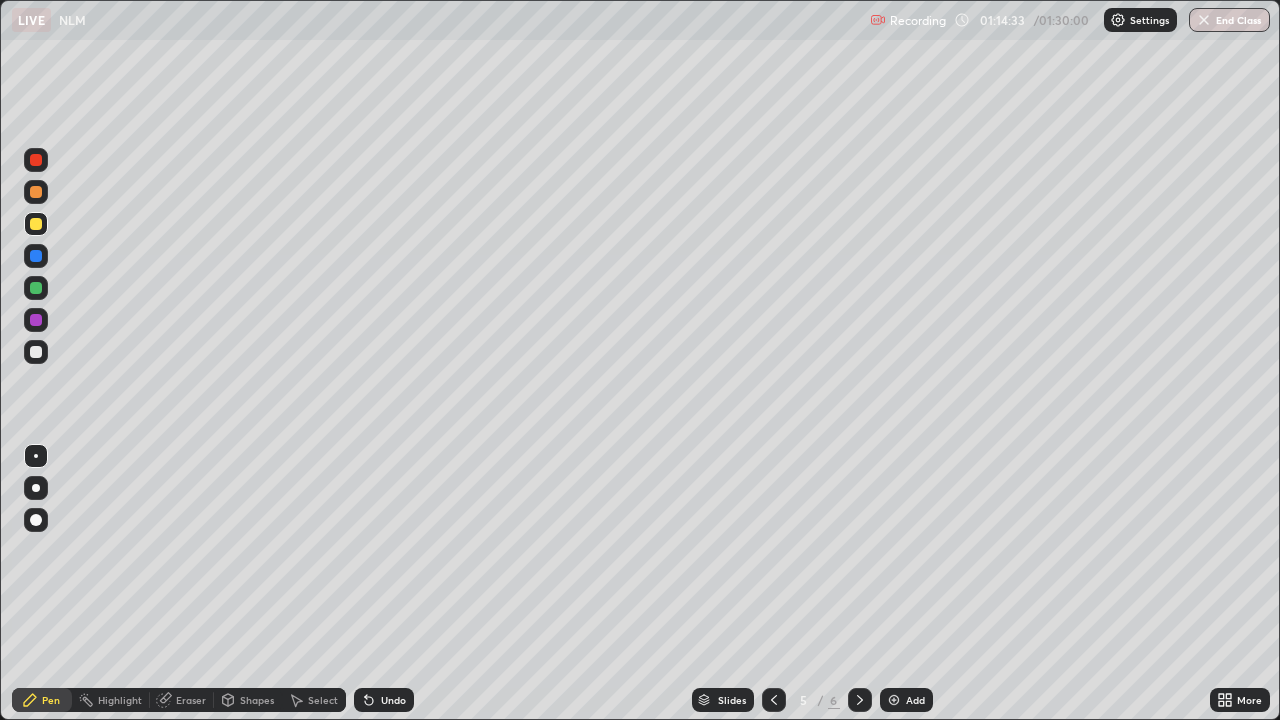click 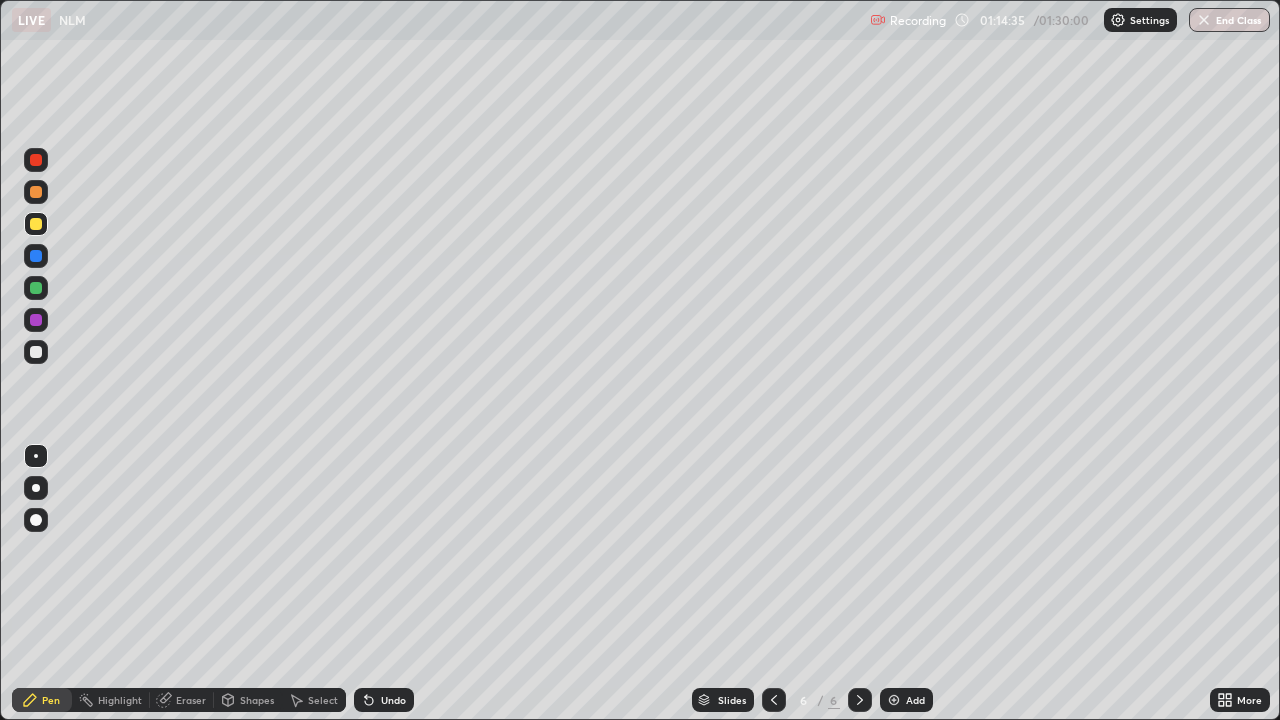click 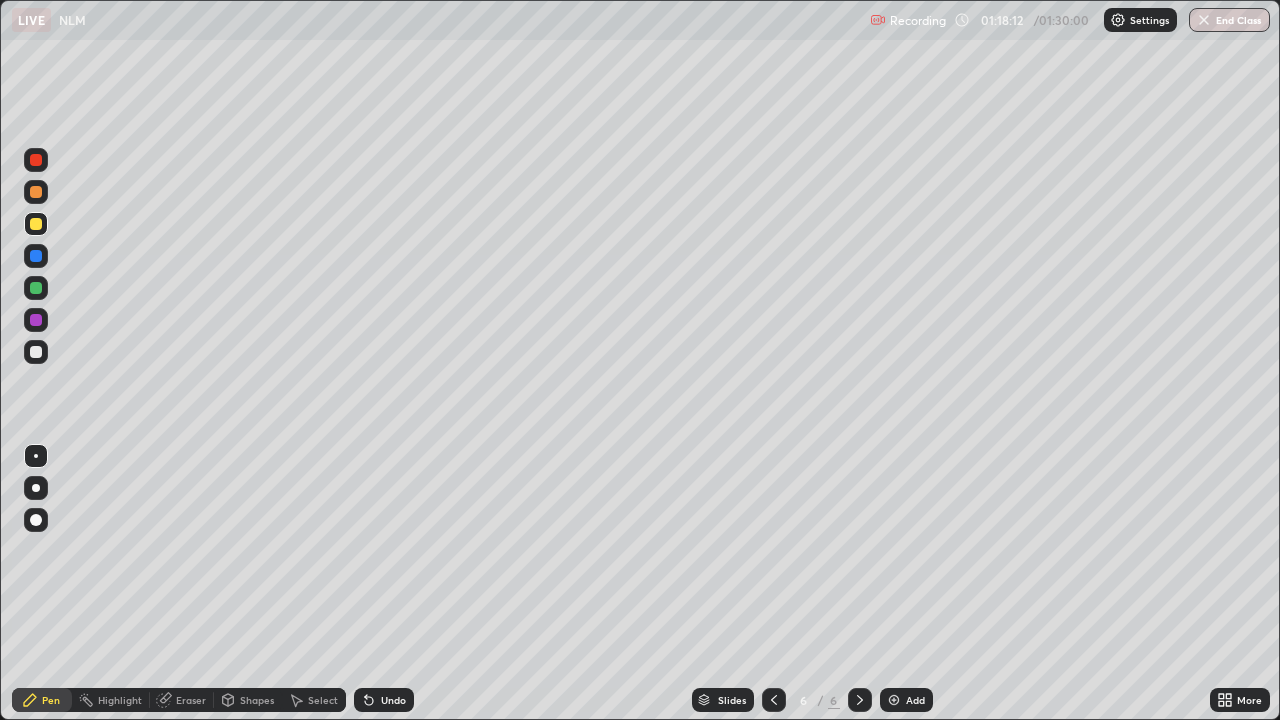 click on "Add" at bounding box center (915, 700) 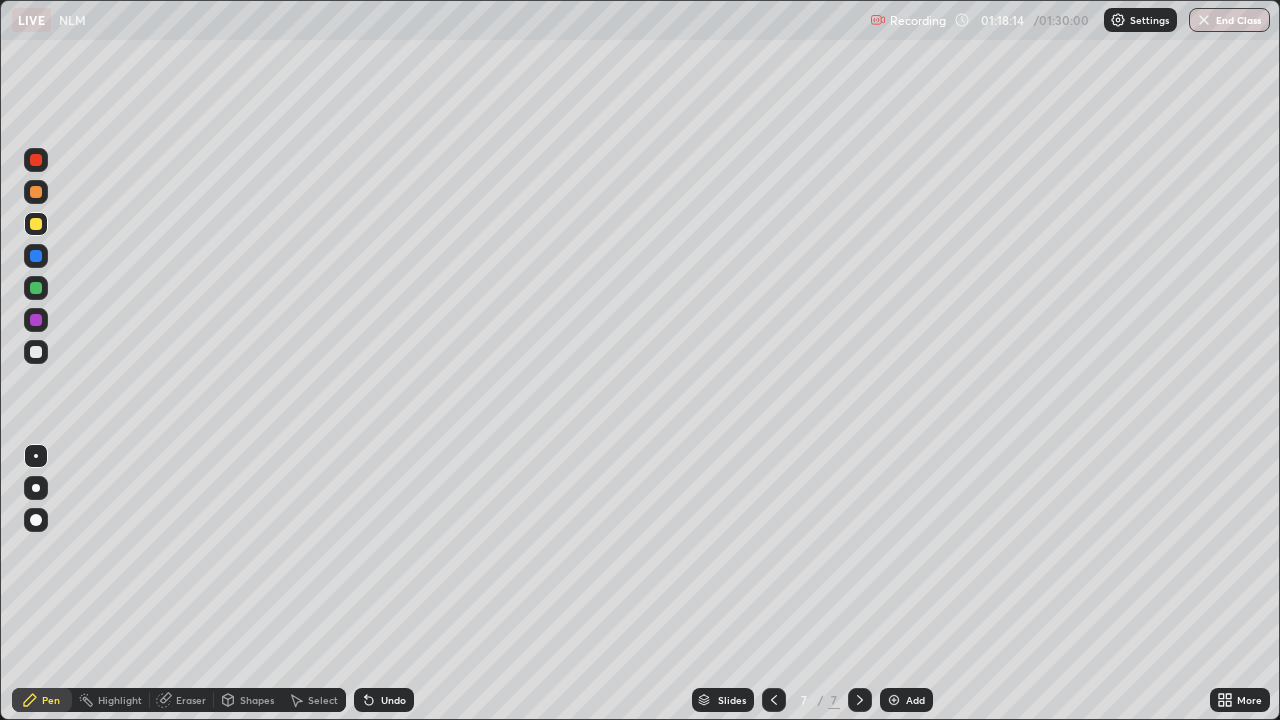 click on "Shapes" at bounding box center (257, 700) 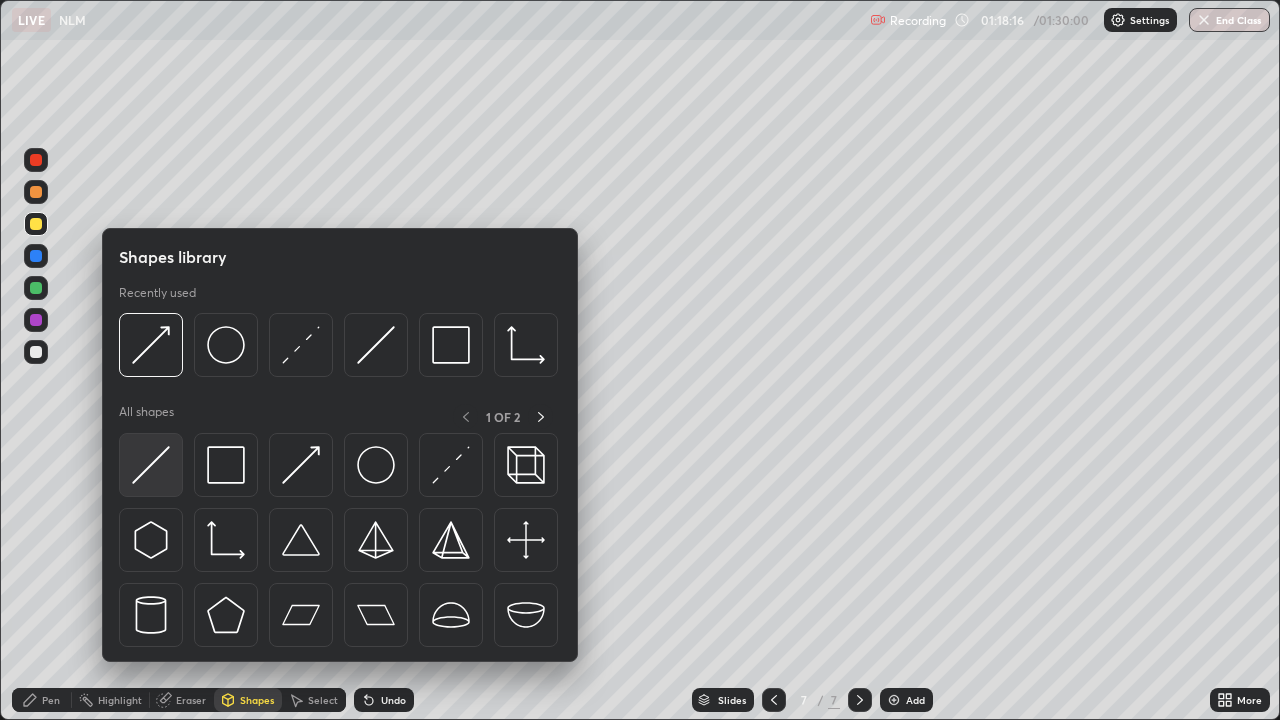 click at bounding box center (151, 465) 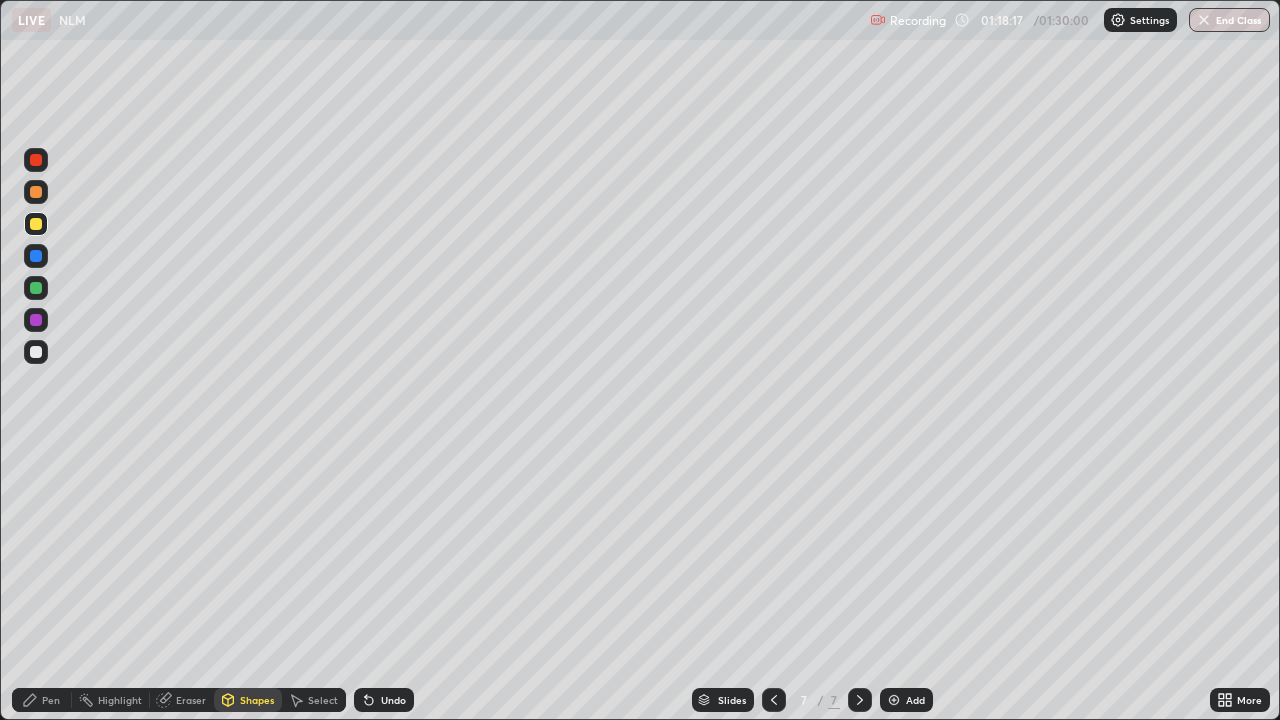 click at bounding box center [36, 352] 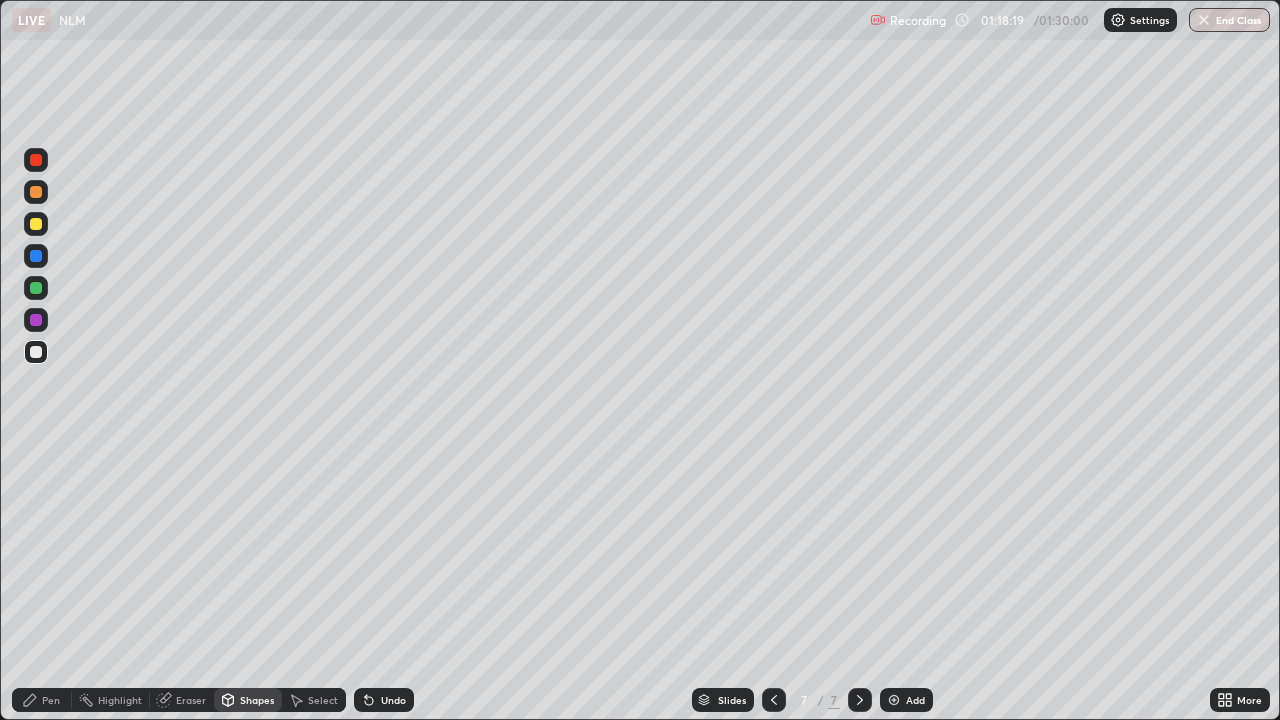 click at bounding box center [36, 224] 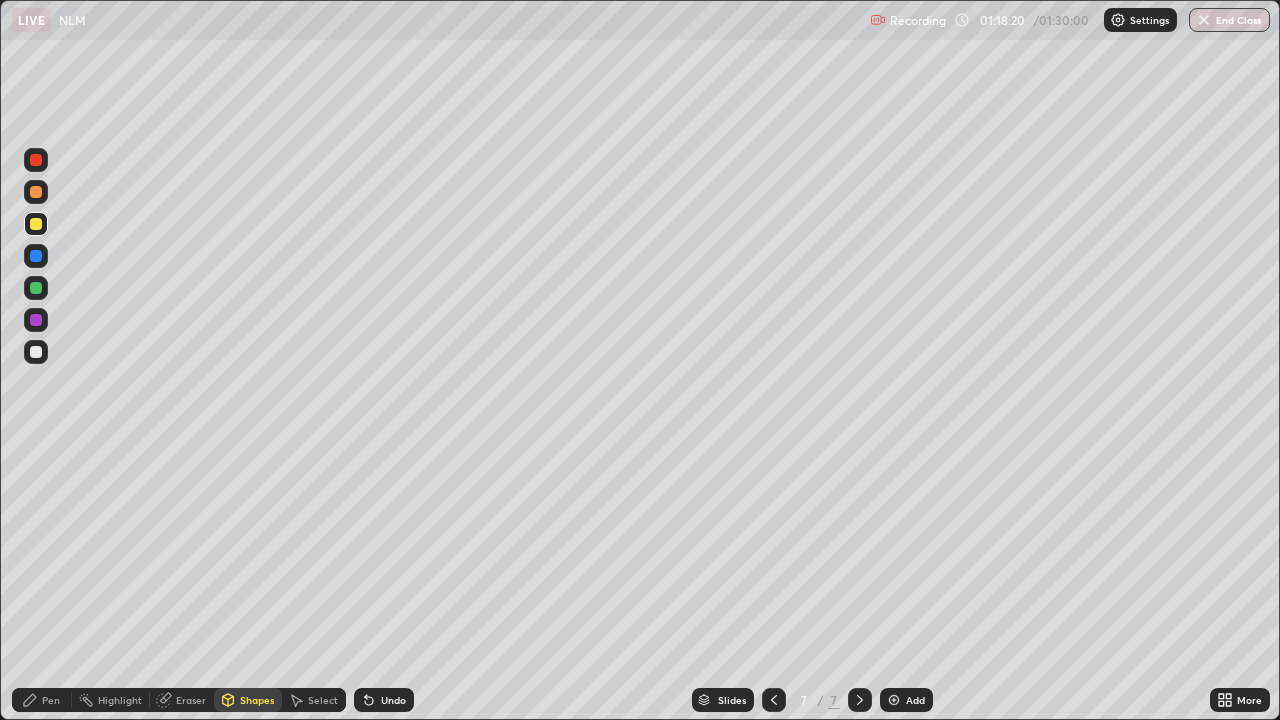click on "Shapes" at bounding box center (257, 700) 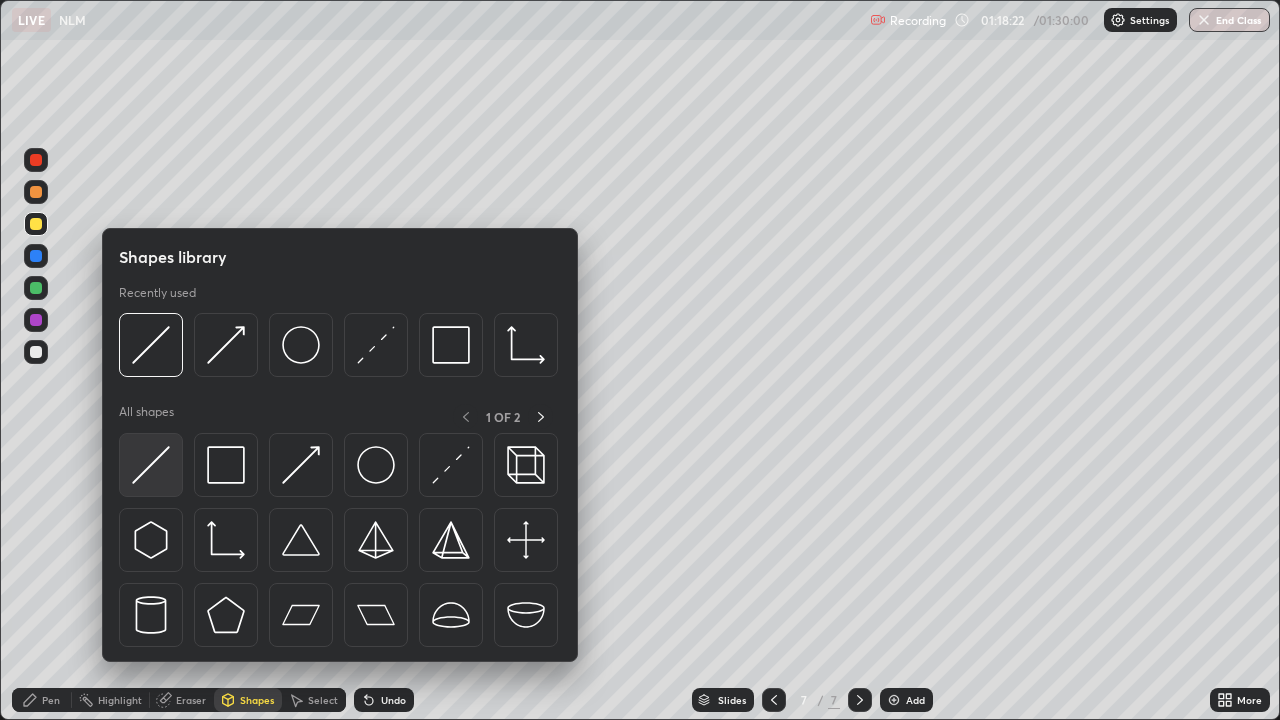 click at bounding box center [151, 465] 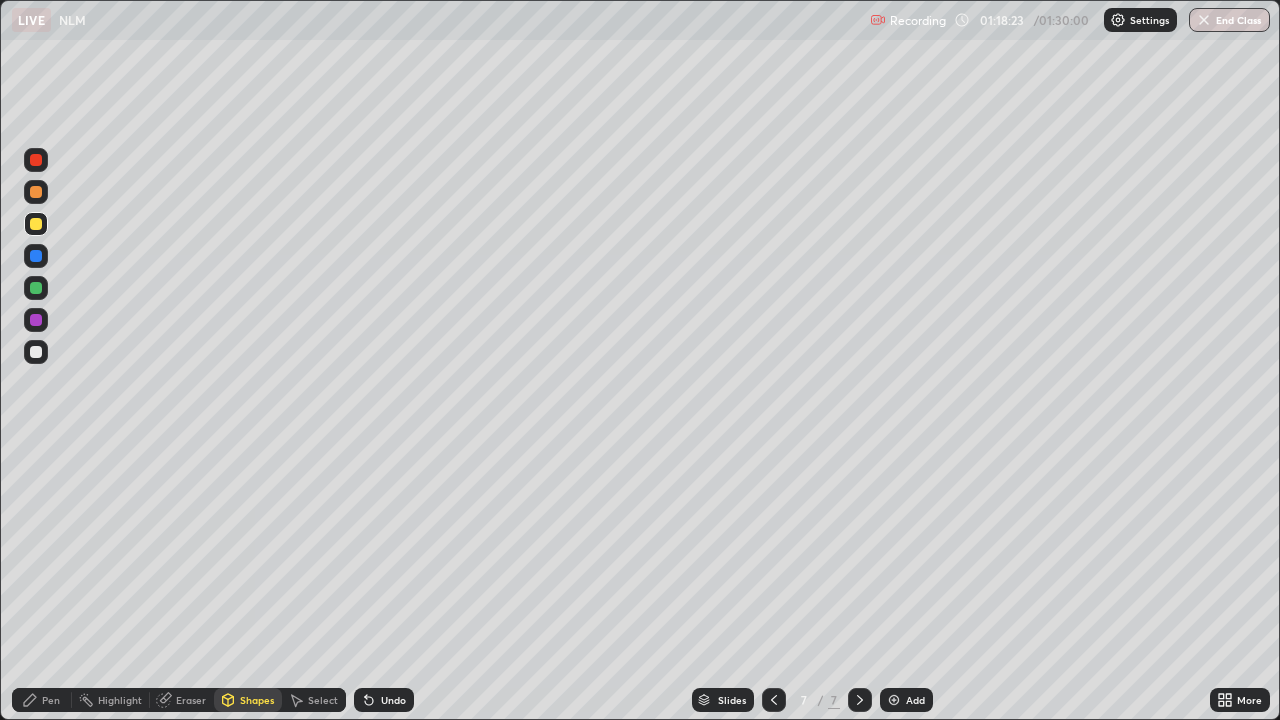 click on "Shapes" at bounding box center [257, 700] 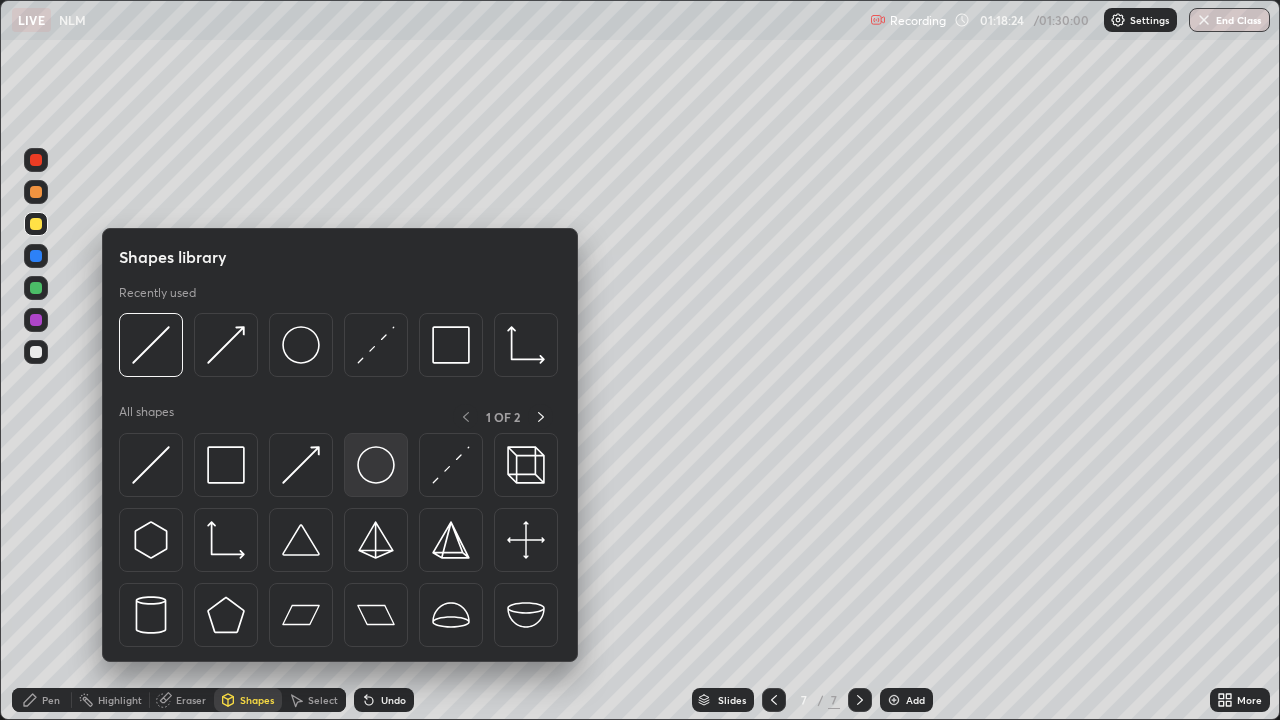 click at bounding box center [376, 465] 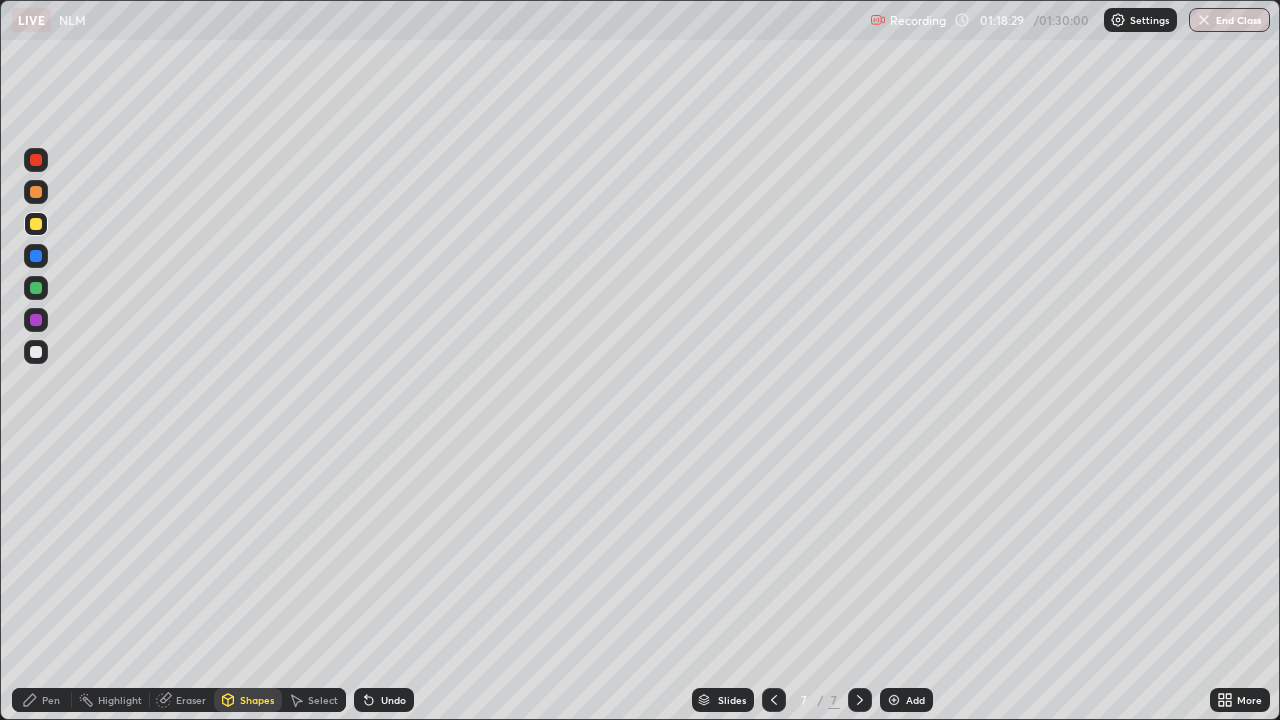 click at bounding box center [36, 288] 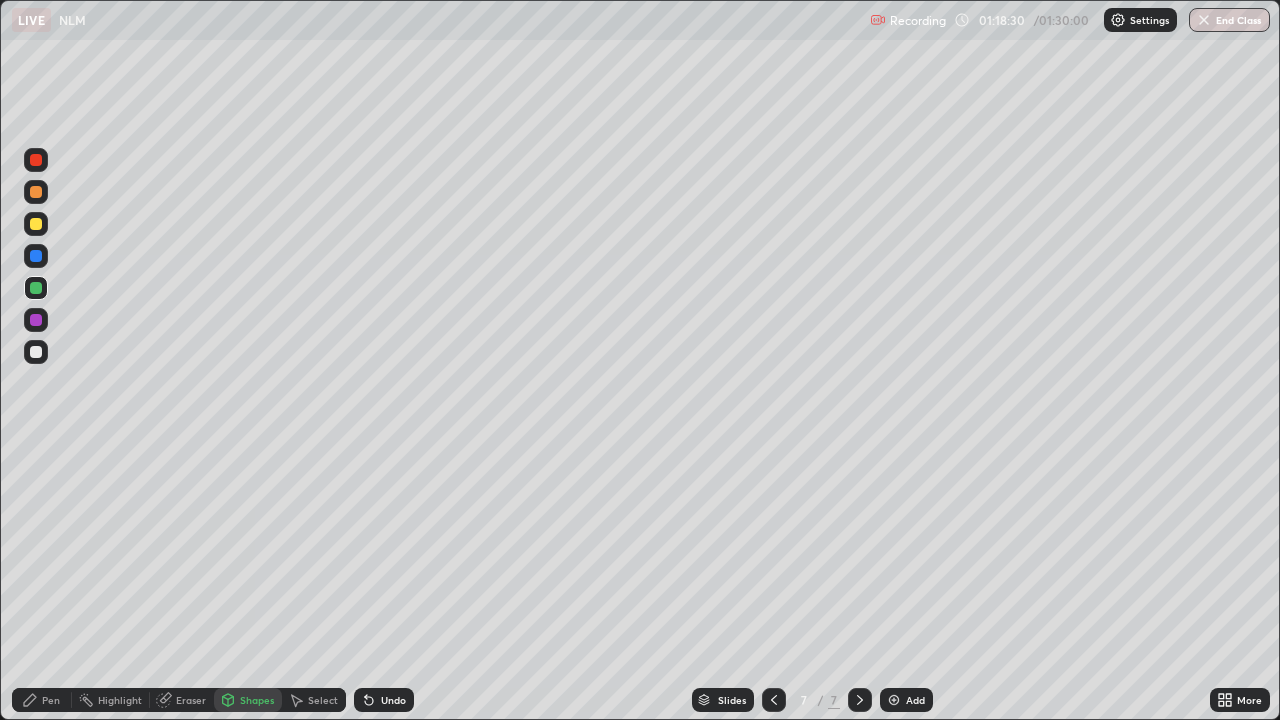 click on "Shapes" at bounding box center (257, 700) 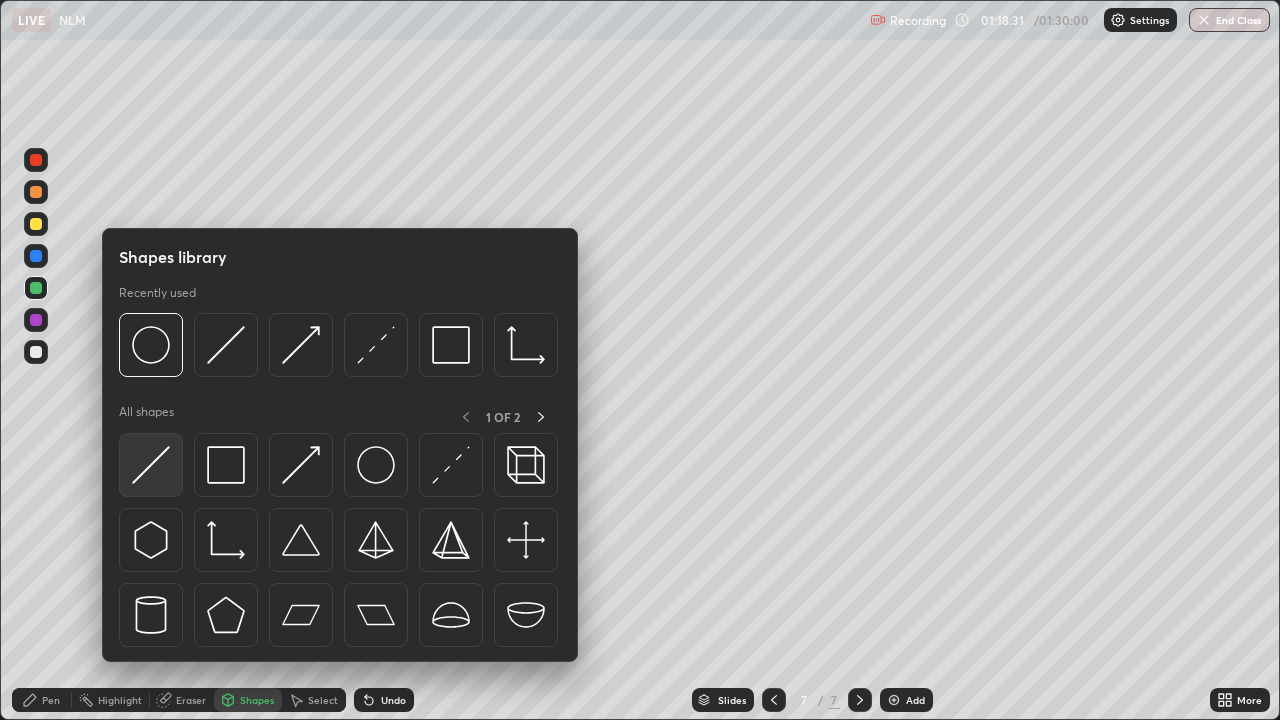 click at bounding box center (151, 465) 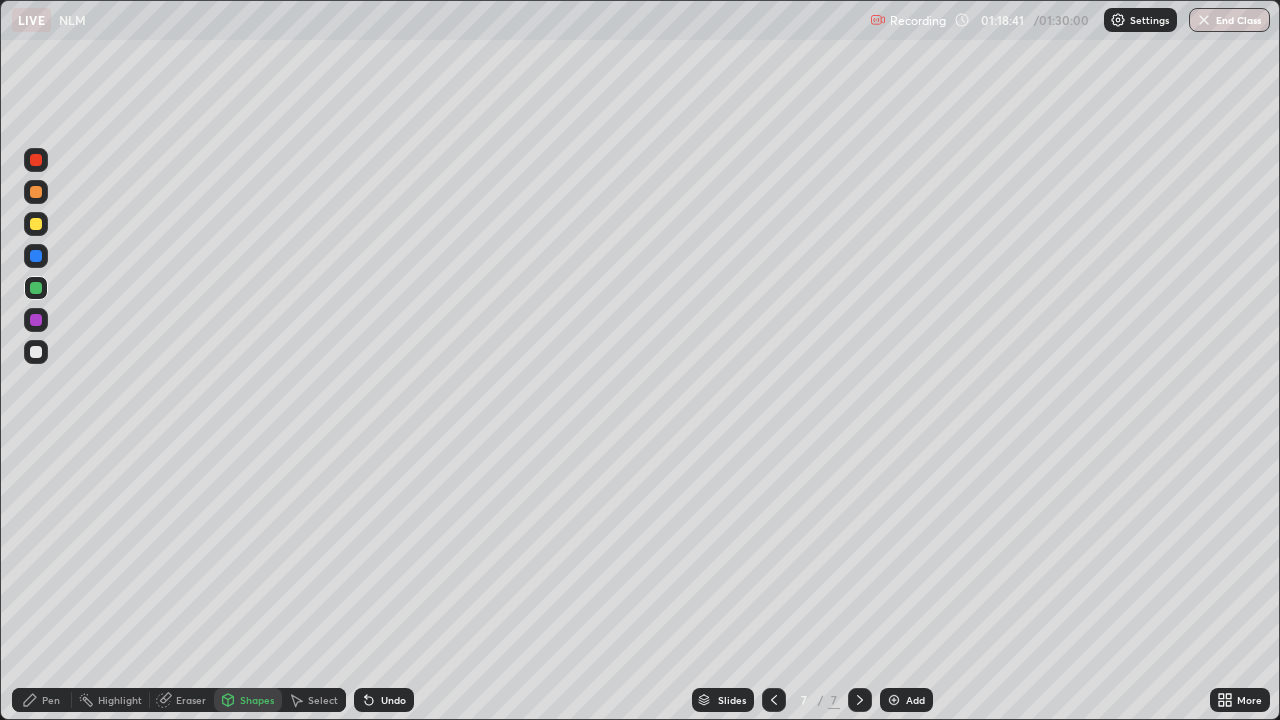 click on "Select" at bounding box center (323, 700) 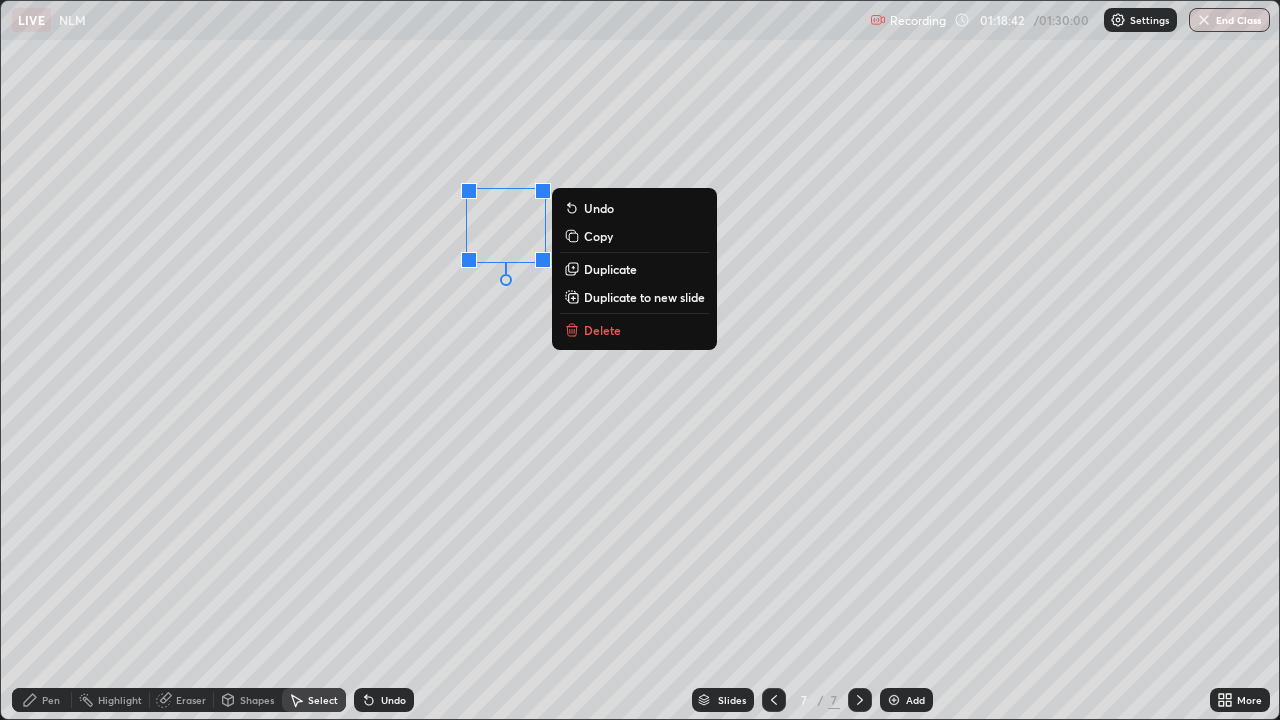 click on "0 ° Undo Copy Duplicate Duplicate to new slide Delete" at bounding box center (640, 360) 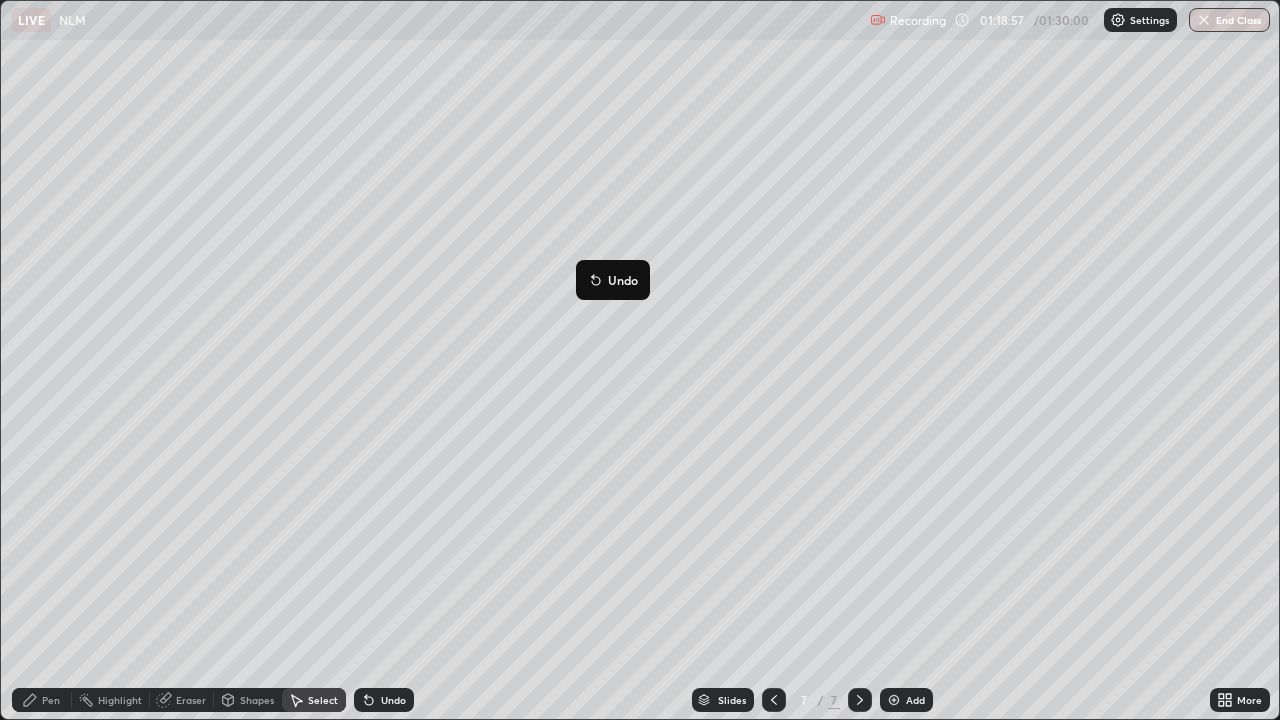 click on "Pen" at bounding box center (42, 700) 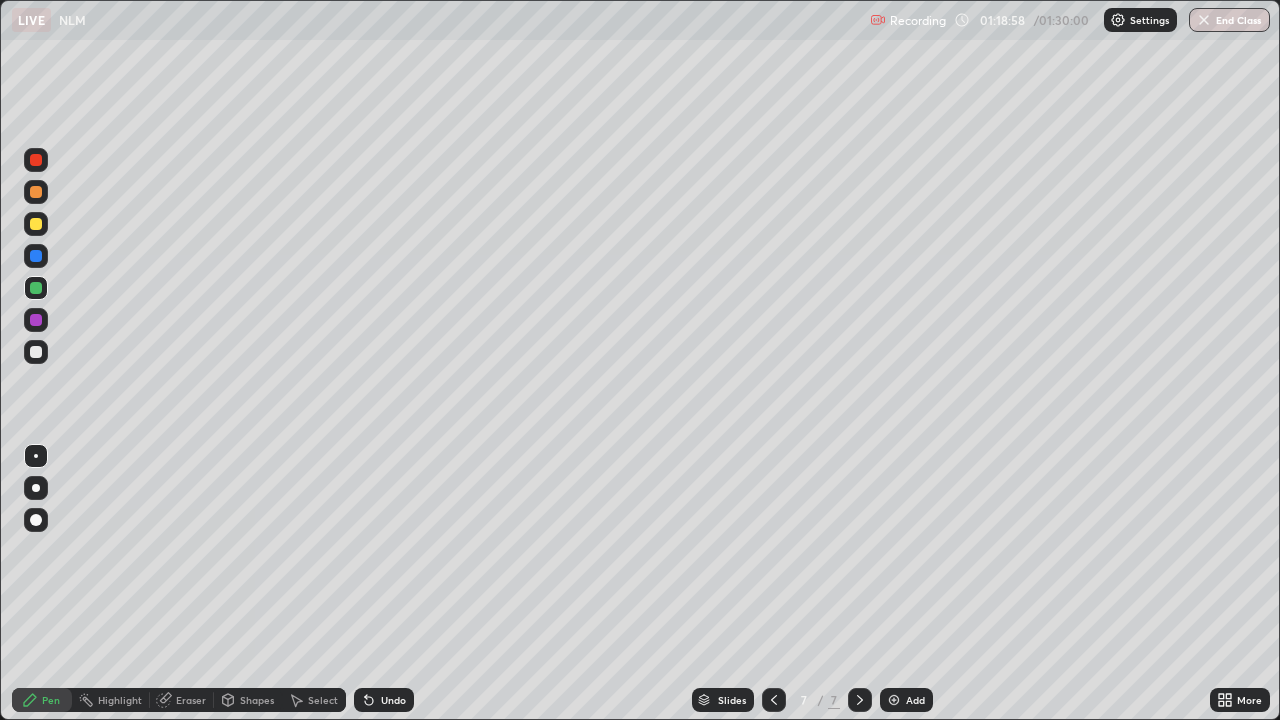 click at bounding box center (36, 352) 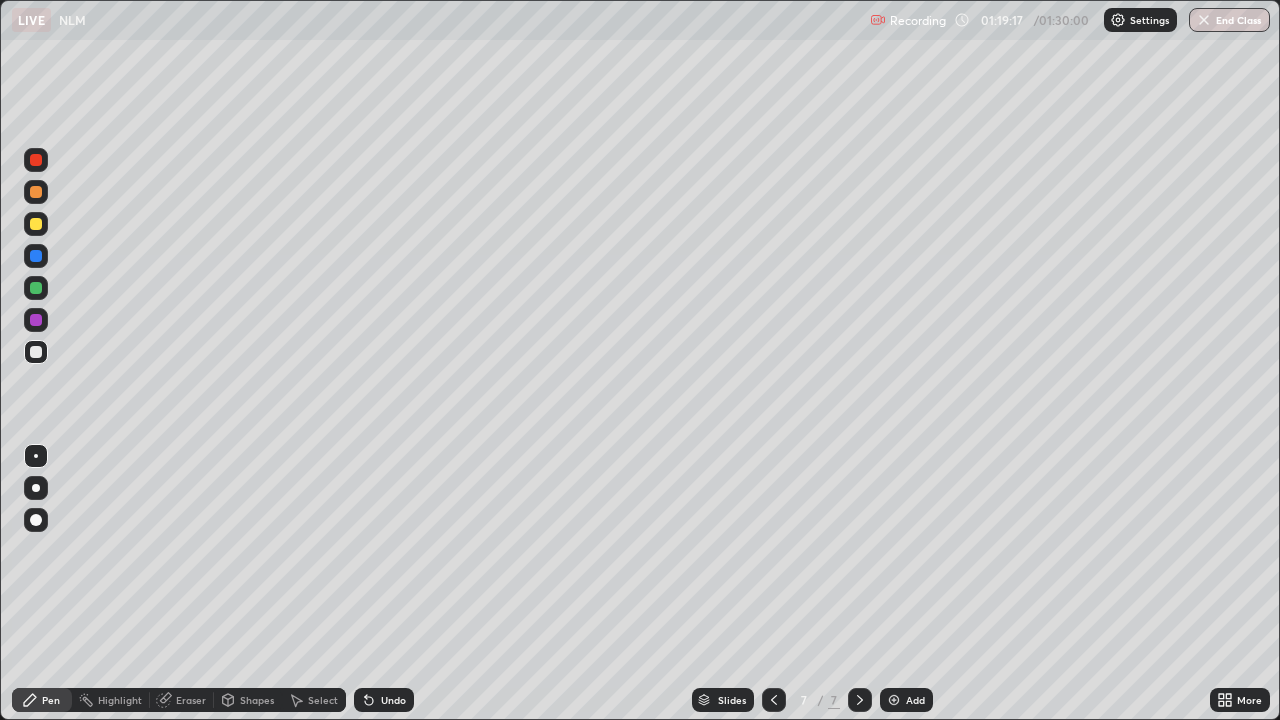 click on "Select" at bounding box center [323, 700] 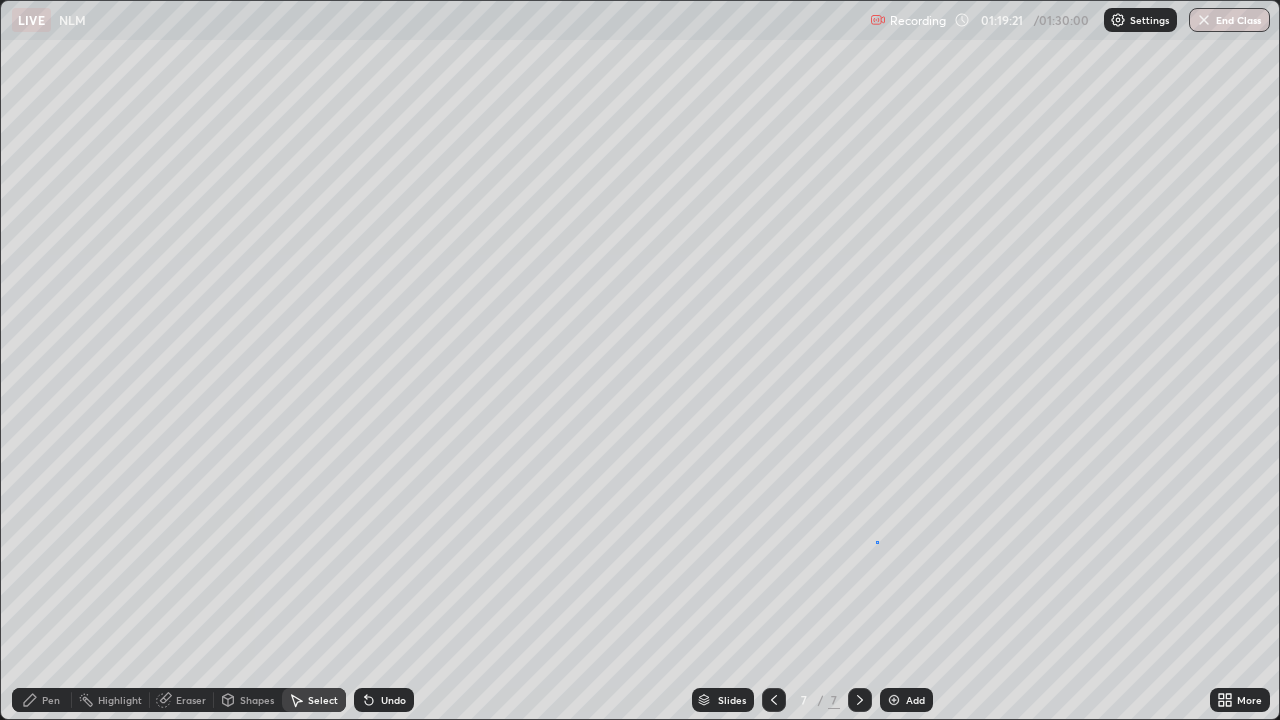 click on "0 ° Undo Copy Duplicate Duplicate to new slide Delete" at bounding box center (640, 360) 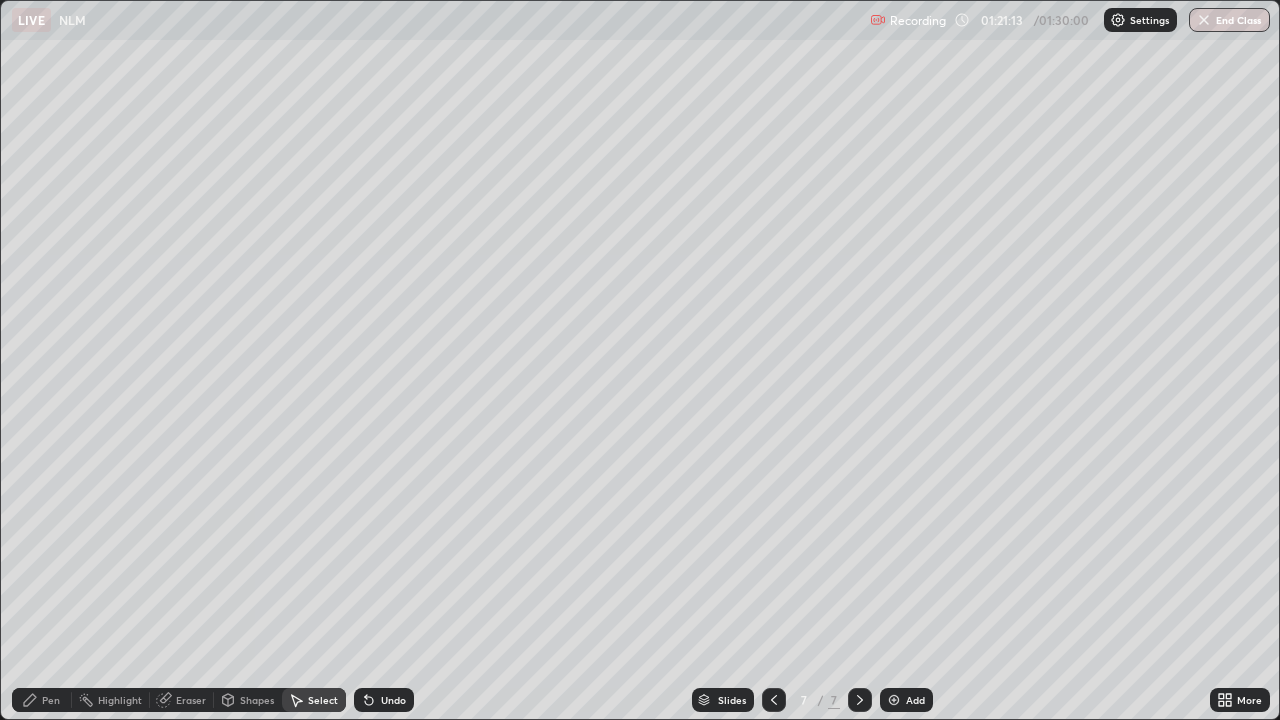 click on "Pen" at bounding box center [42, 700] 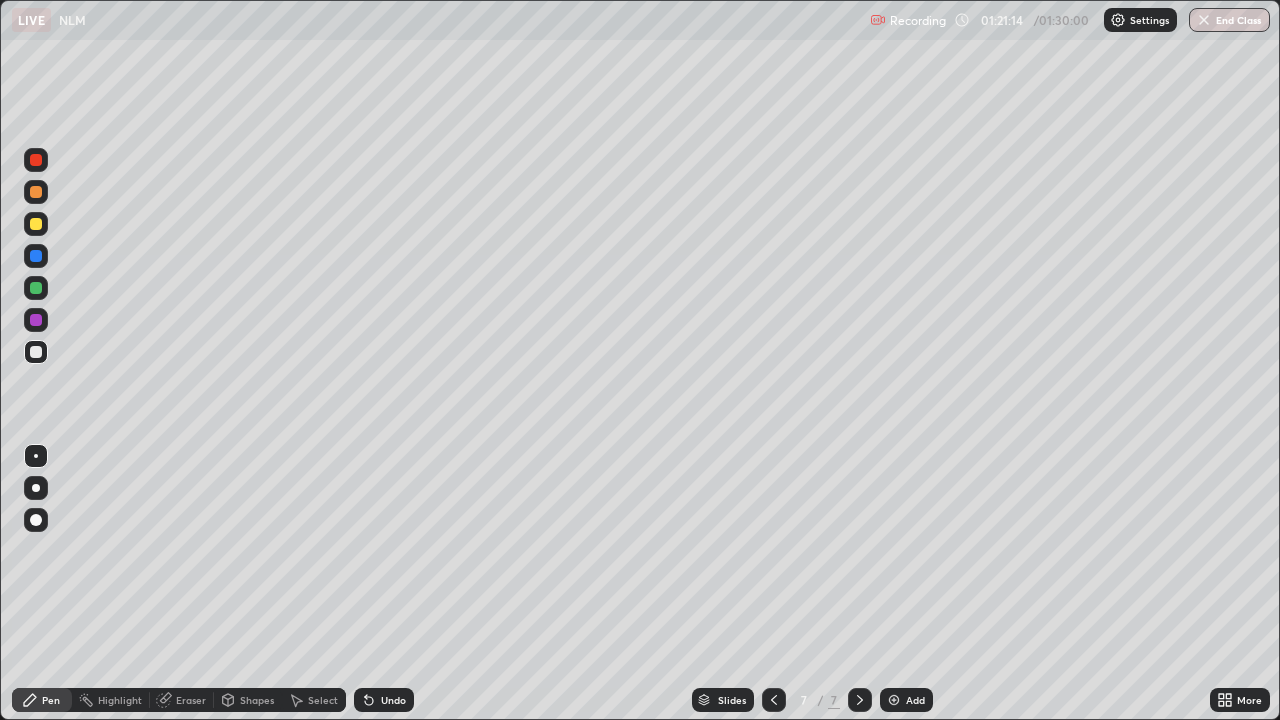 click at bounding box center [36, 288] 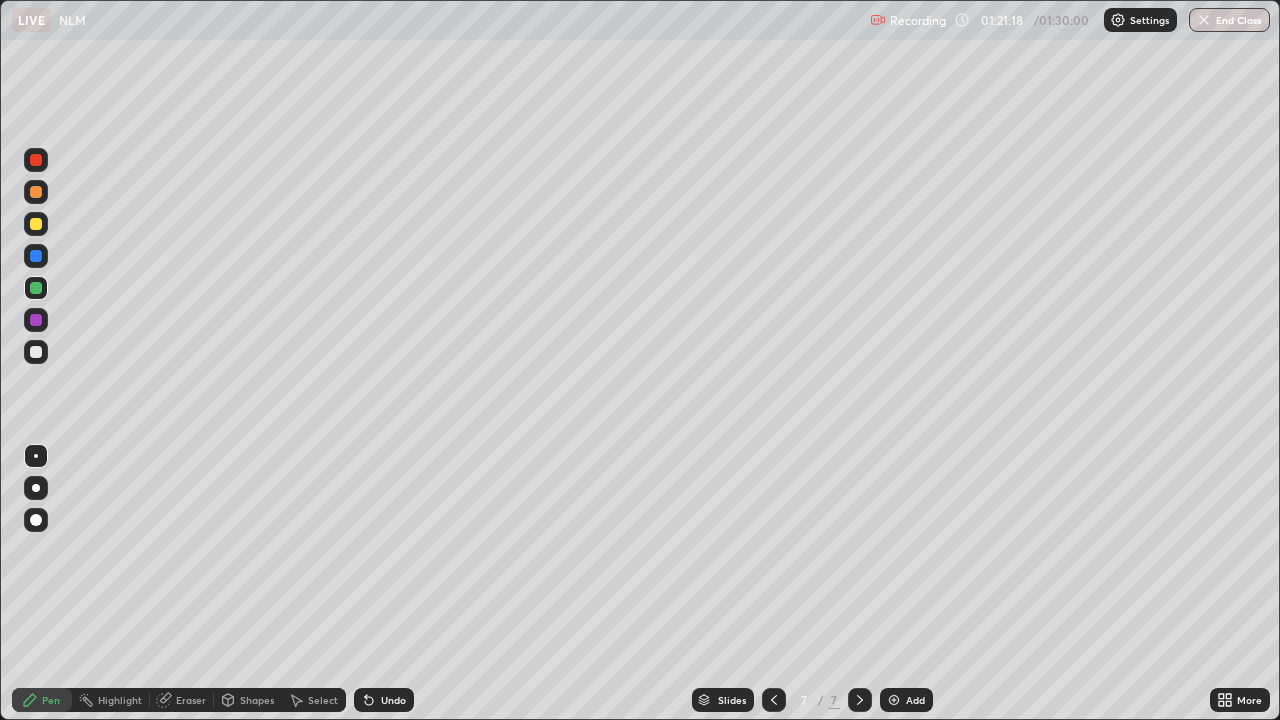 click at bounding box center [36, 352] 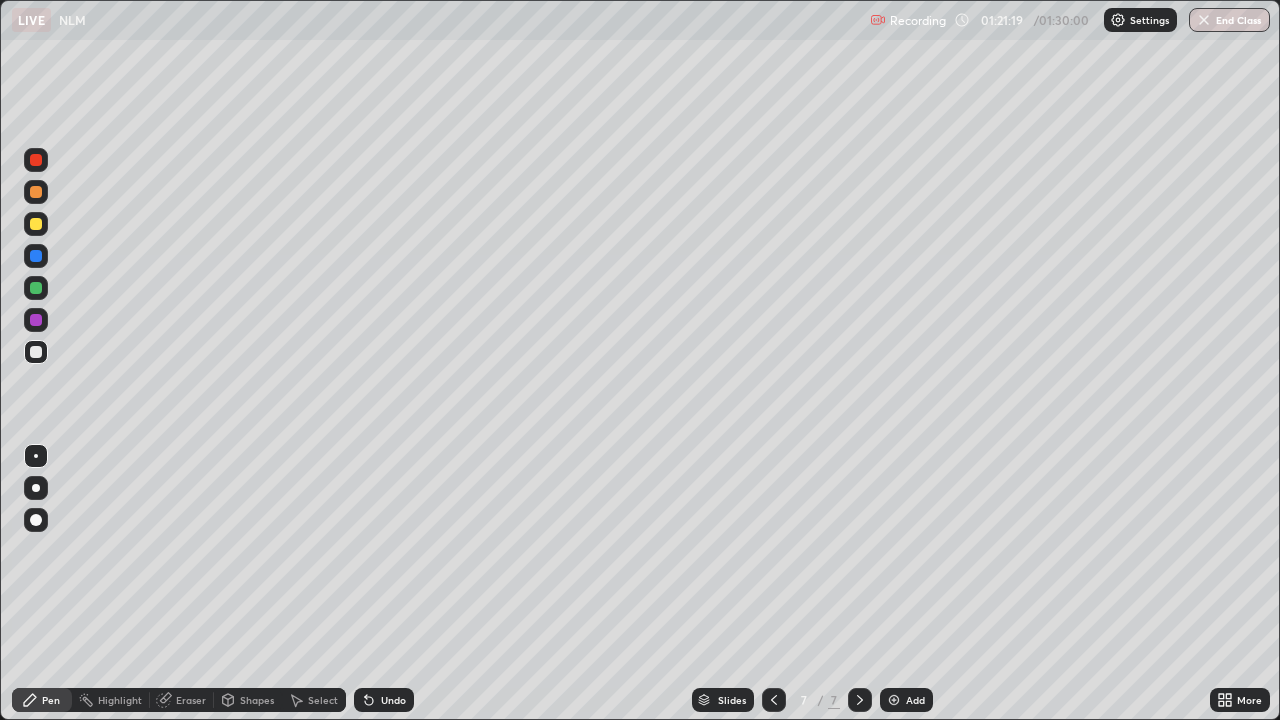 click on "Select" at bounding box center (323, 700) 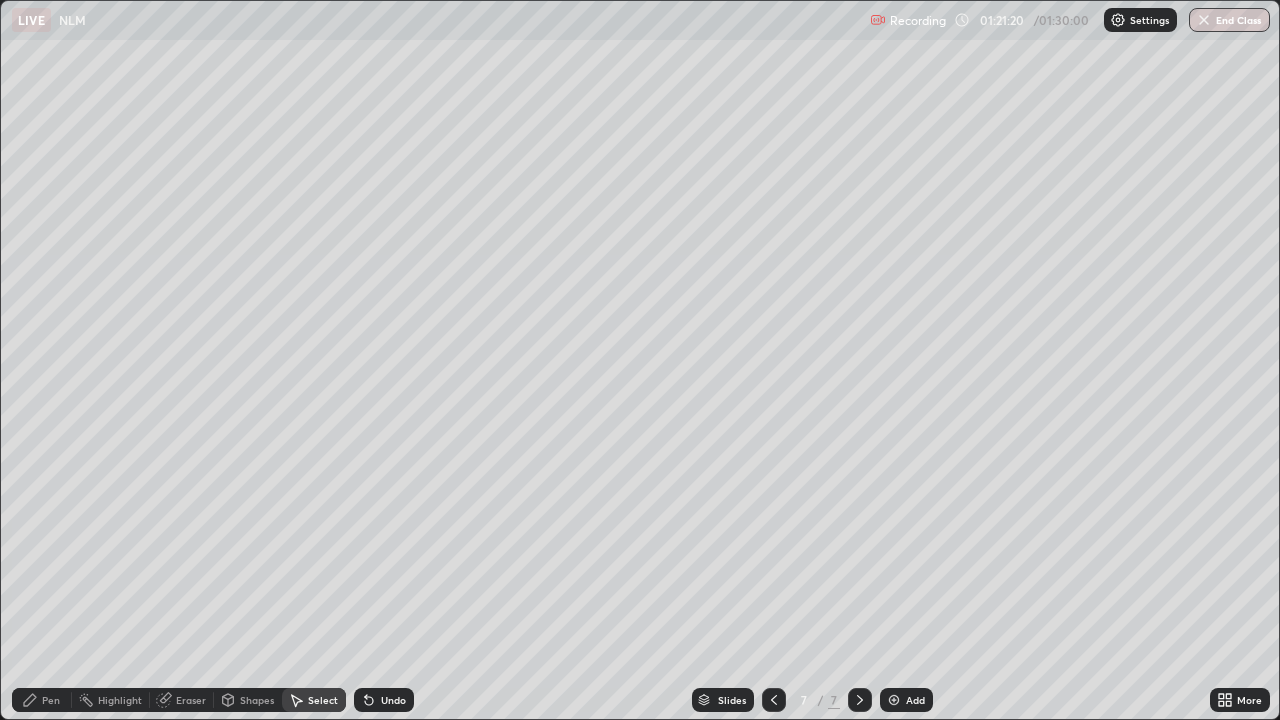 click 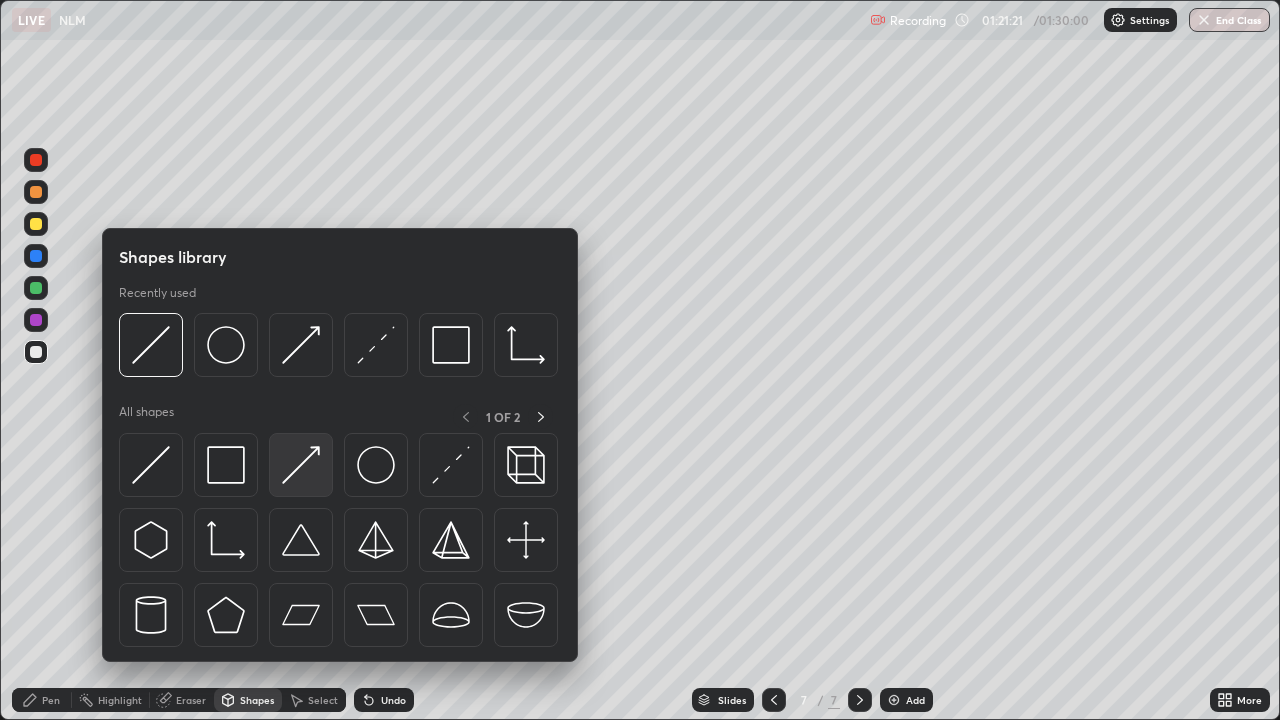 click at bounding box center (301, 465) 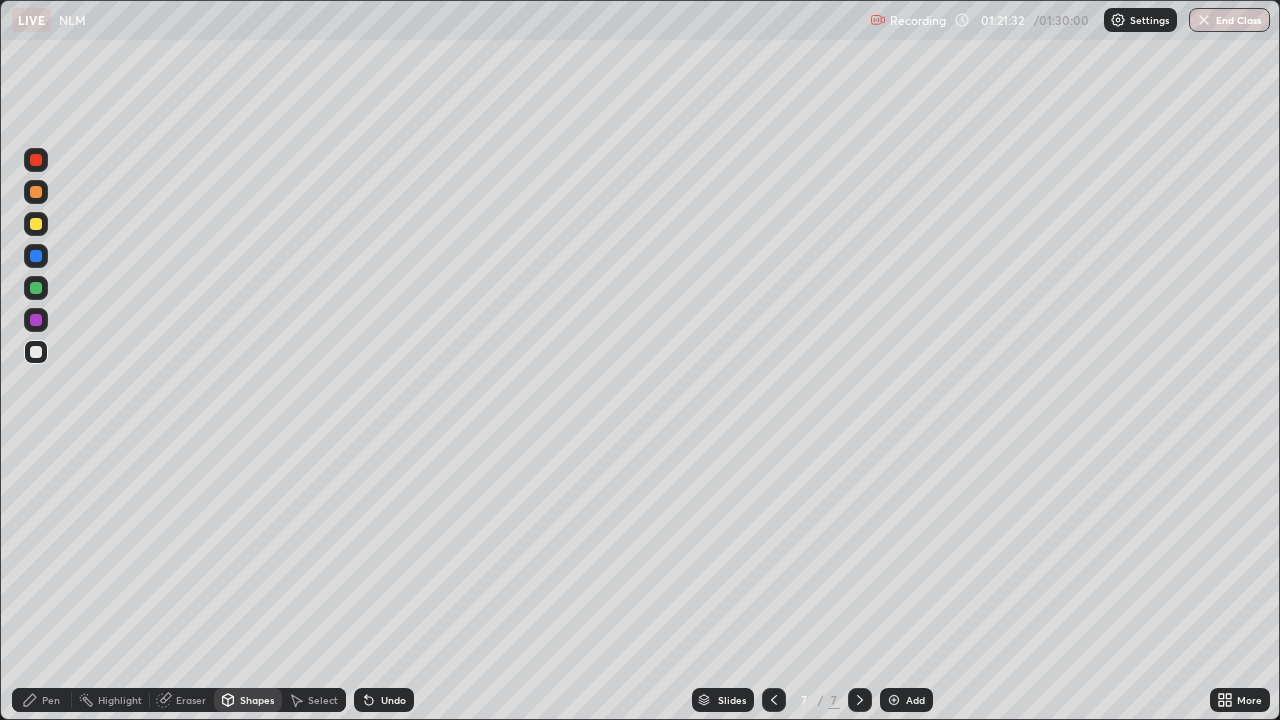 click on "Shapes" at bounding box center [257, 700] 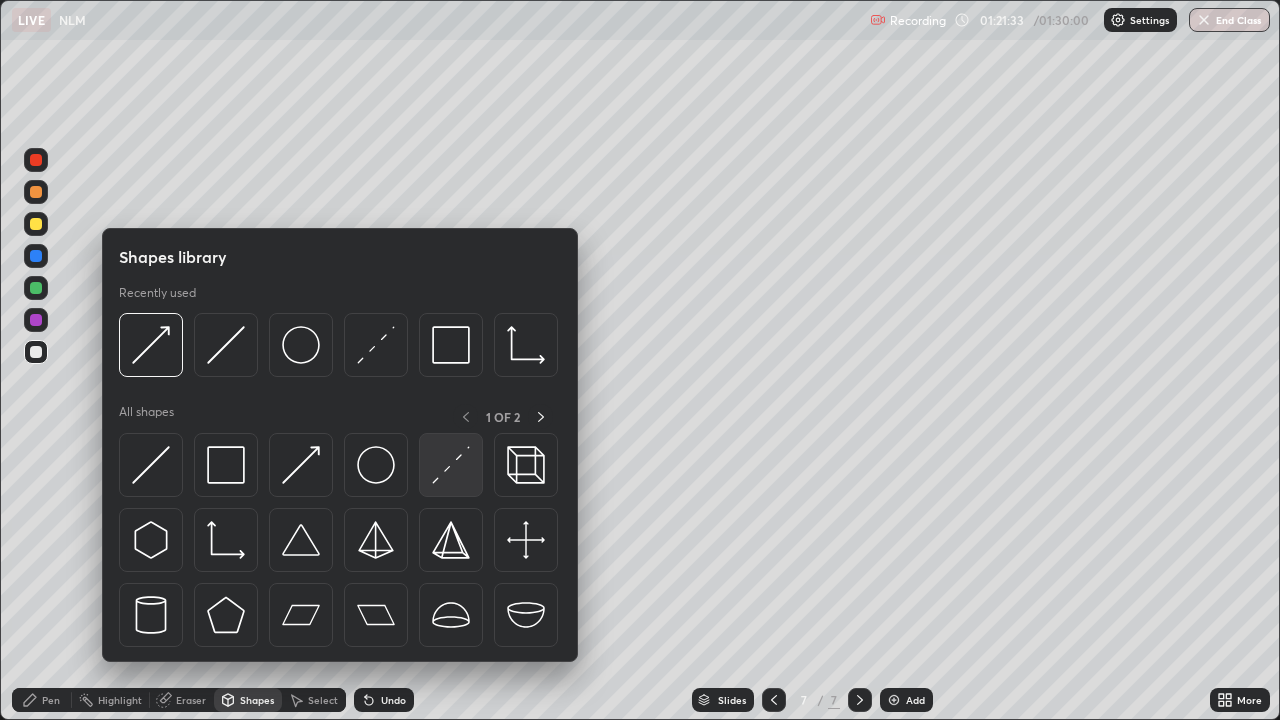 click at bounding box center [451, 465] 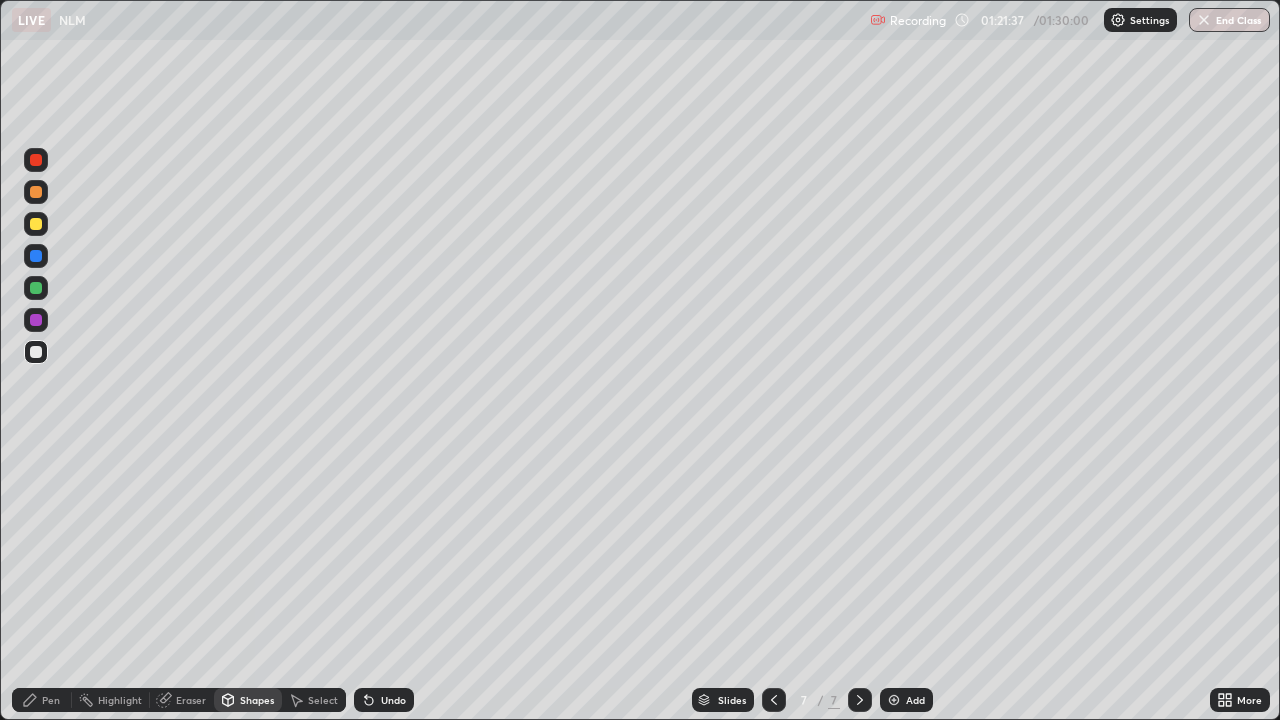 click 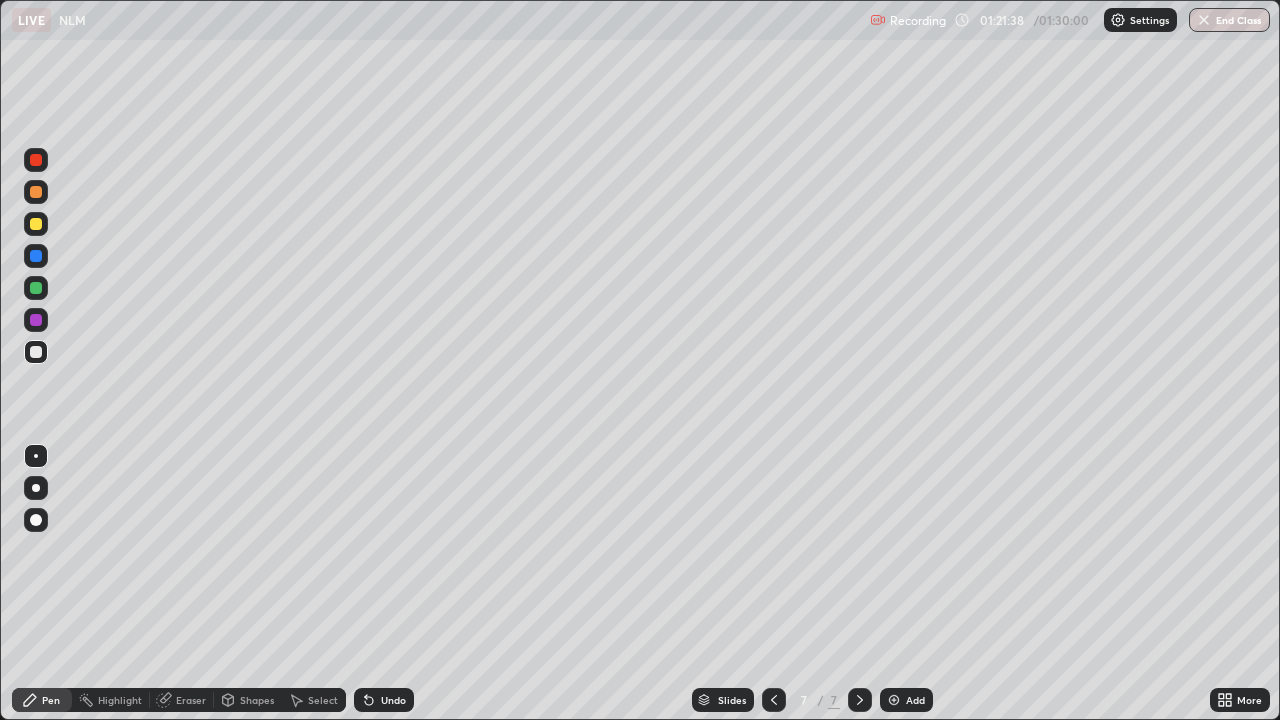 click at bounding box center [36, 320] 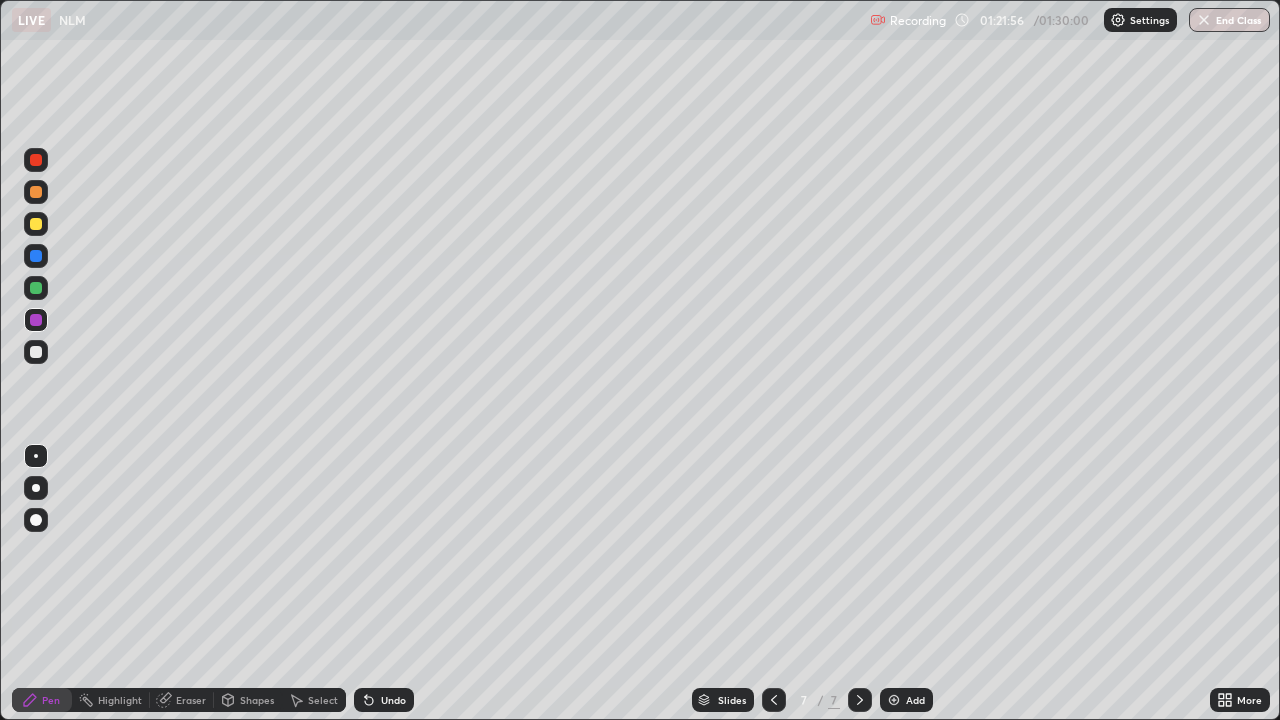 click on "Eraser" at bounding box center [191, 700] 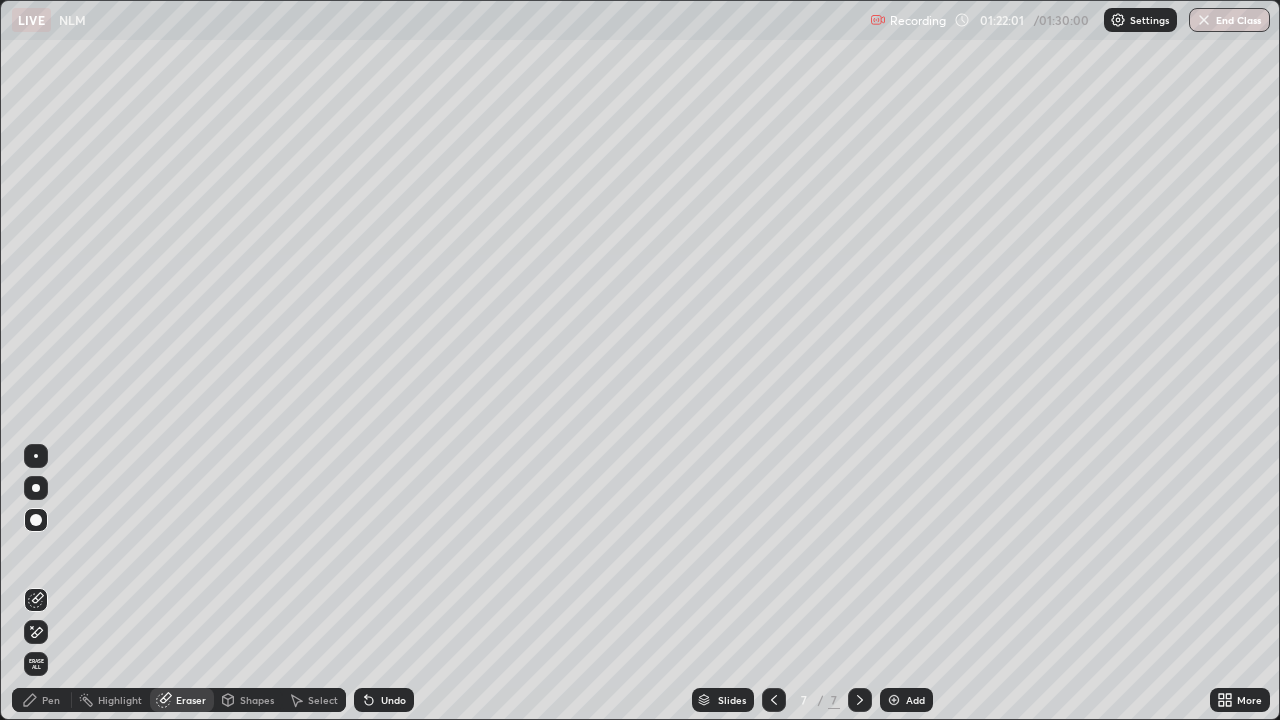 click on "Pen" at bounding box center [51, 700] 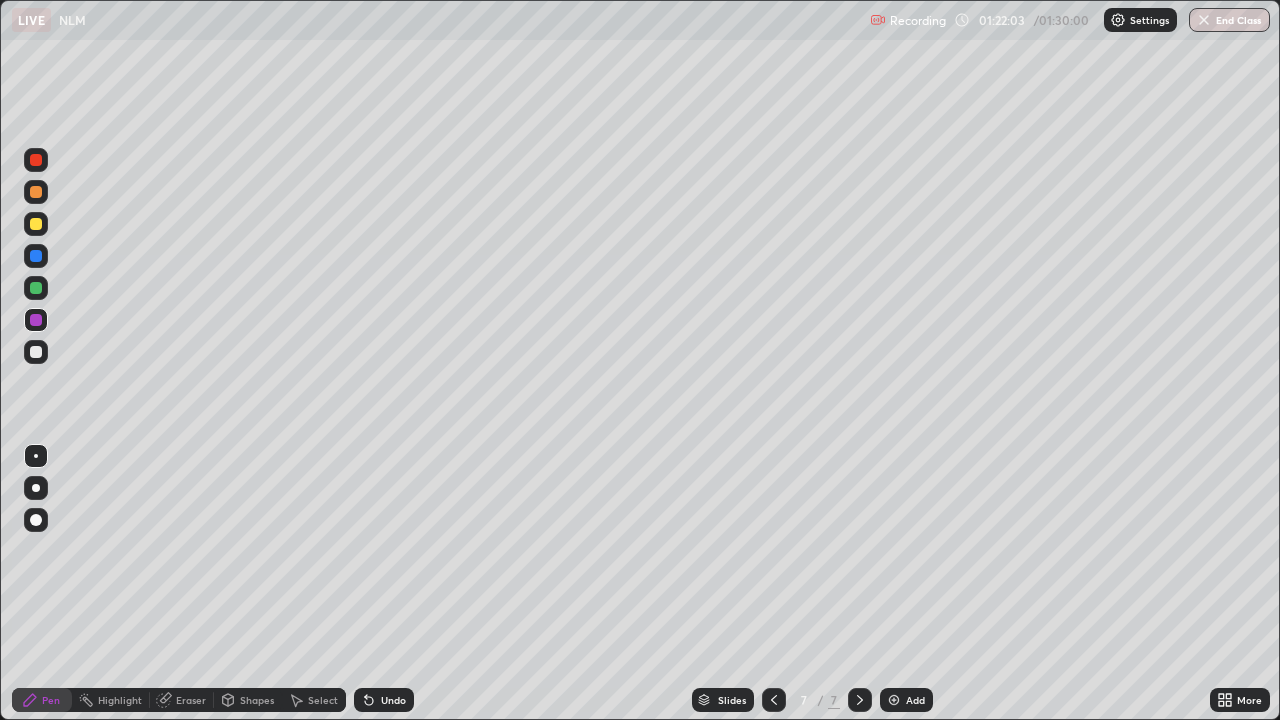 click at bounding box center (36, 352) 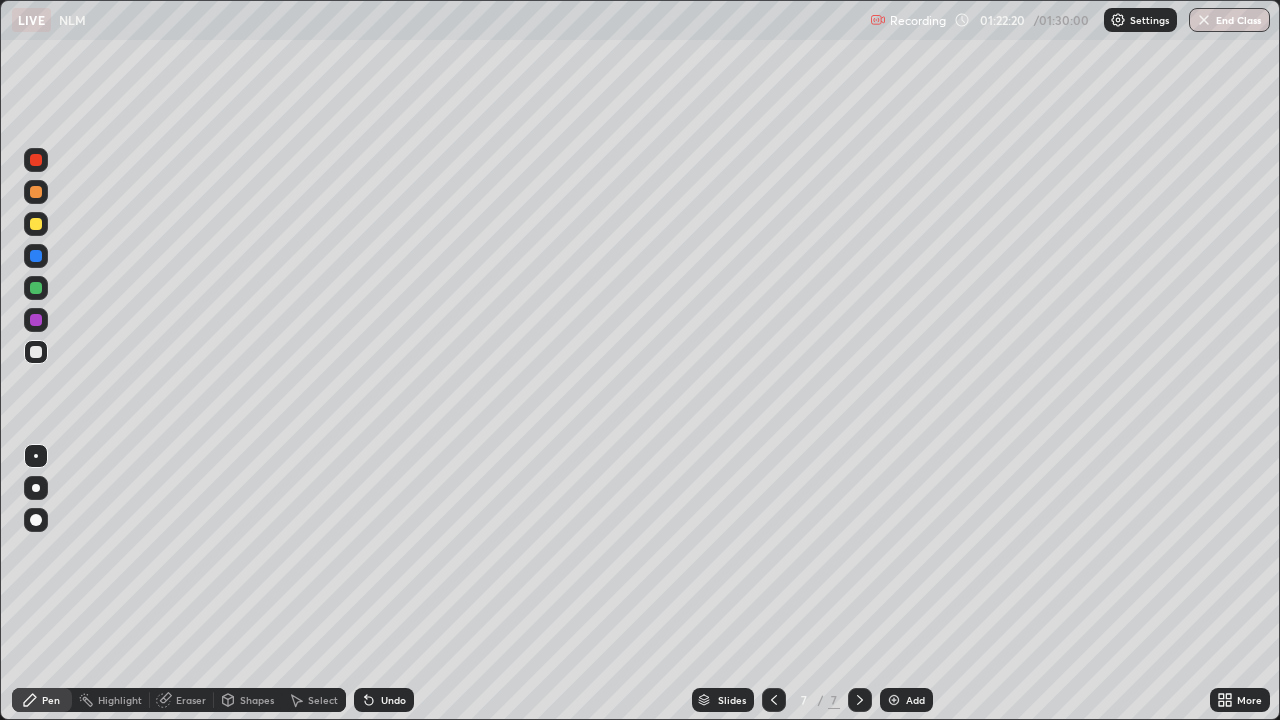 click at bounding box center [36, 320] 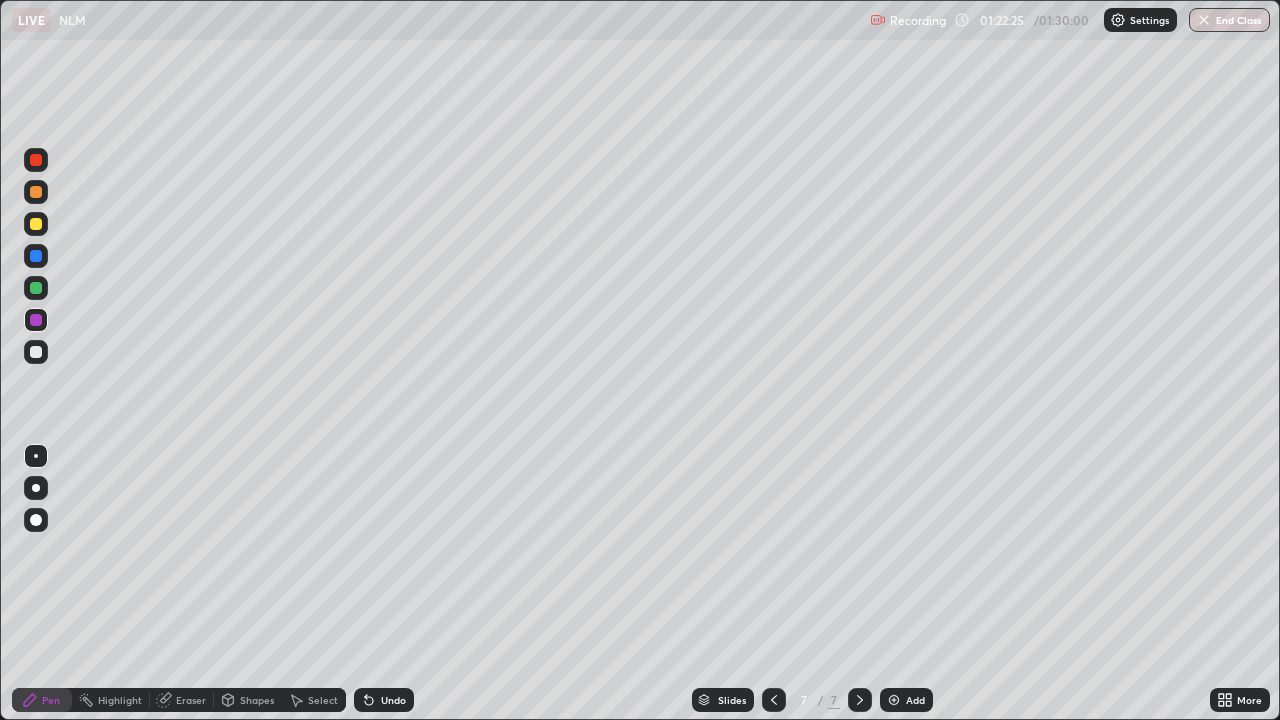 click on "Undo" at bounding box center (393, 700) 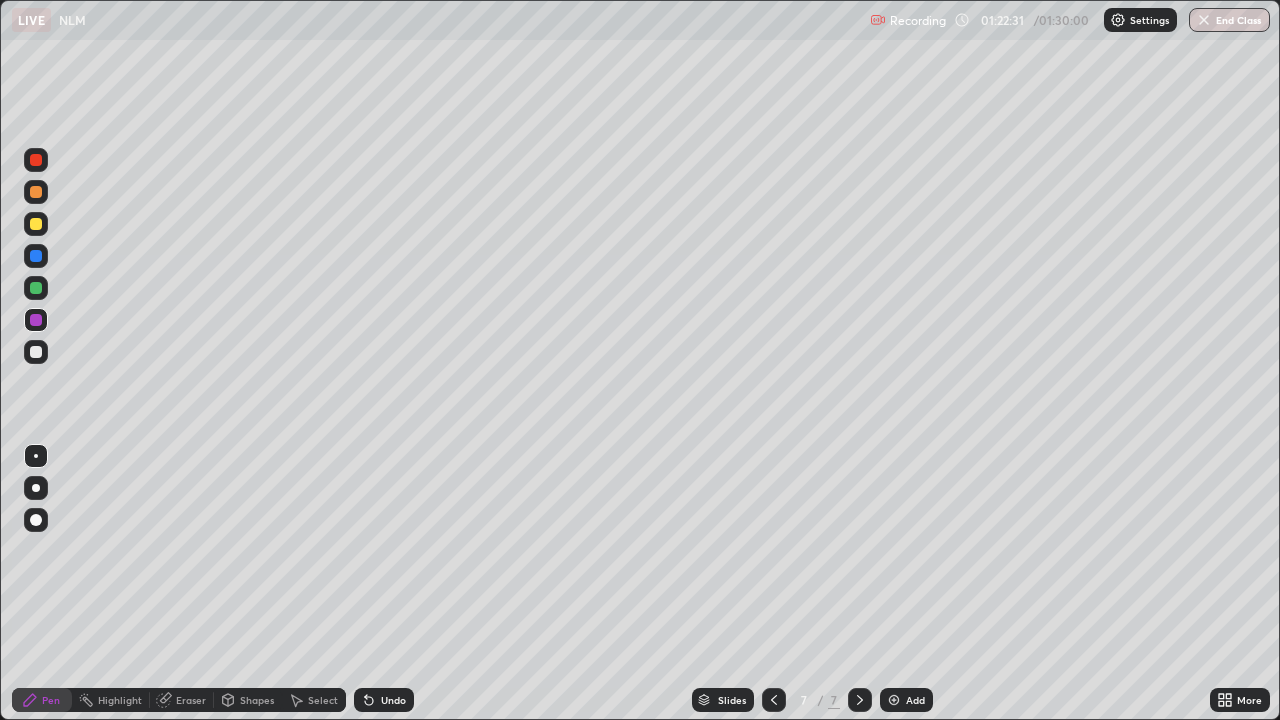 click on "Shapes" at bounding box center (257, 700) 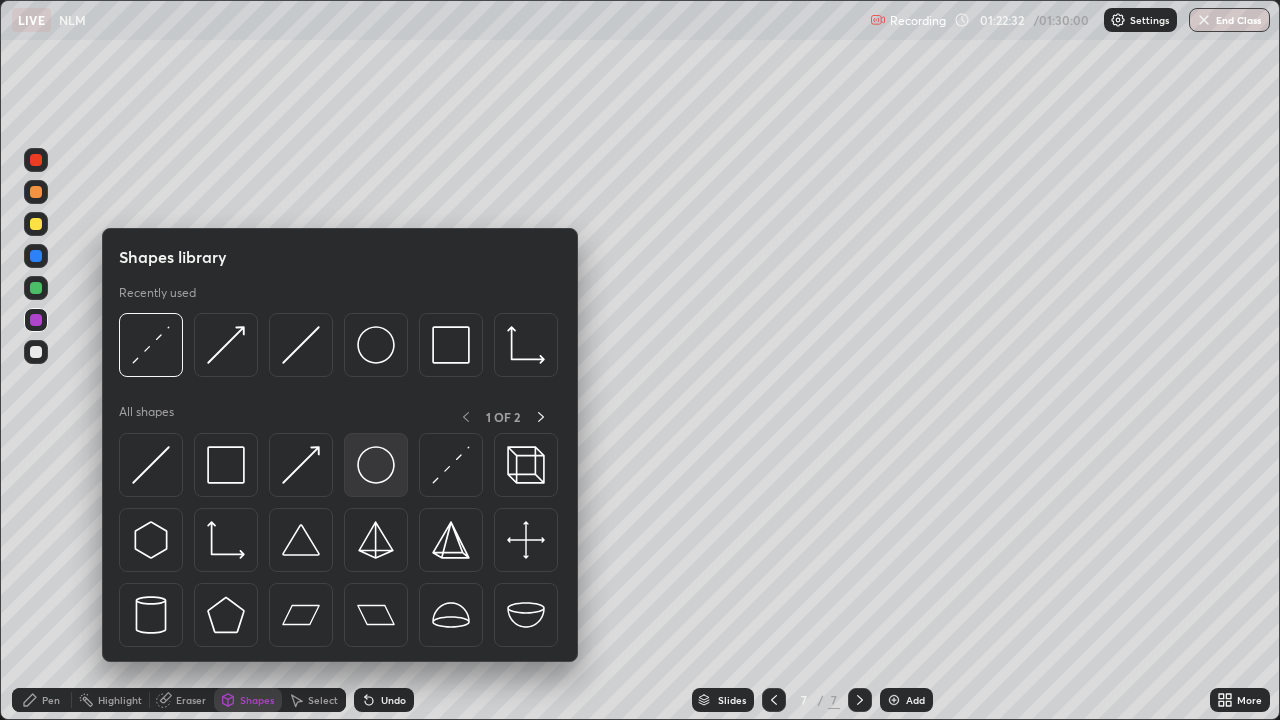 click at bounding box center (376, 465) 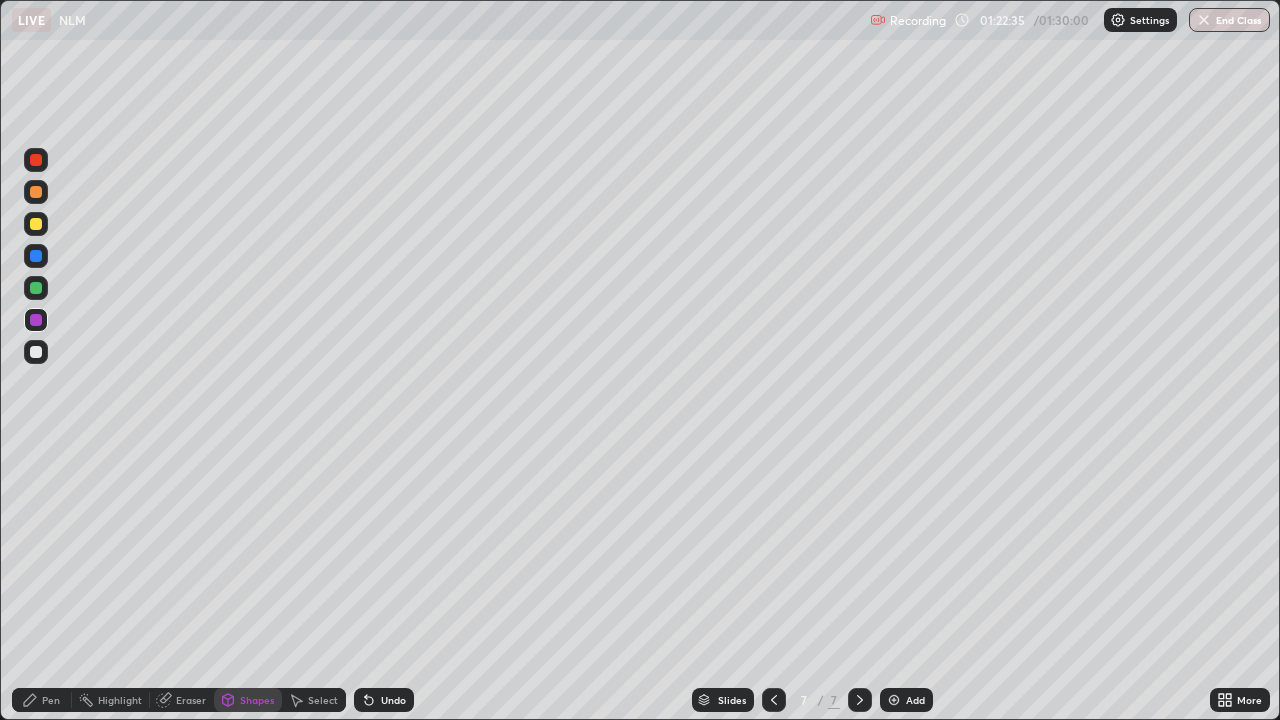 click on "Shapes" at bounding box center (257, 700) 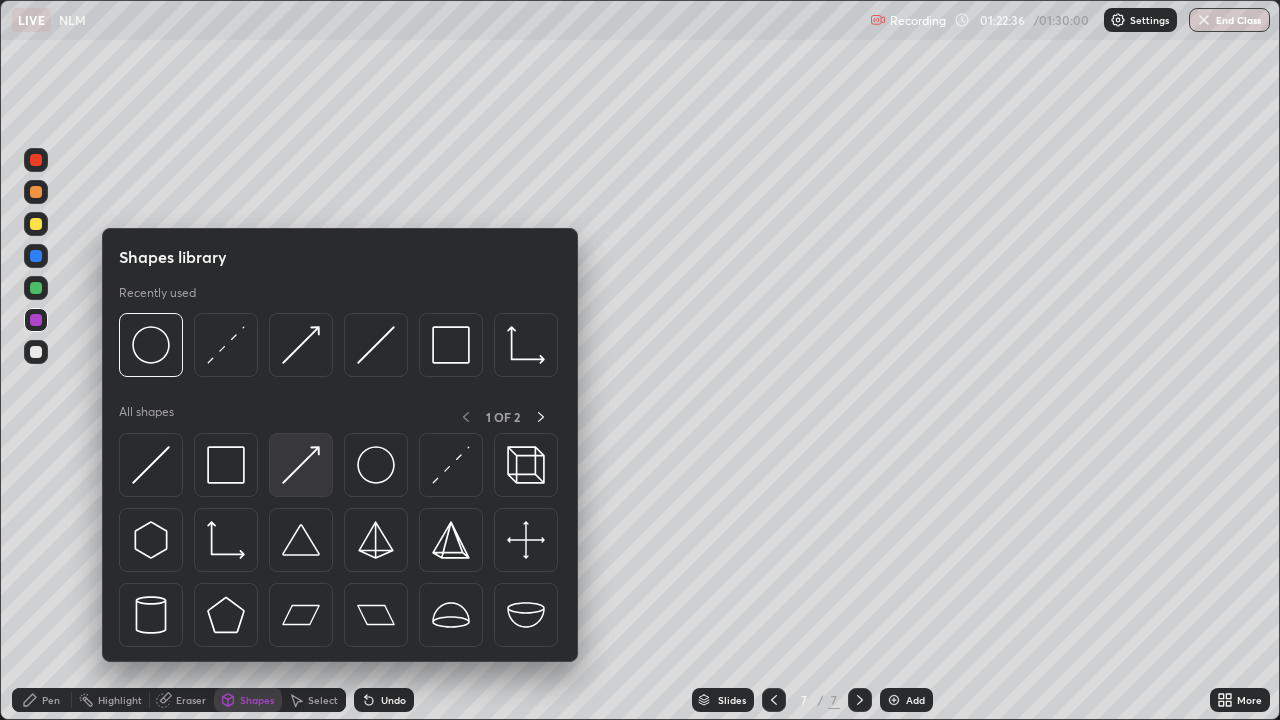 click at bounding box center (301, 465) 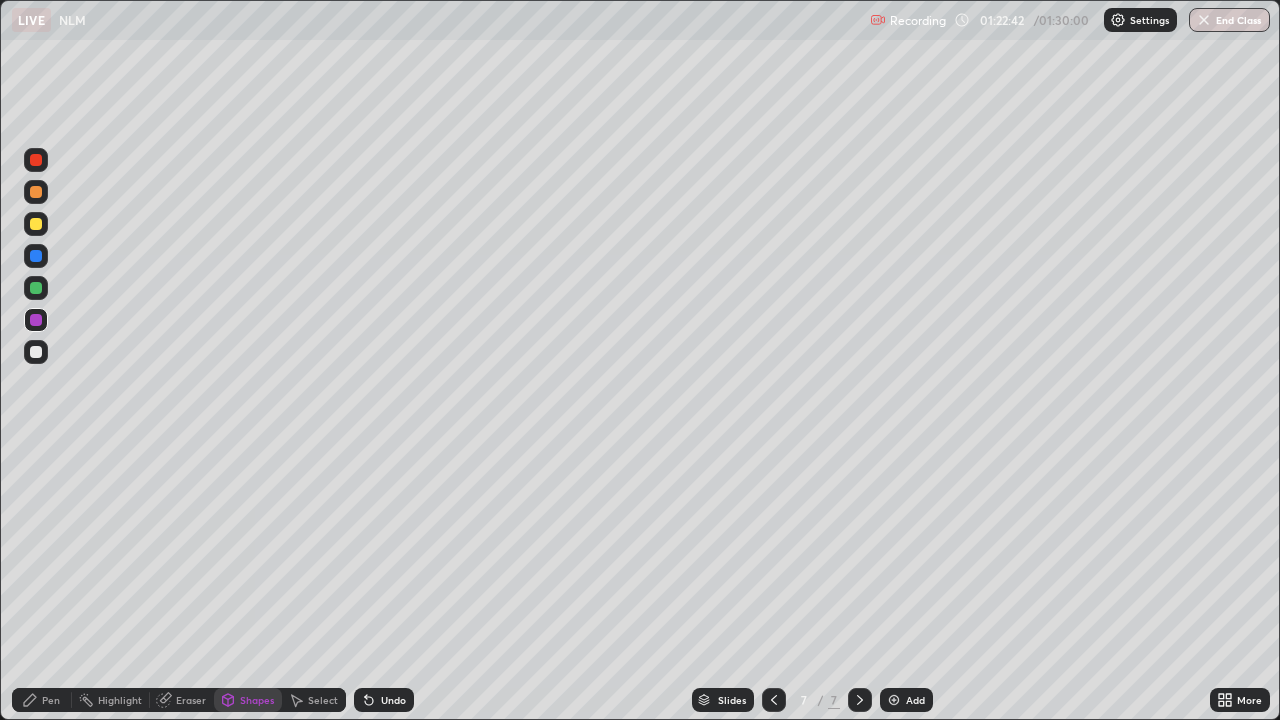 click on "Pen" at bounding box center [51, 700] 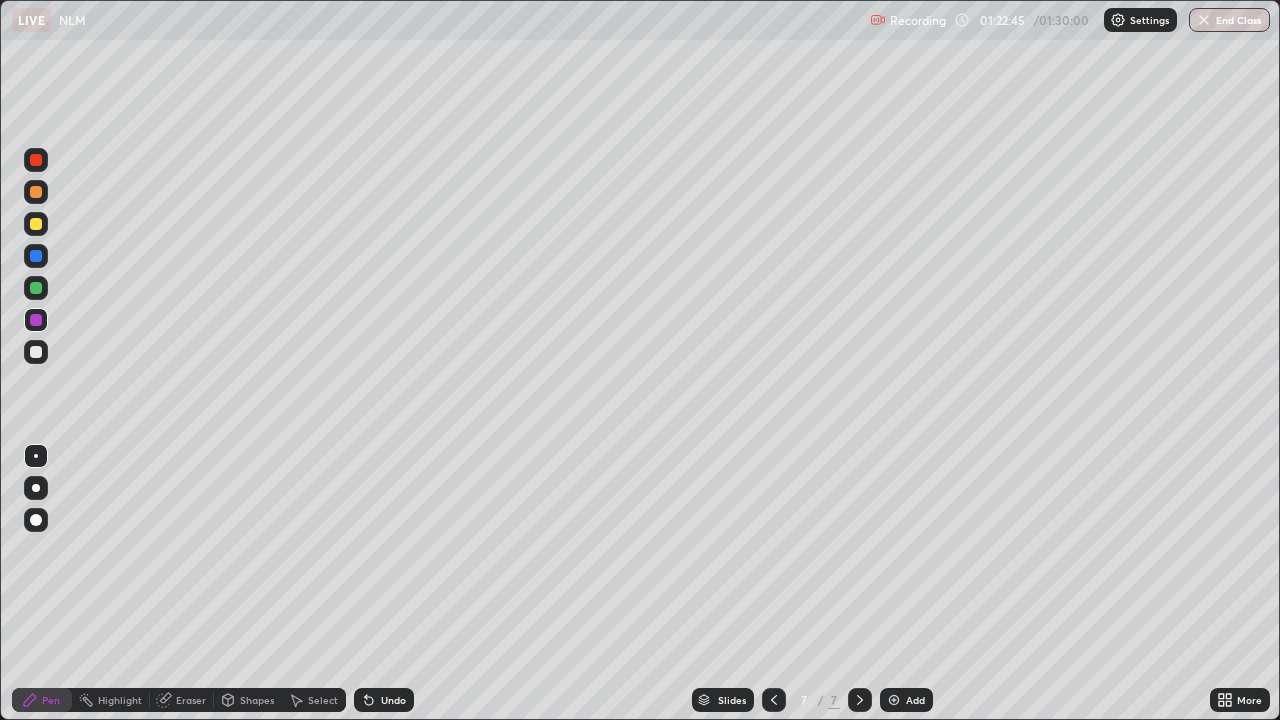 click at bounding box center (36, 352) 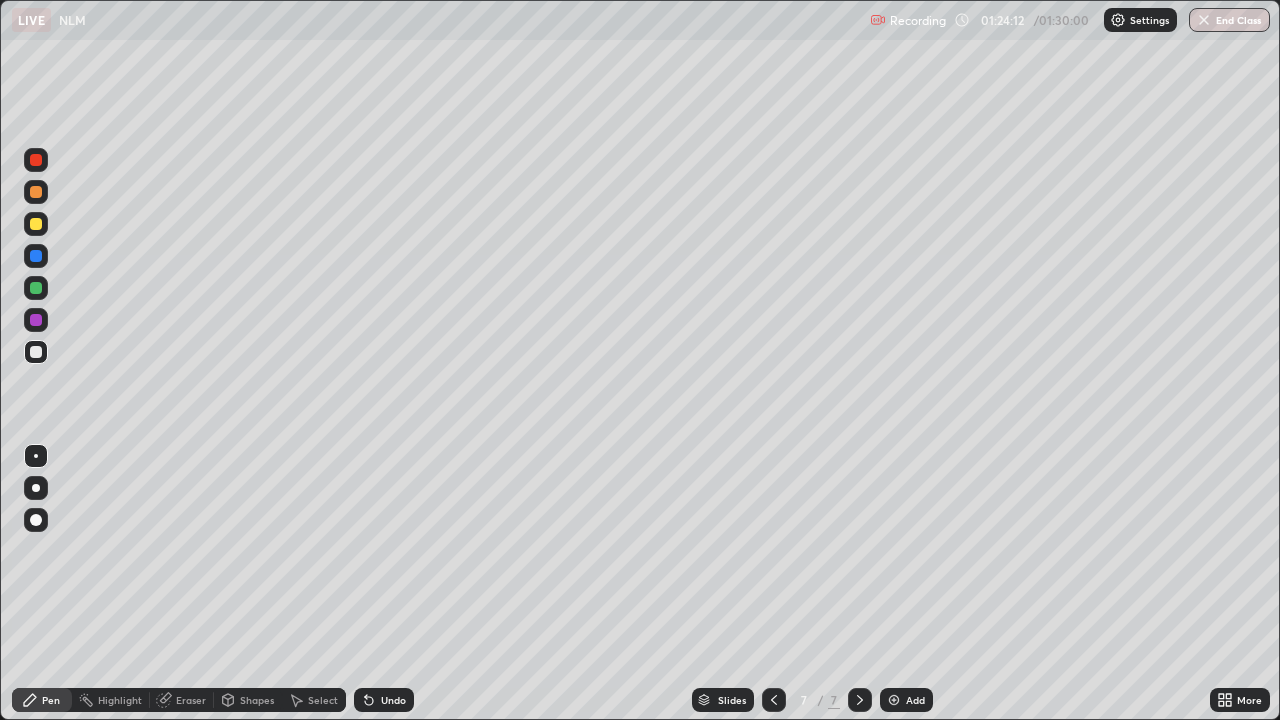 click on "Add" at bounding box center [915, 700] 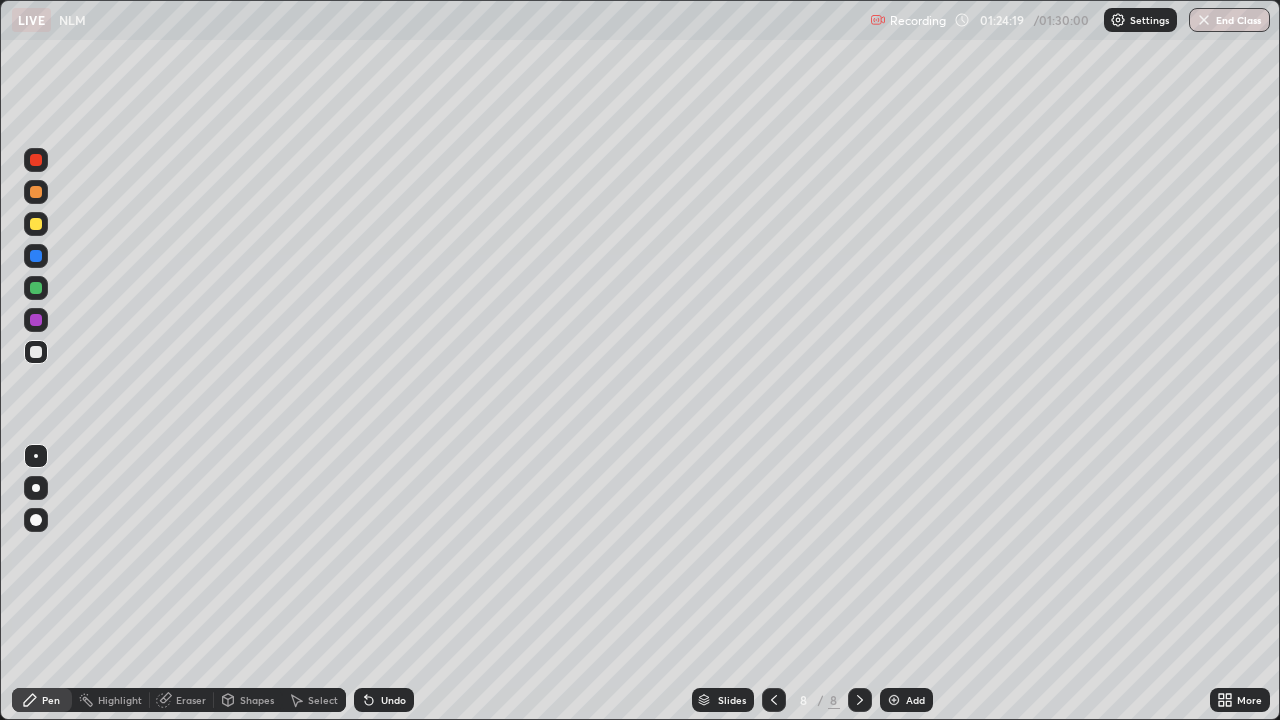 click on "Shapes" at bounding box center (257, 700) 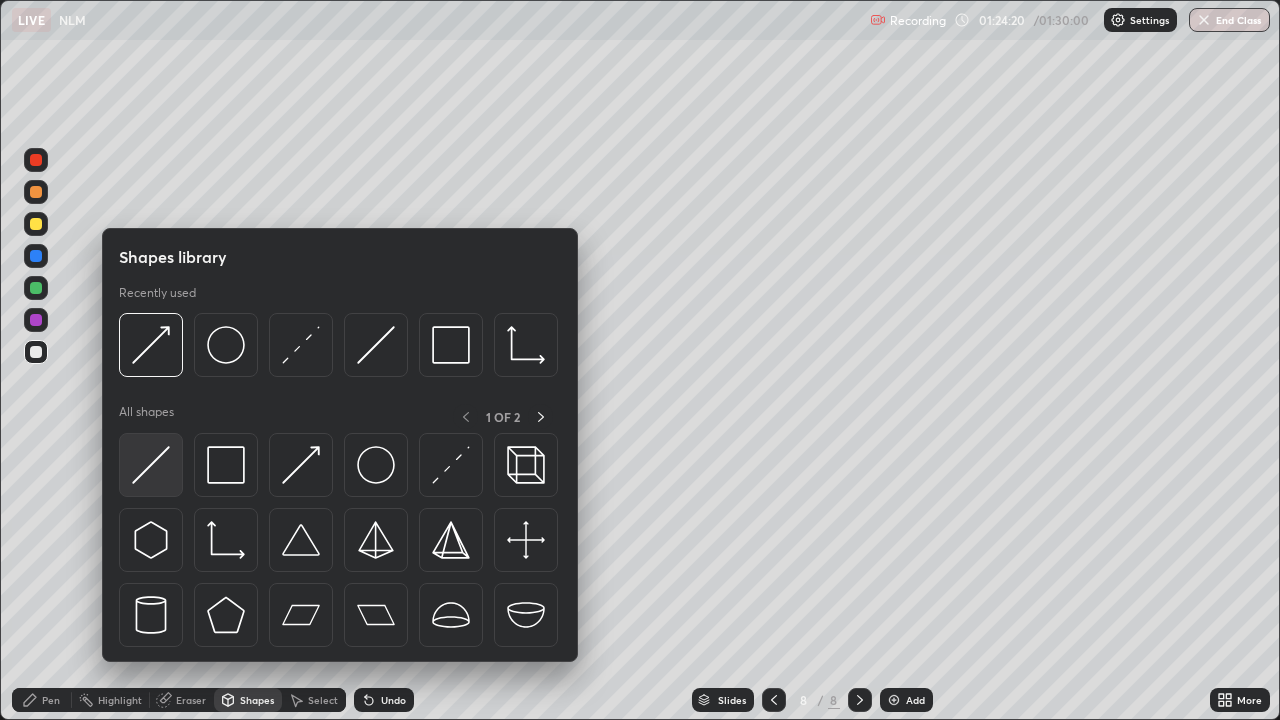 click at bounding box center (151, 465) 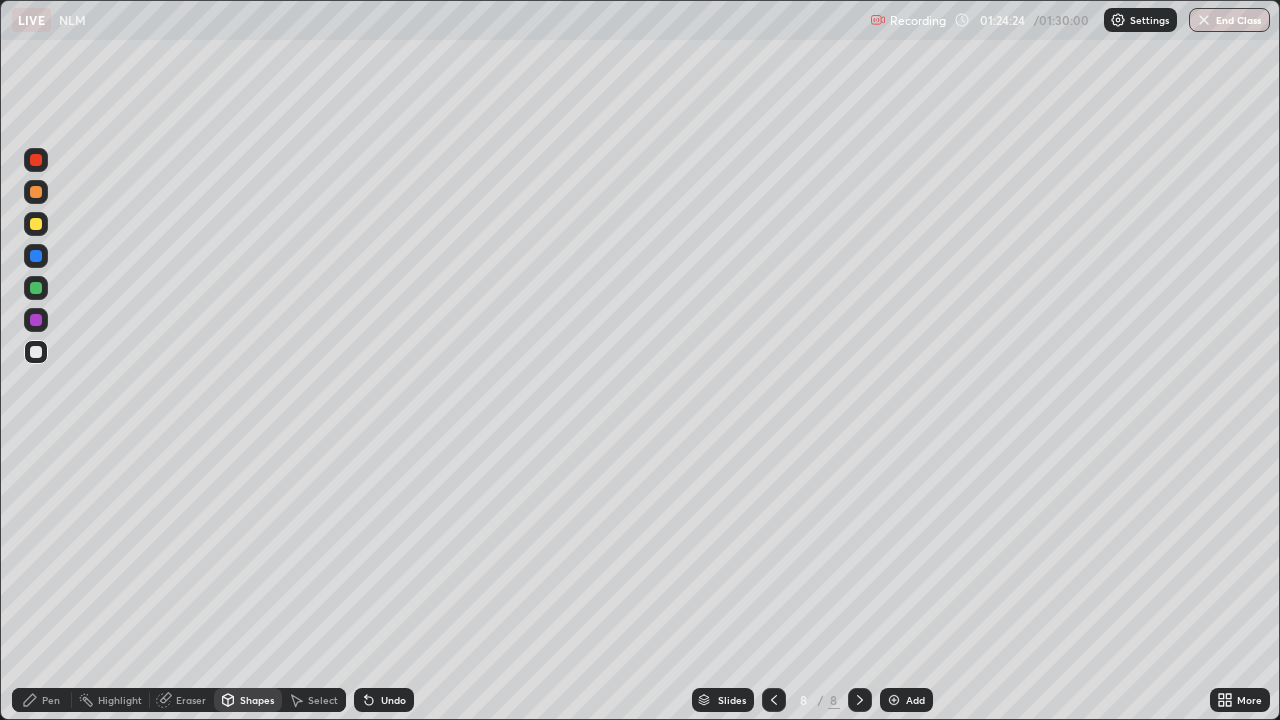 click on "Shapes" at bounding box center [257, 700] 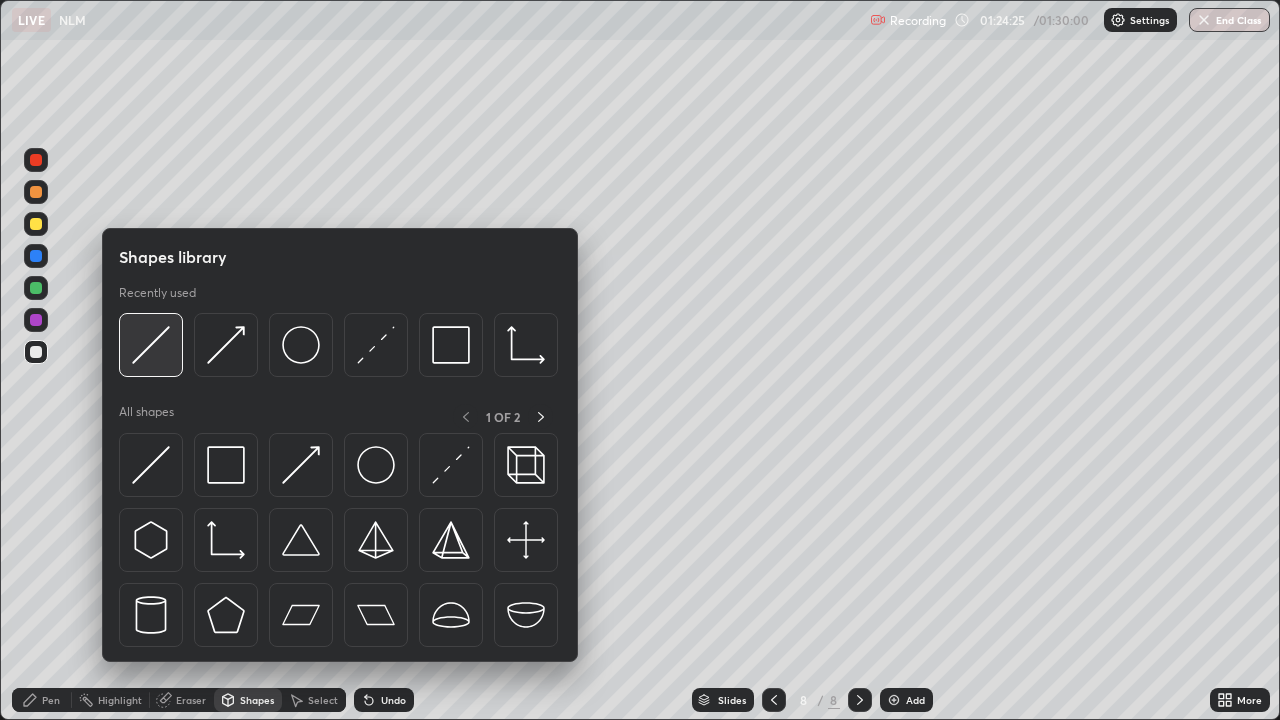 click at bounding box center (151, 345) 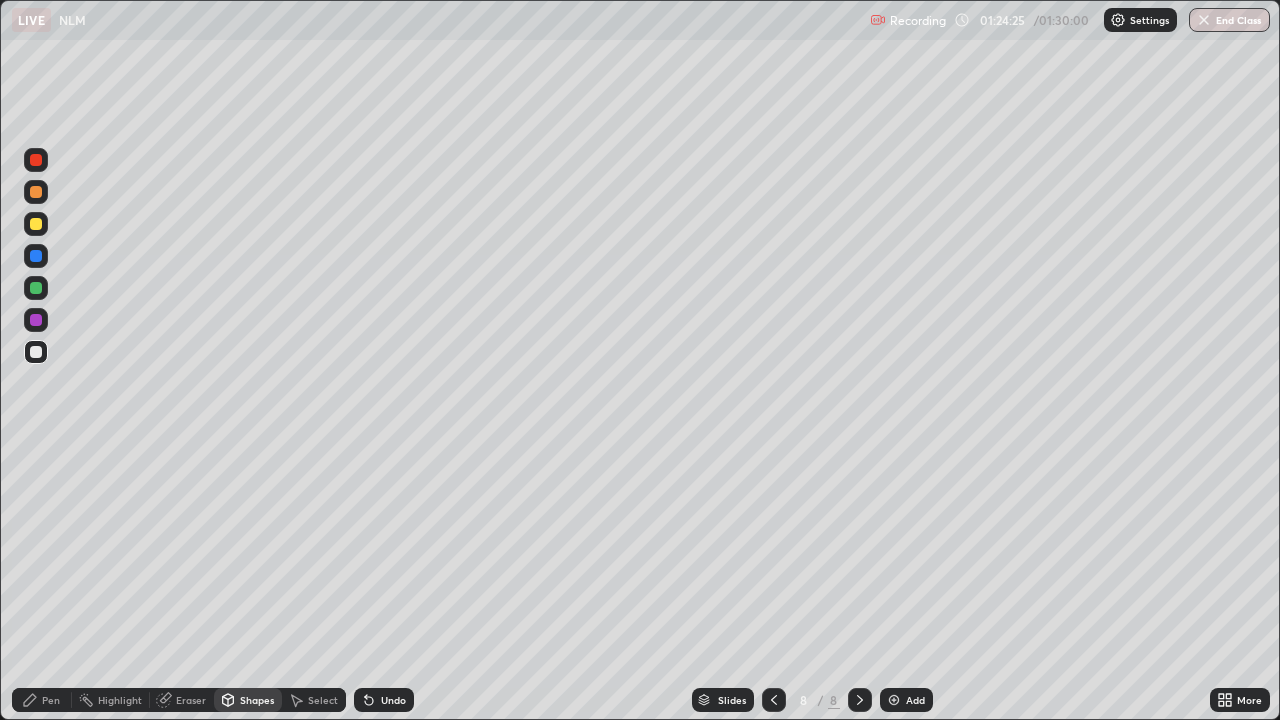 click at bounding box center [36, 224] 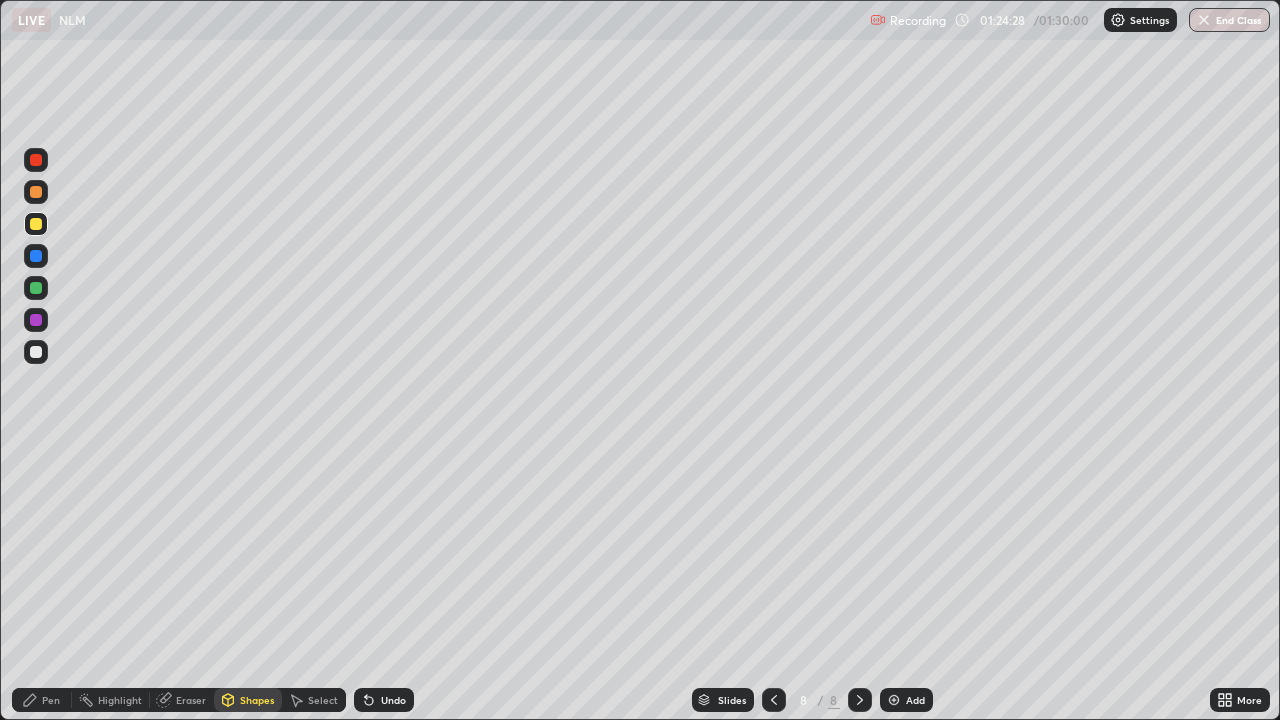 click on "Undo" at bounding box center (393, 700) 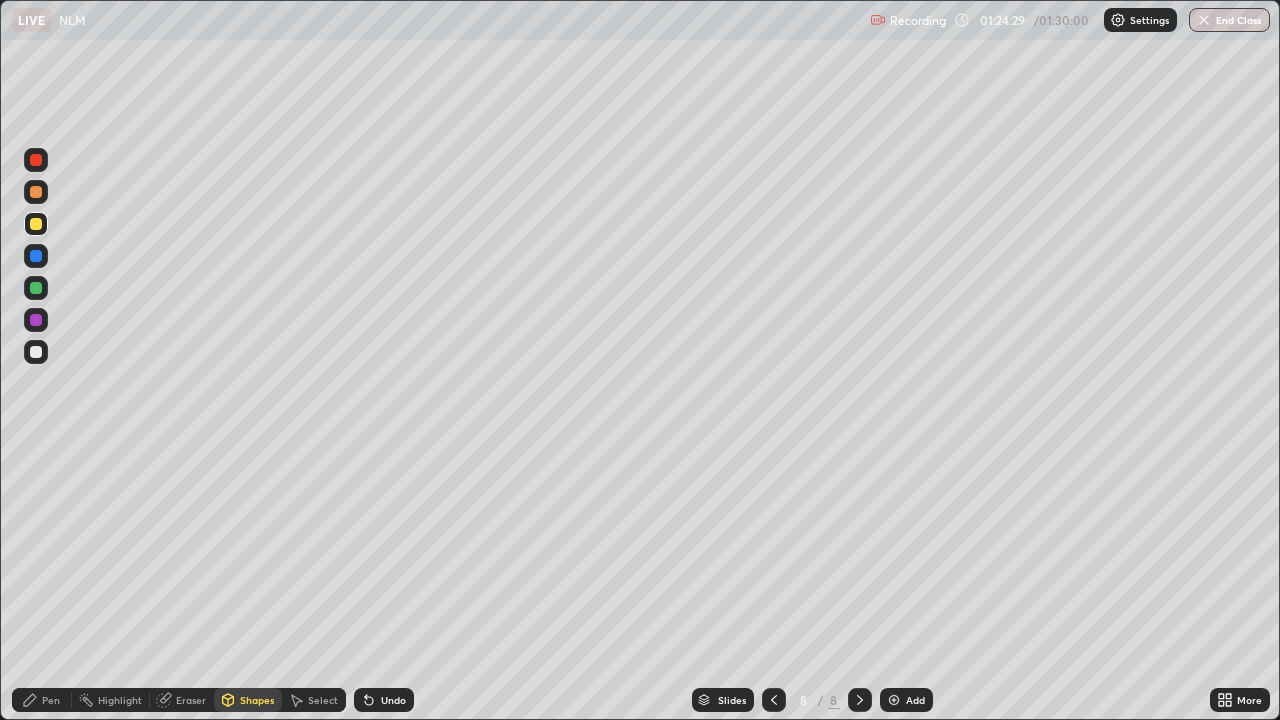 click on "Shapes" at bounding box center (257, 700) 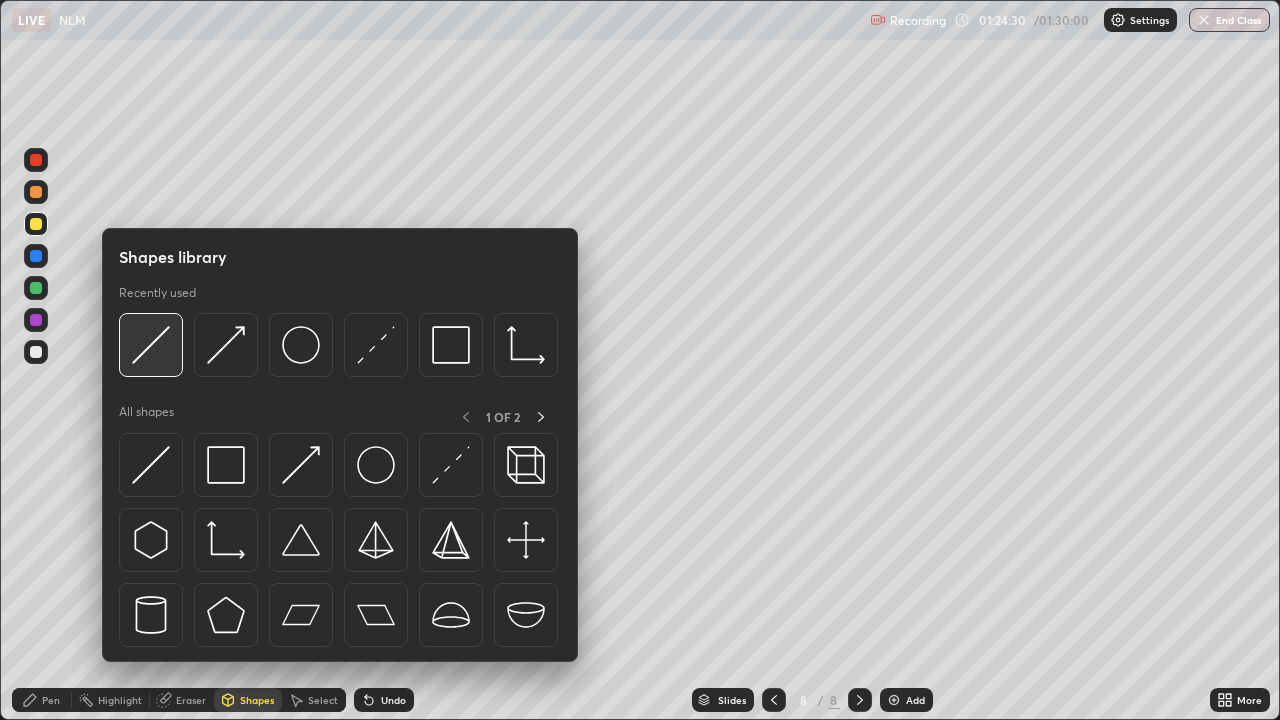 click at bounding box center (151, 345) 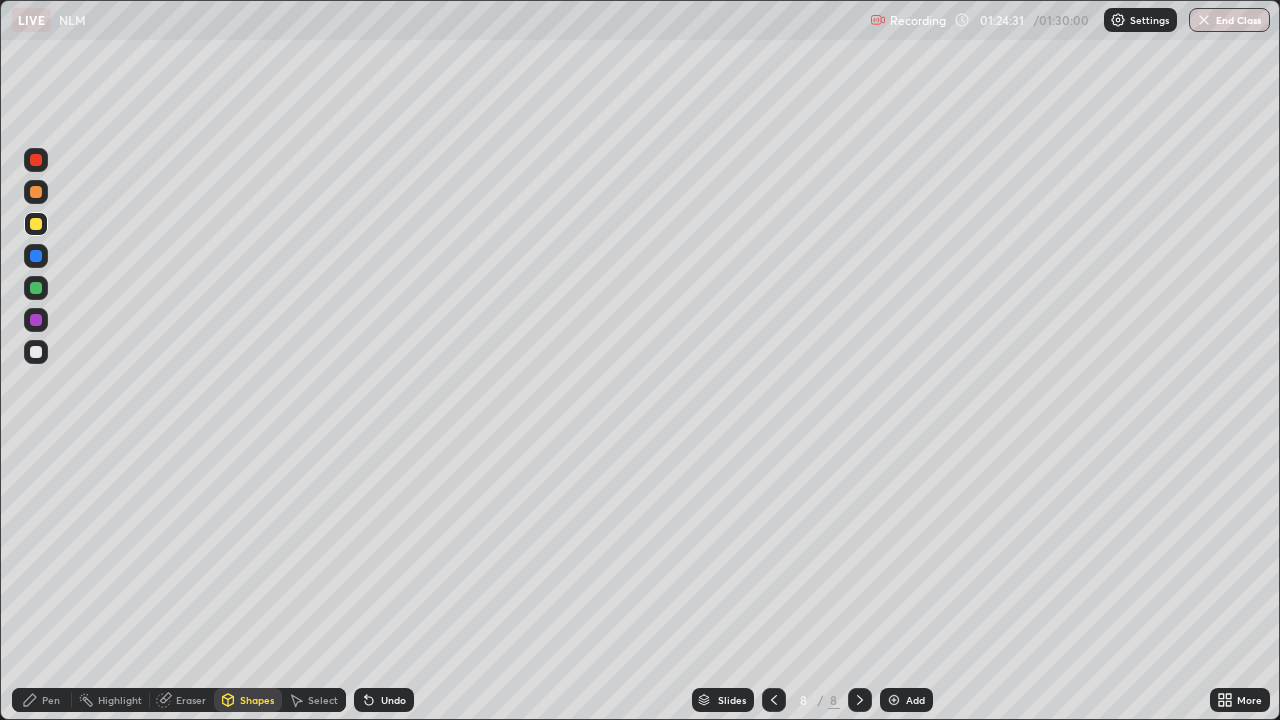 click at bounding box center [36, 352] 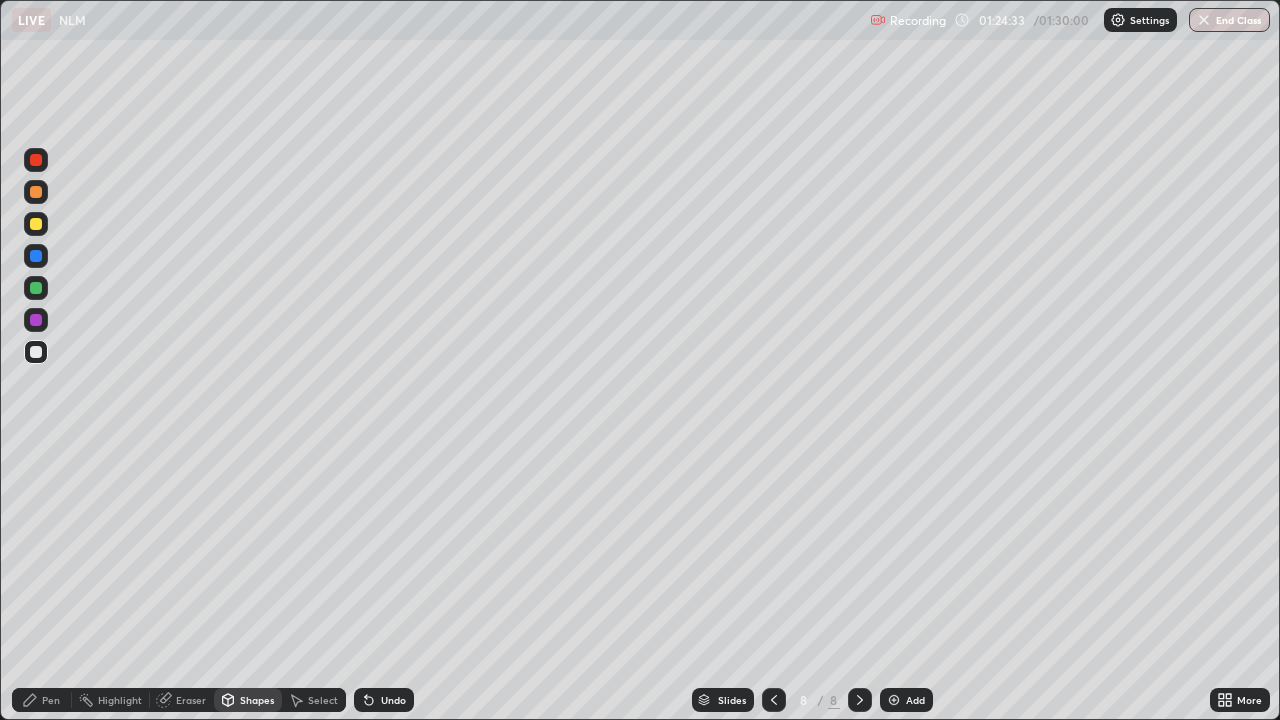 click at bounding box center (36, 224) 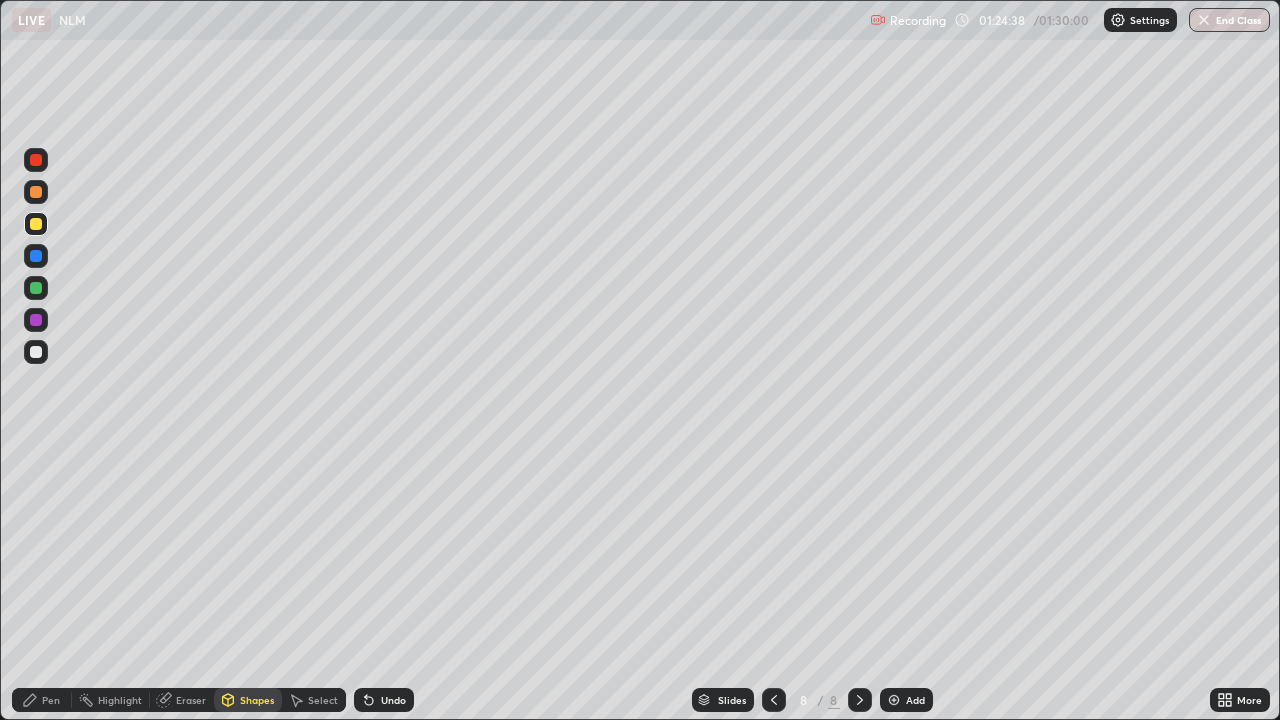 click on "Shapes" at bounding box center (257, 700) 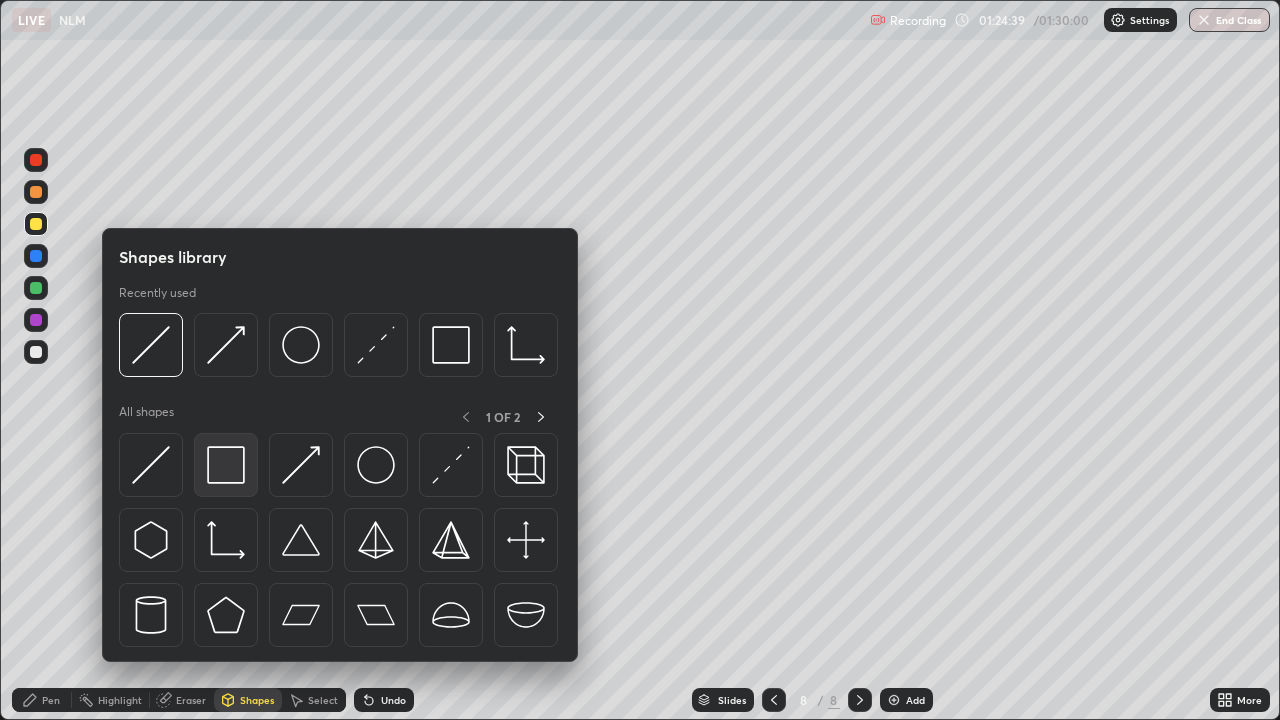 click at bounding box center (226, 465) 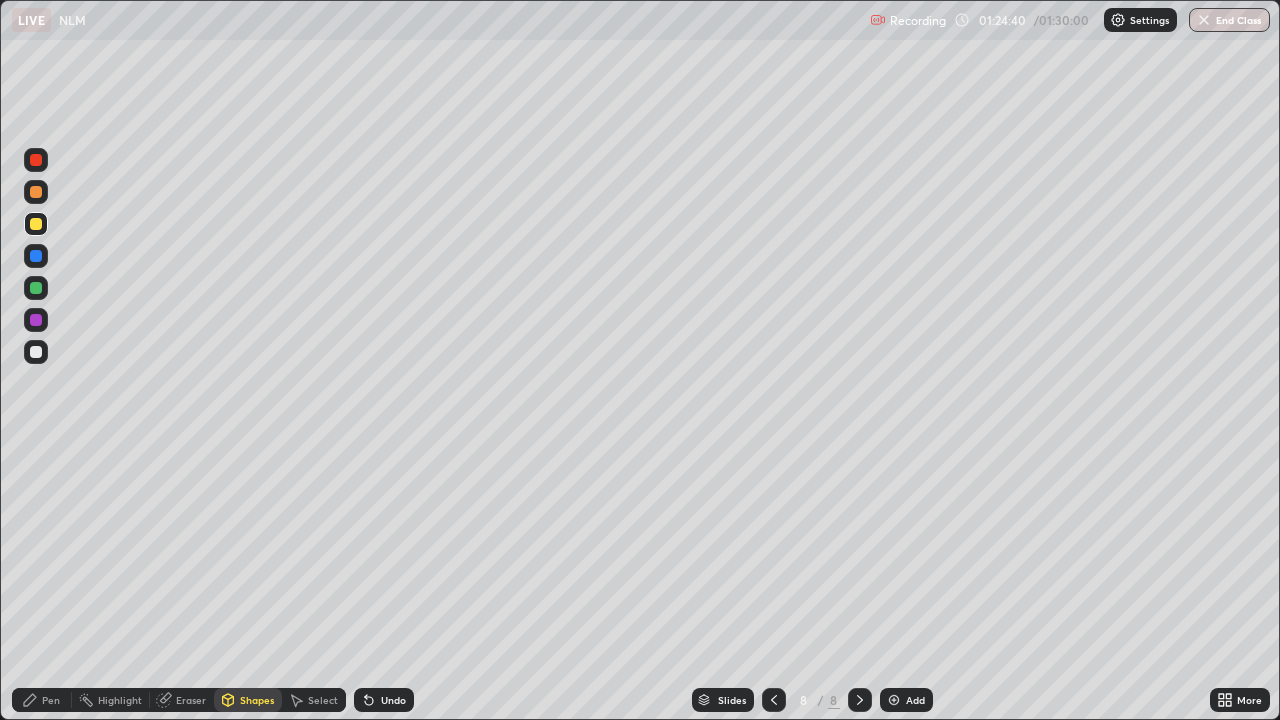 click at bounding box center (36, 320) 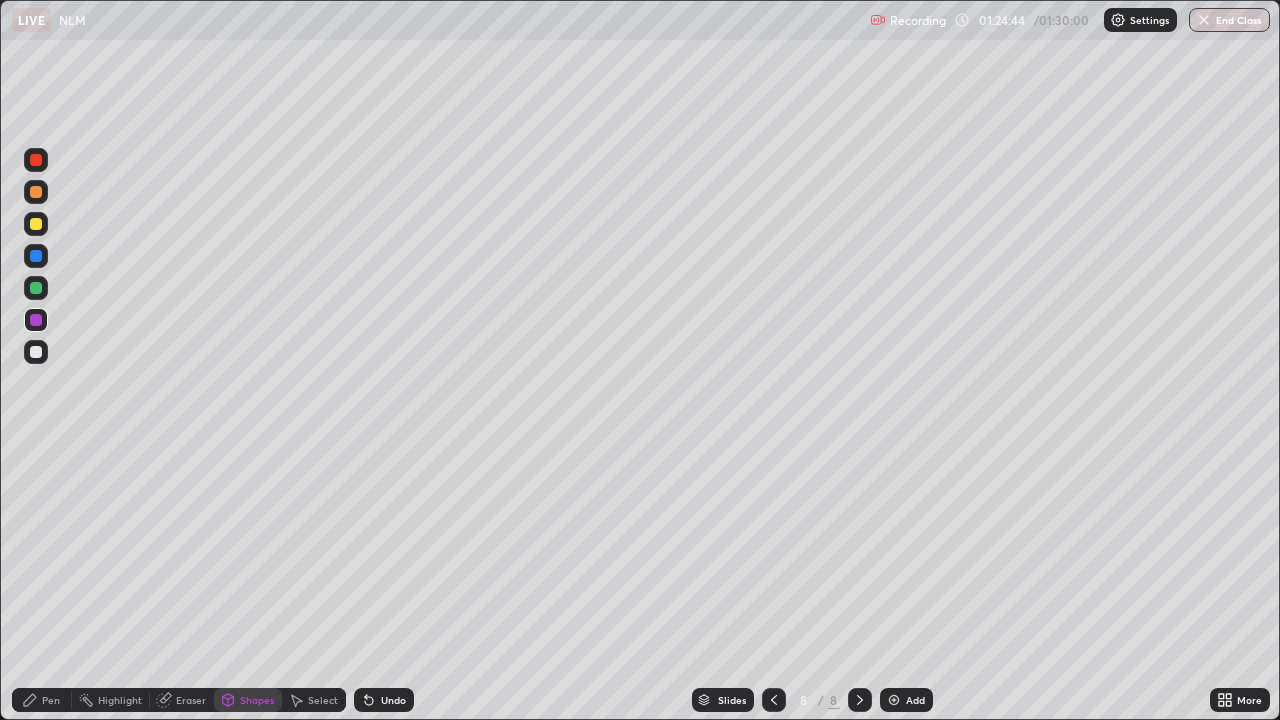 click on "Pen" at bounding box center [51, 700] 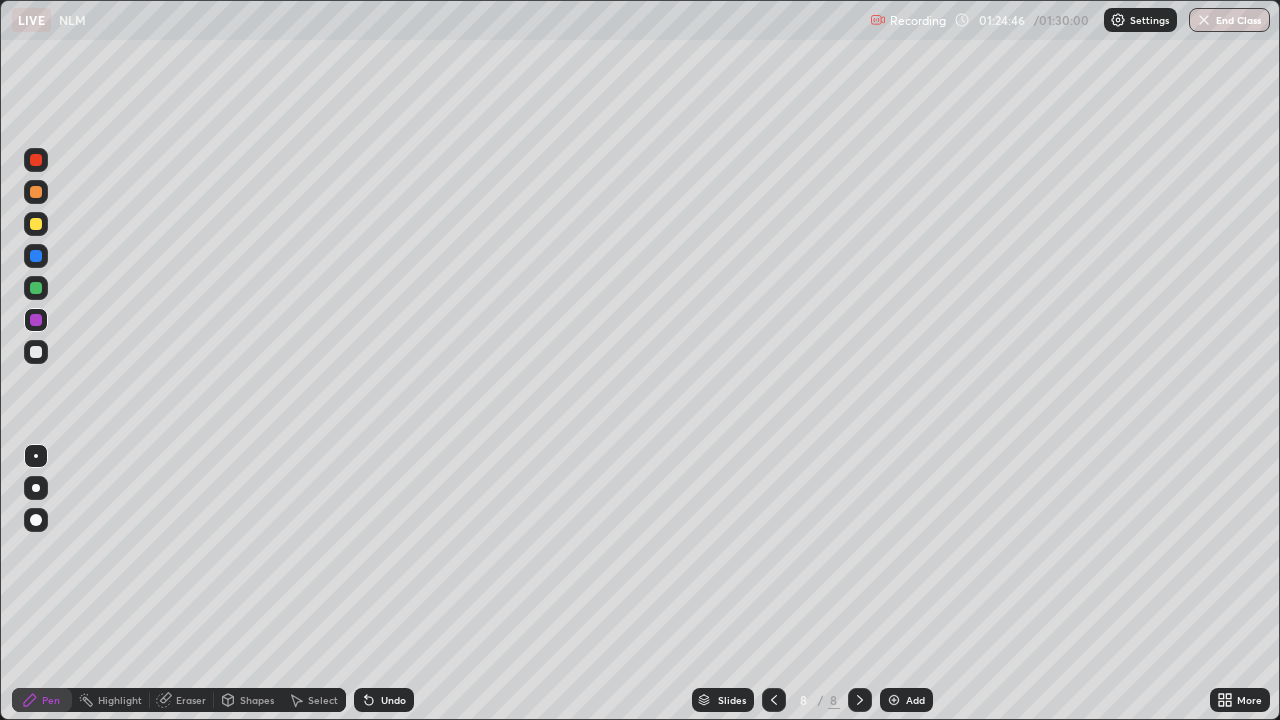 click at bounding box center (36, 288) 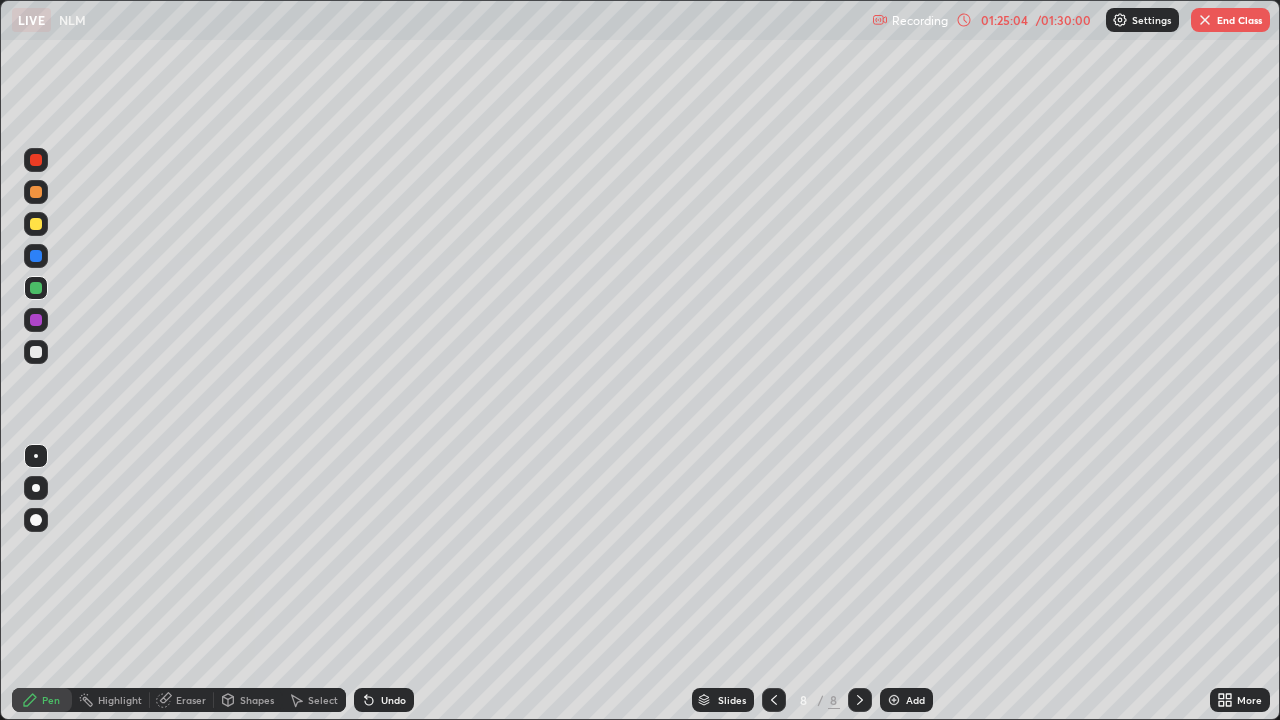 click on "01:25:04" at bounding box center (1004, 20) 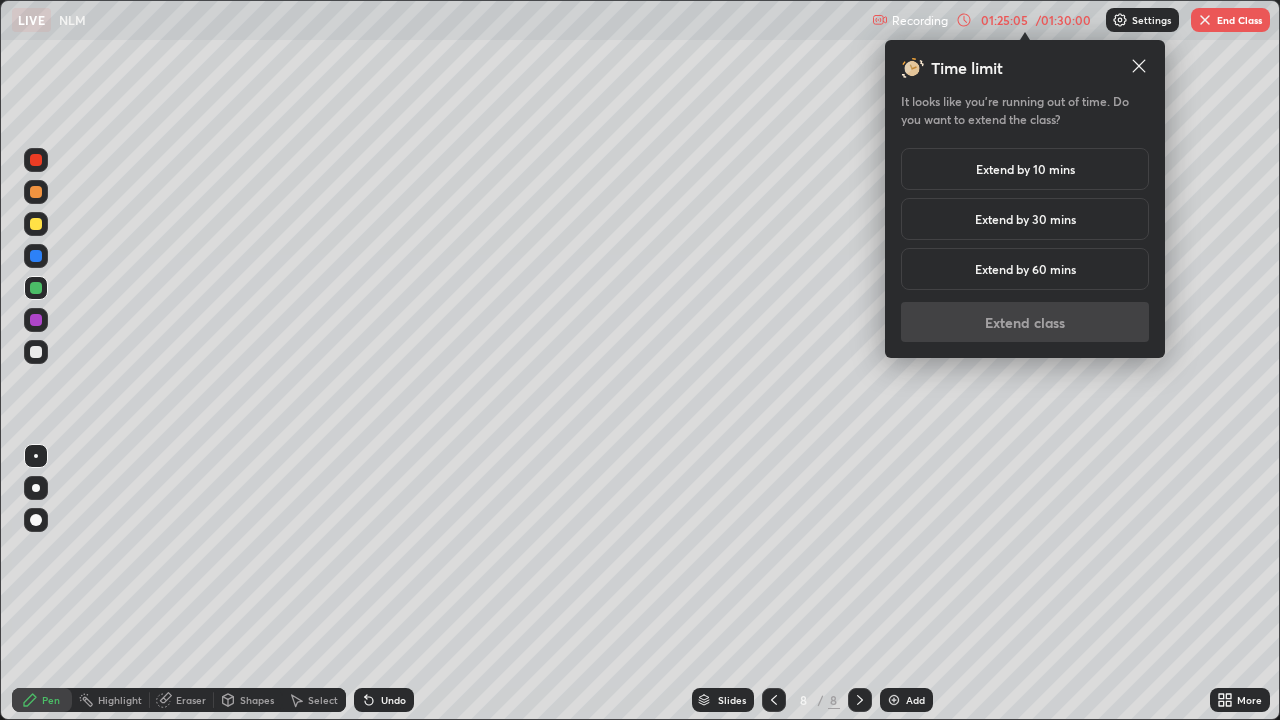 click on "Extend by 10 mins" at bounding box center (1025, 169) 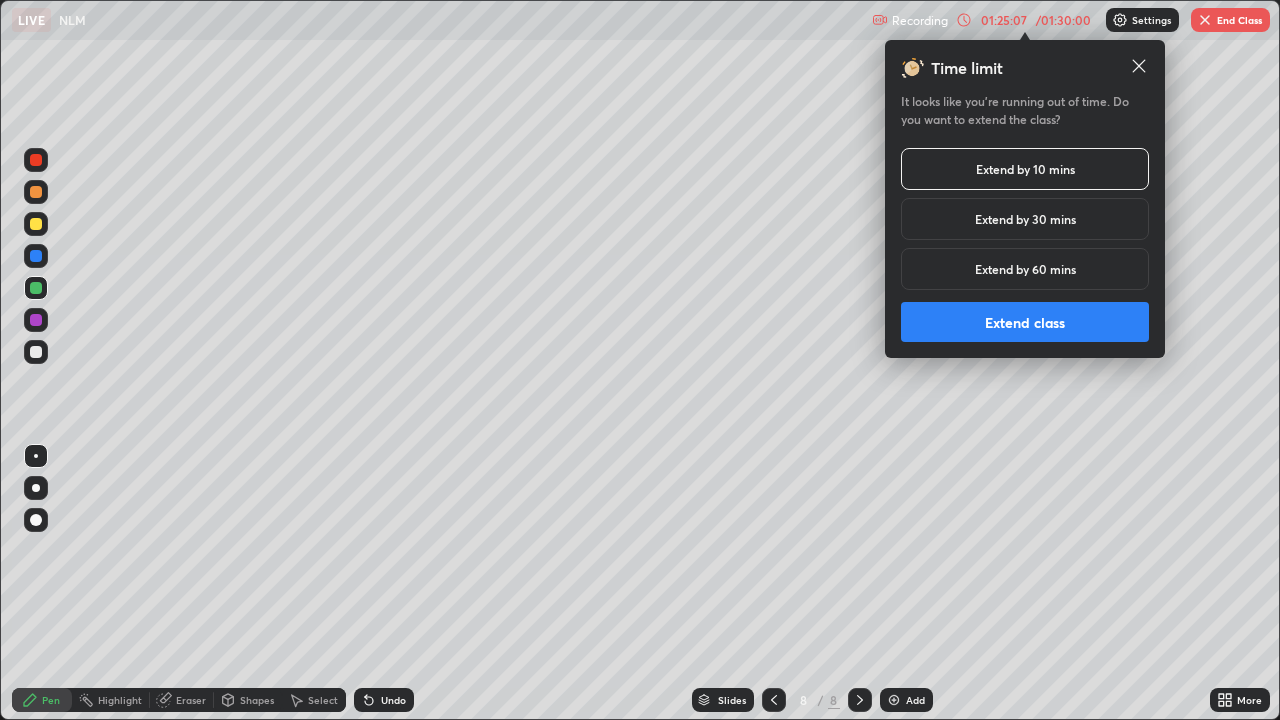 click on "Extend class" at bounding box center [1025, 322] 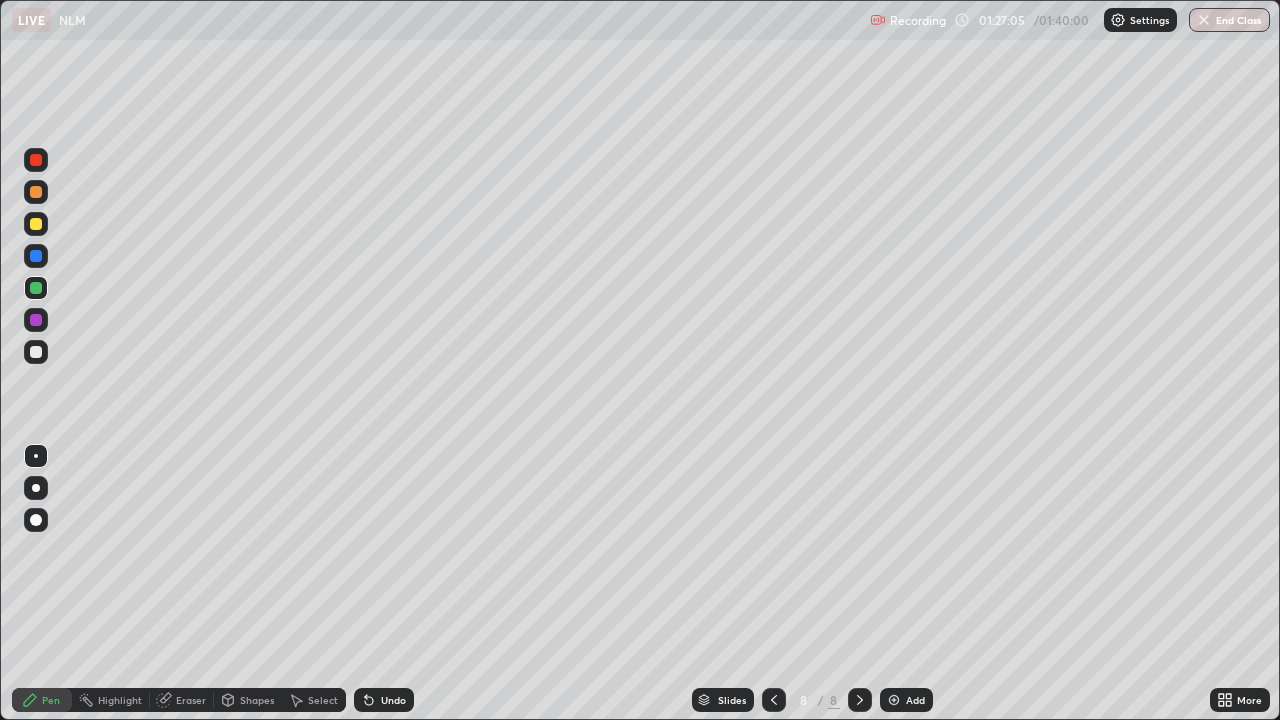 click at bounding box center (36, 224) 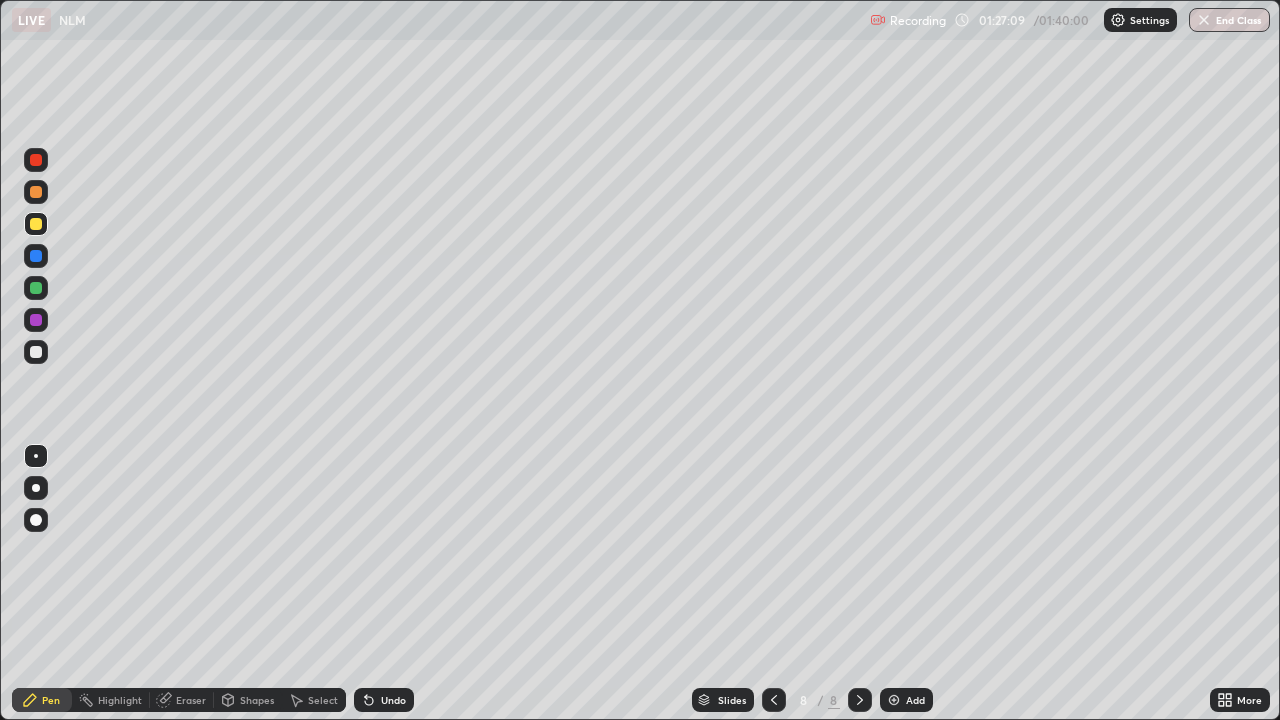 click on "Undo" at bounding box center [384, 700] 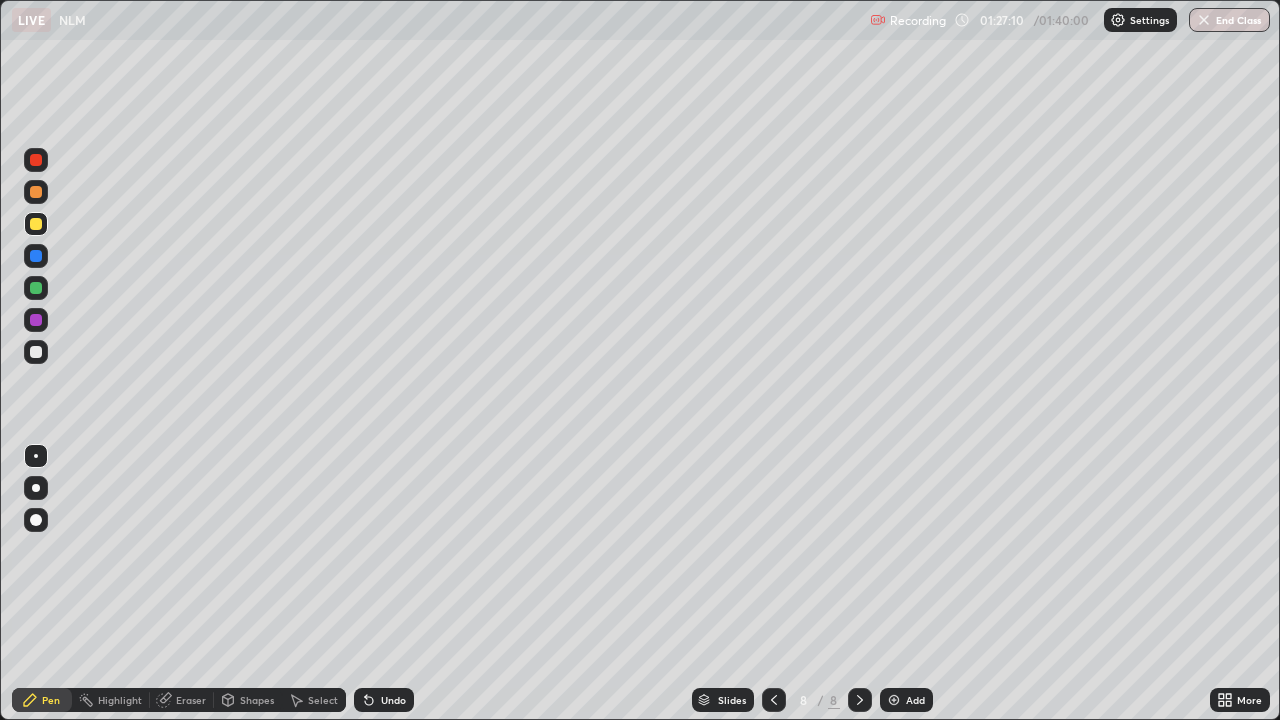 click on "Undo" at bounding box center [384, 700] 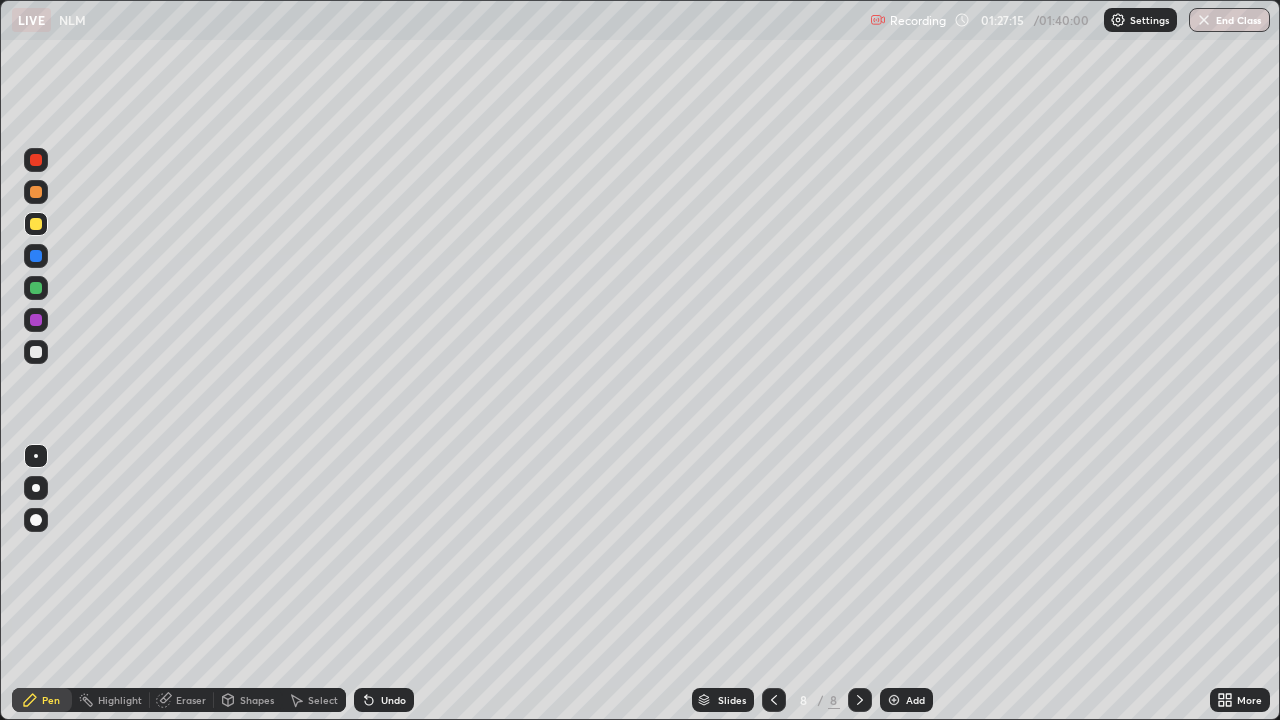 click at bounding box center (36, 224) 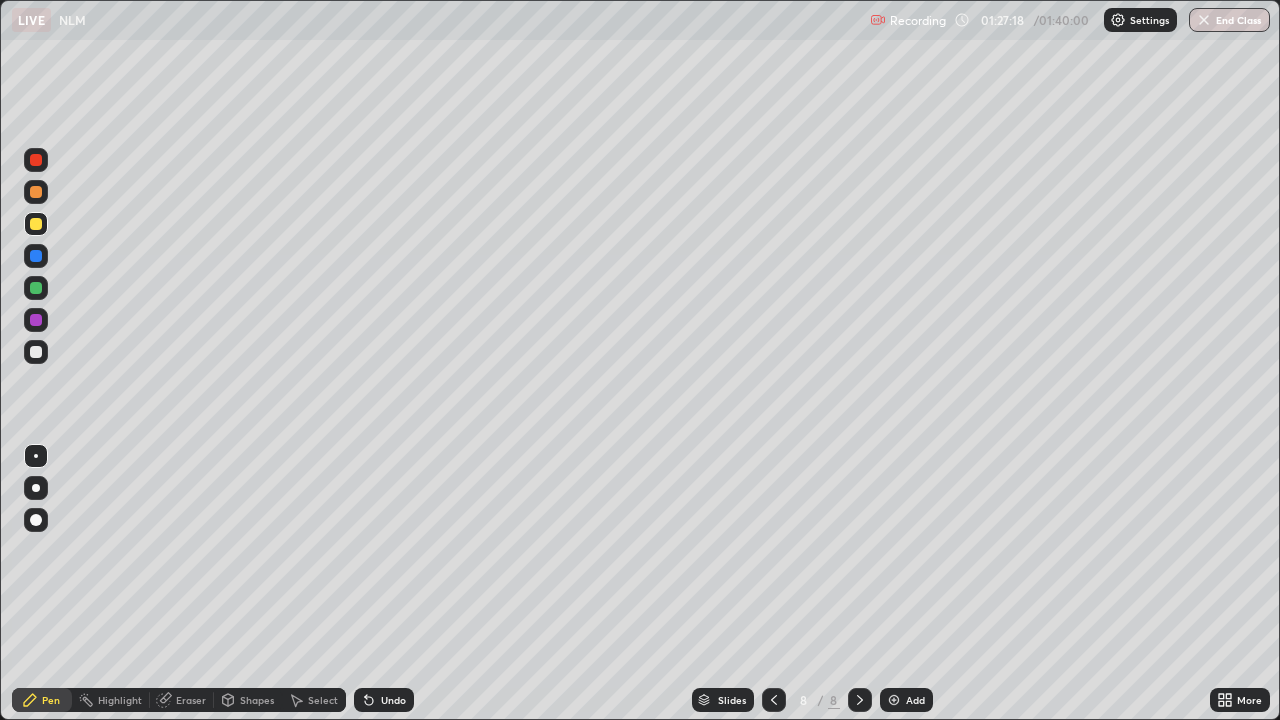click at bounding box center (36, 288) 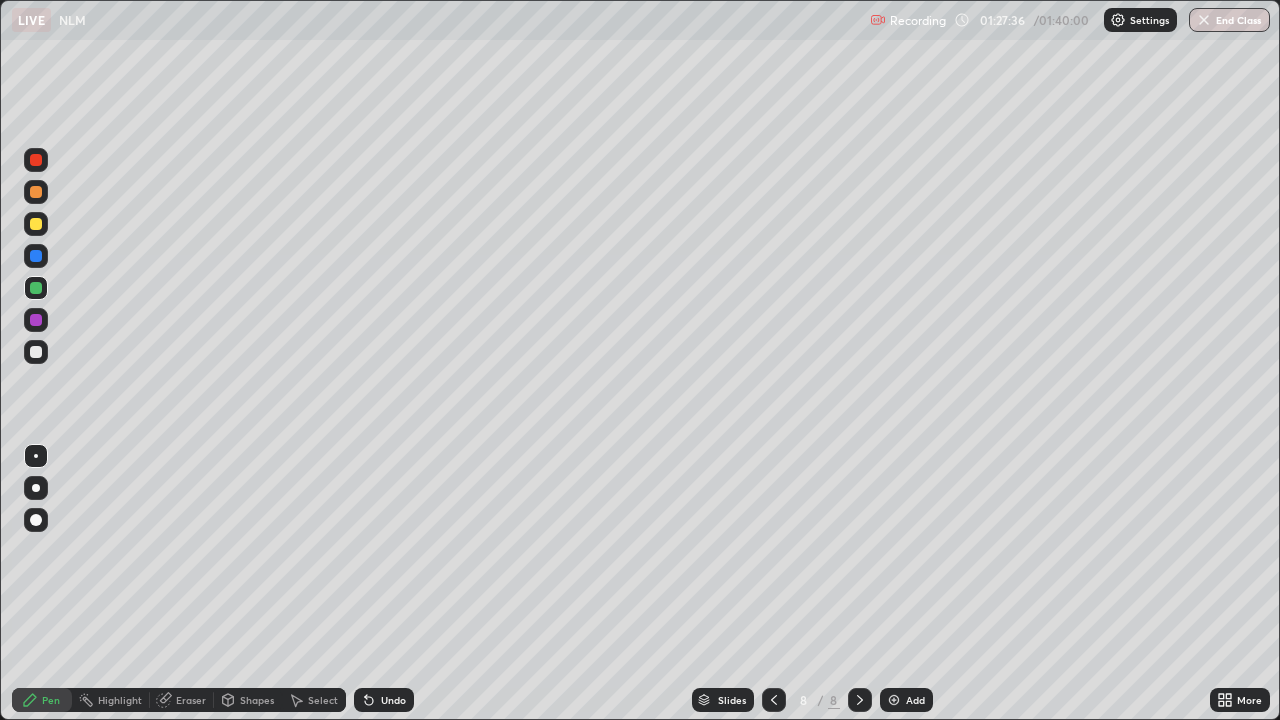 click on "Undo" at bounding box center (384, 700) 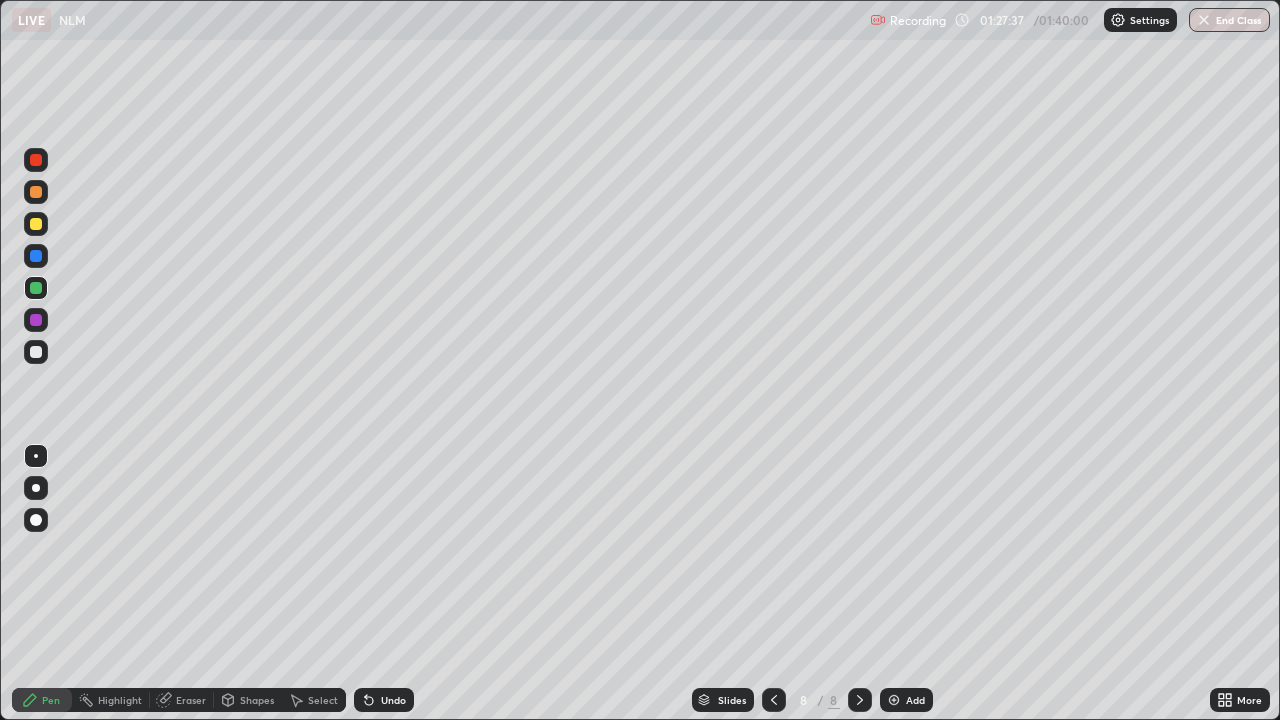 click on "Undo" at bounding box center (384, 700) 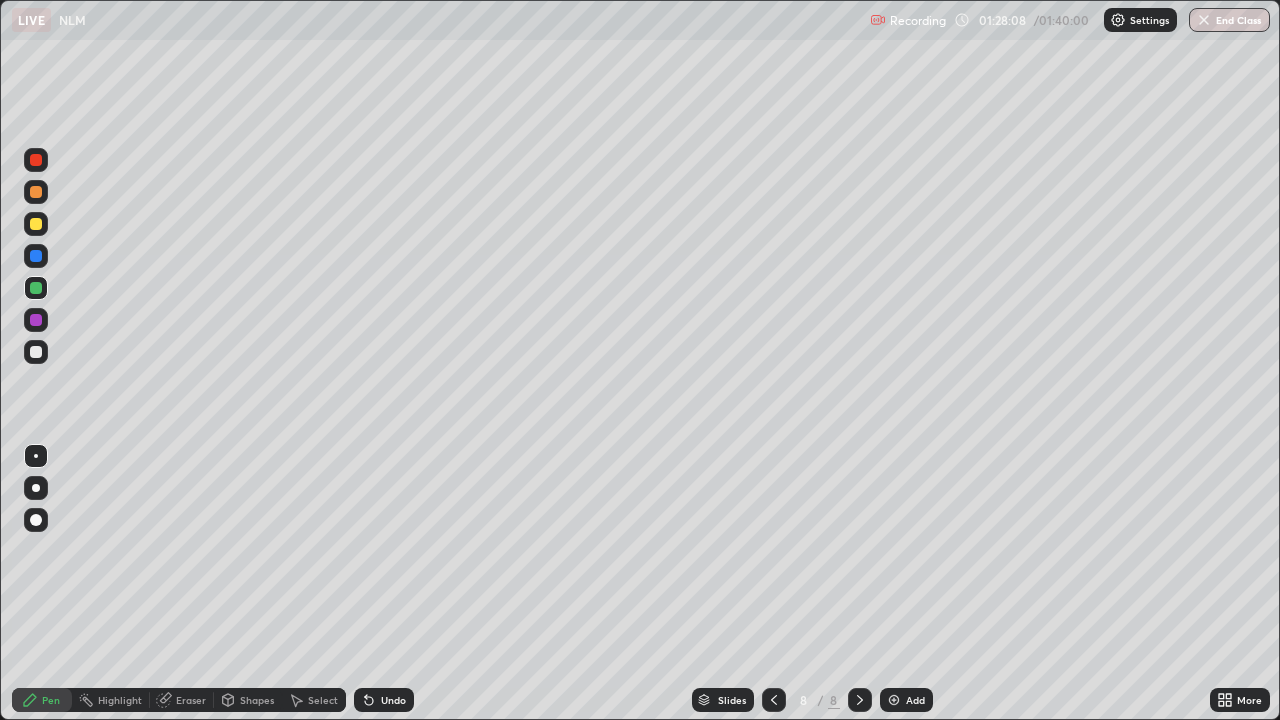 click at bounding box center [36, 224] 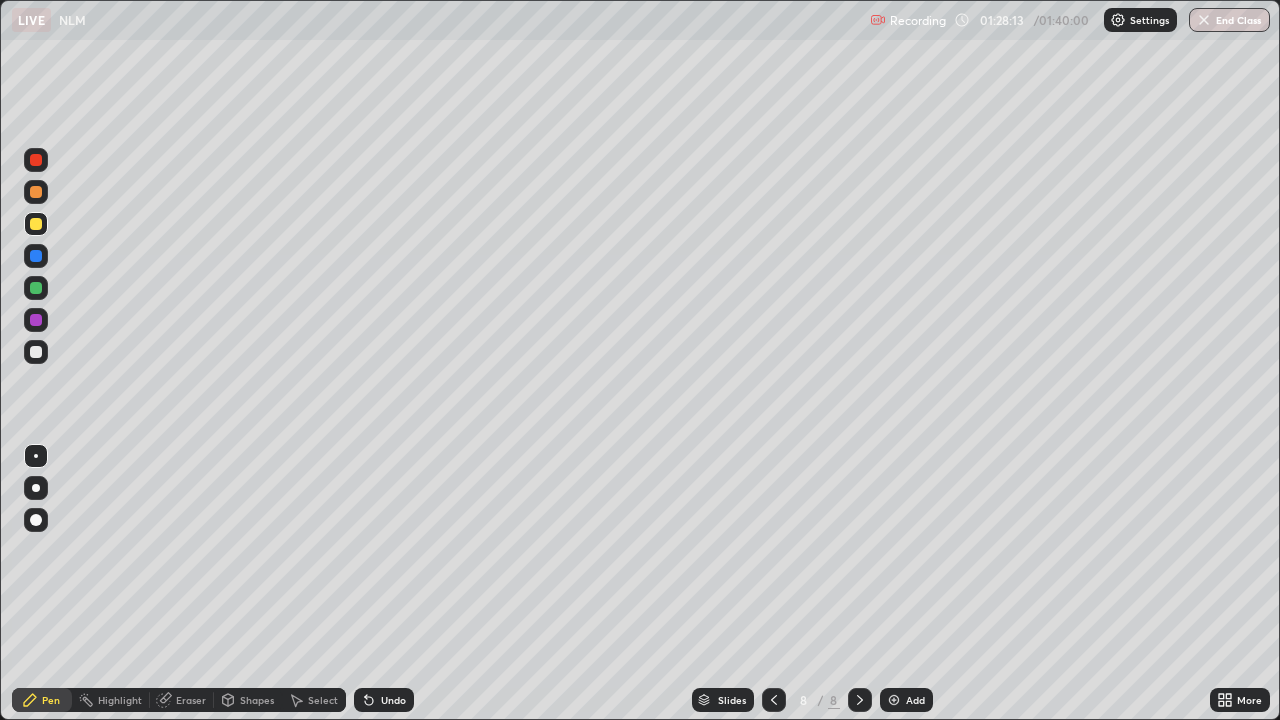 click on "Undo" at bounding box center [393, 700] 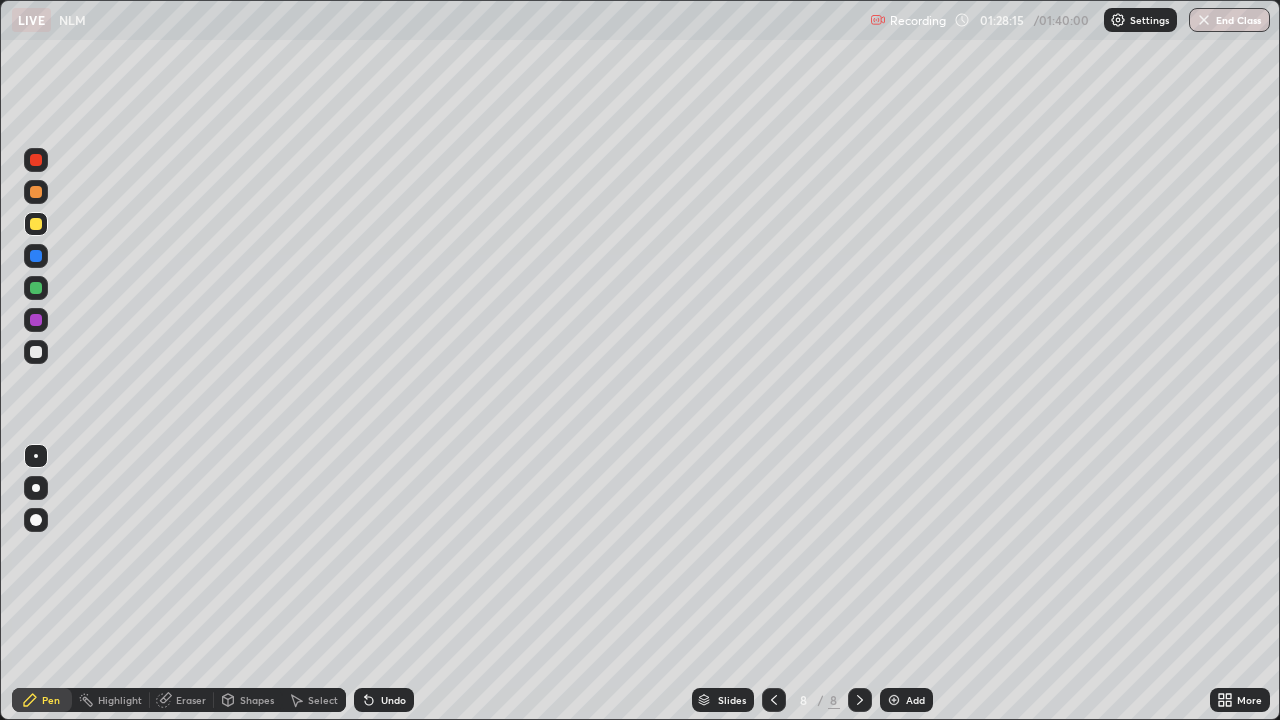 click on "Shapes" at bounding box center [257, 700] 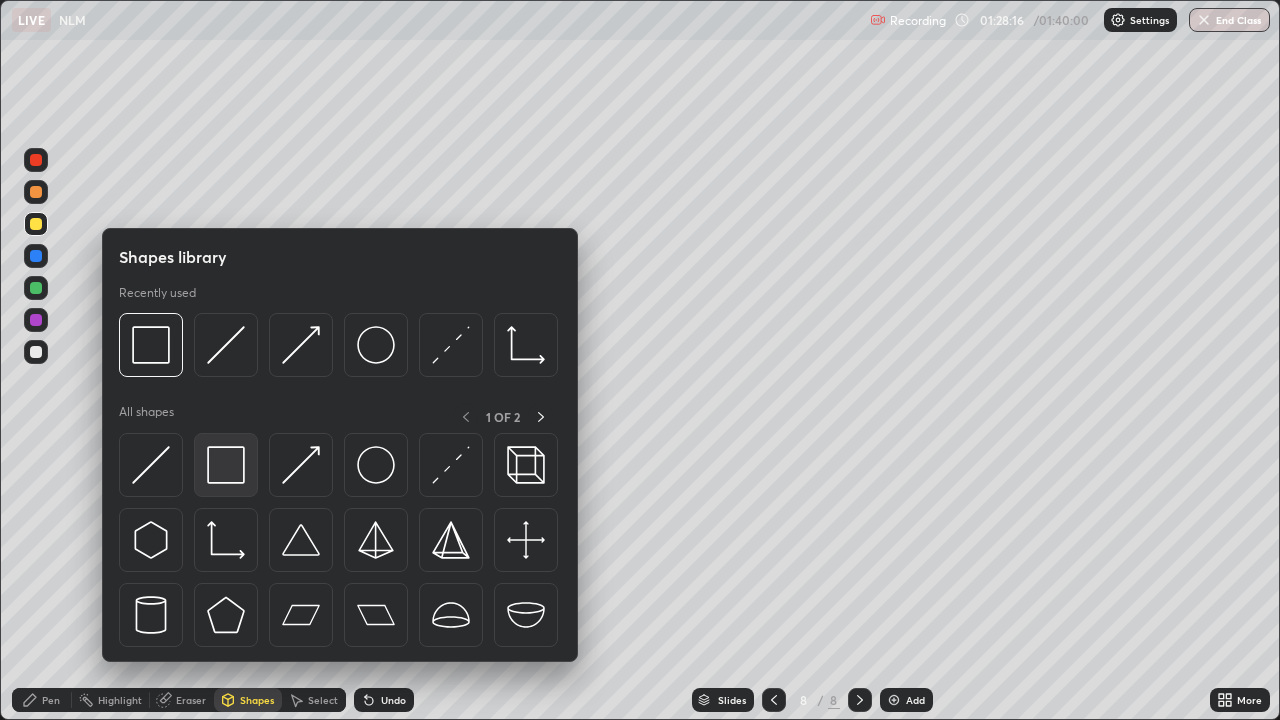click at bounding box center (226, 465) 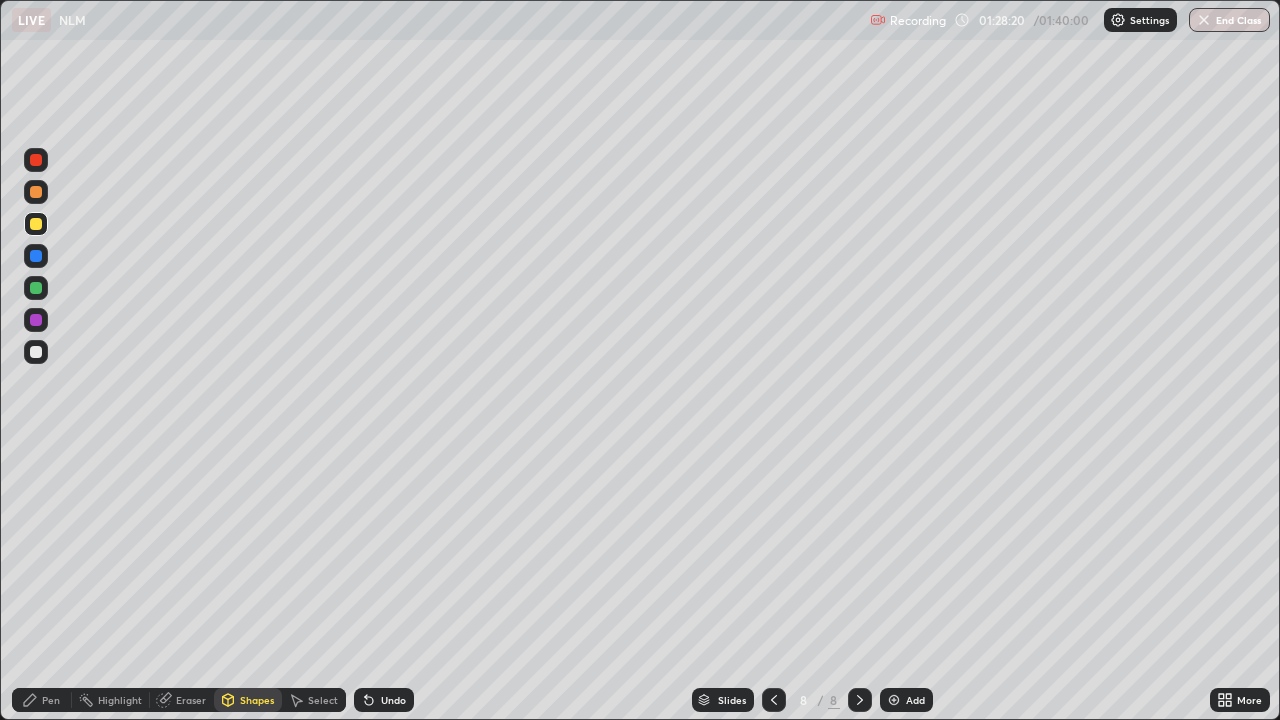 click on "Pen" at bounding box center (51, 700) 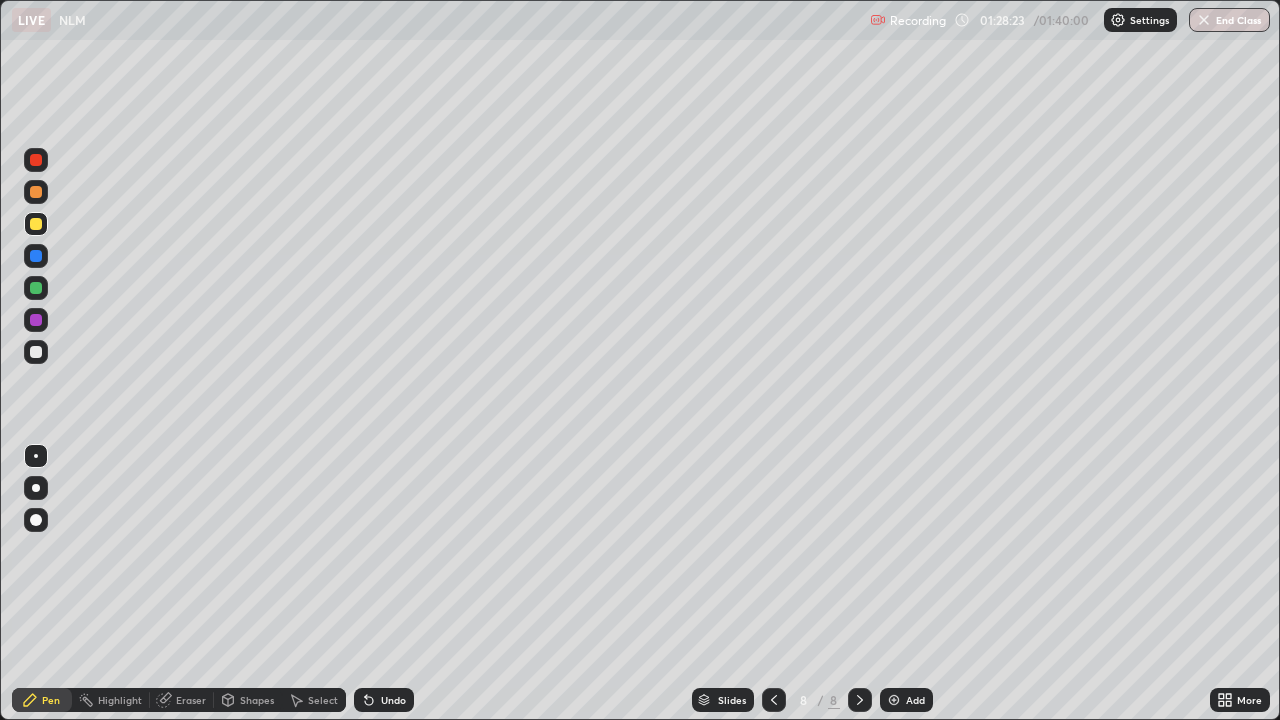 click at bounding box center [36, 288] 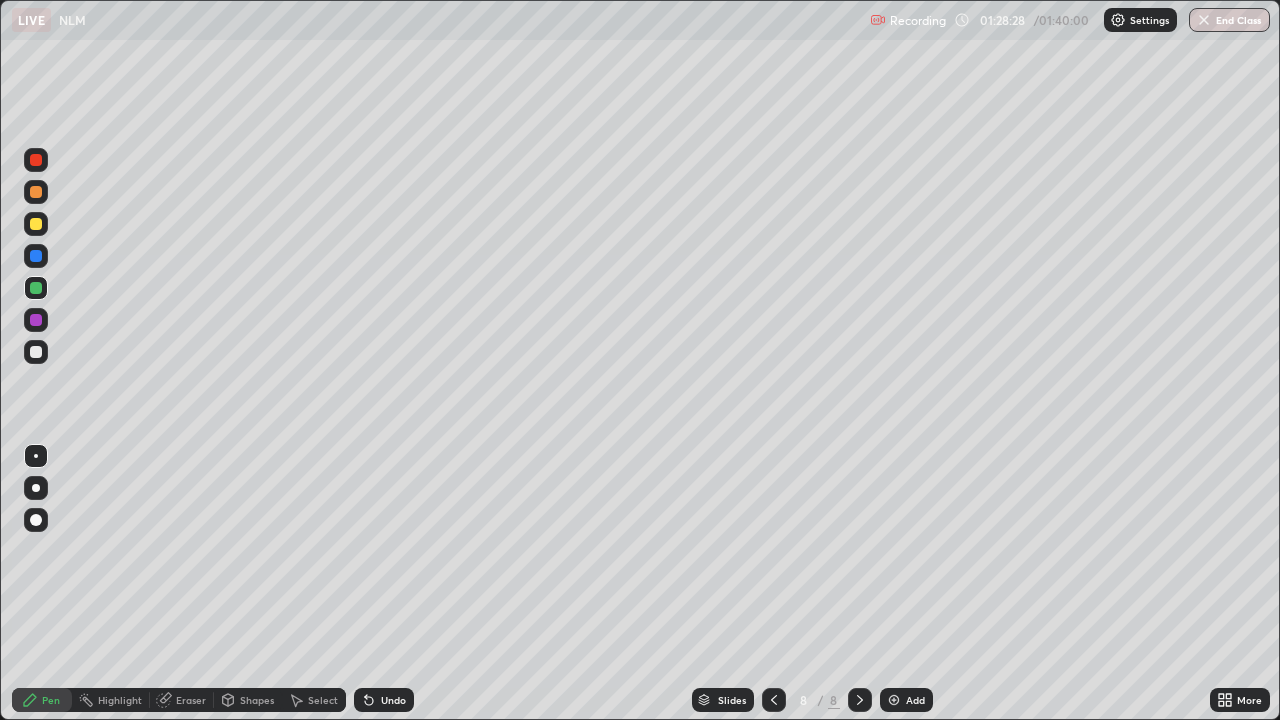 click at bounding box center (36, 352) 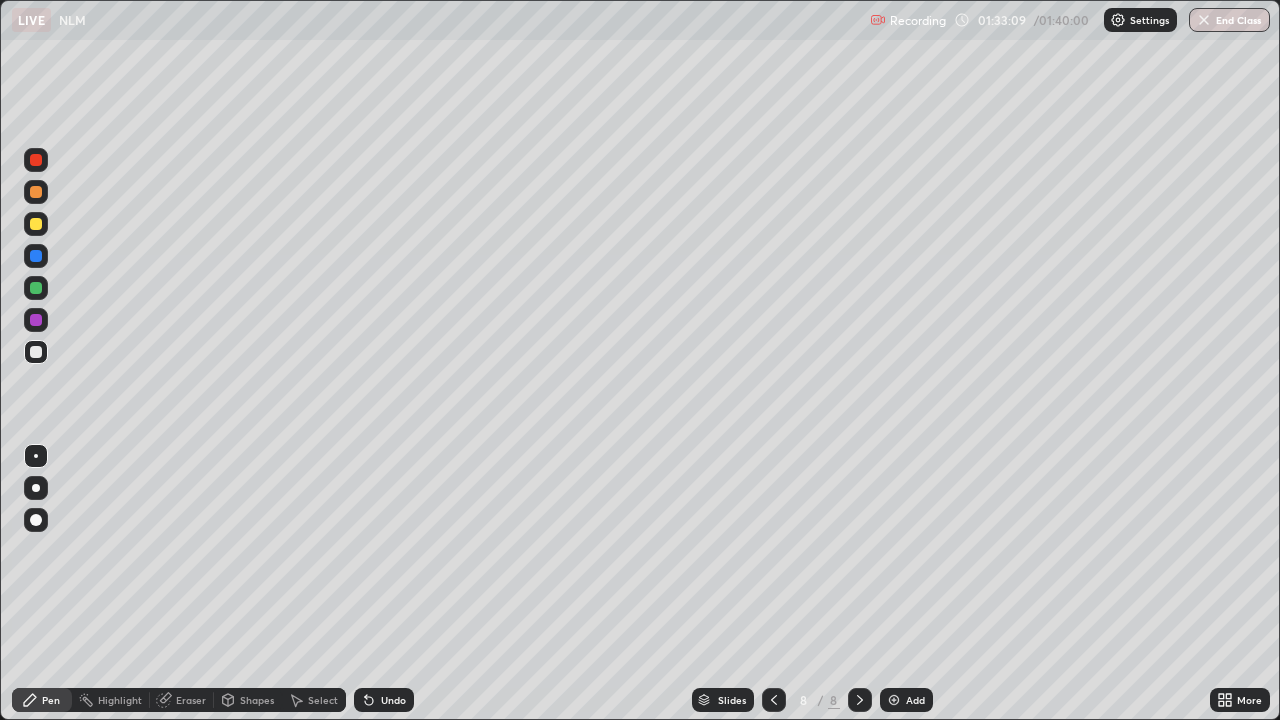 click on "End Class" at bounding box center (1229, 20) 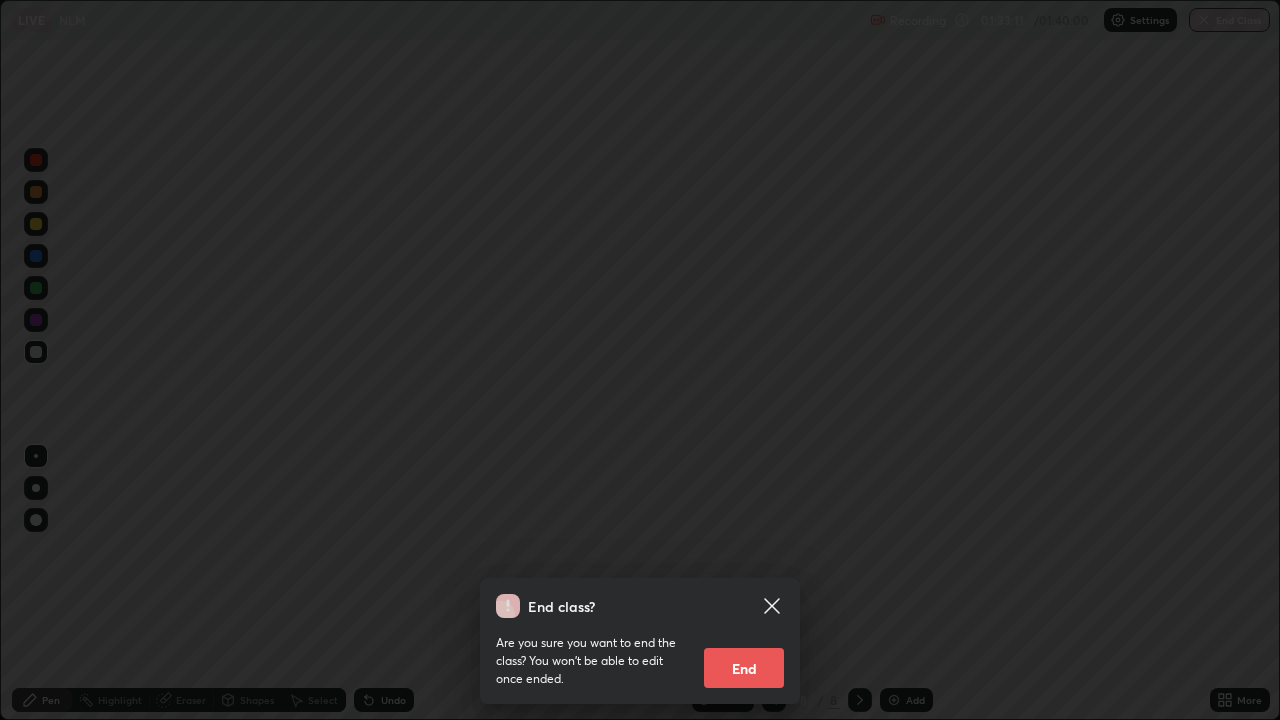 click on "End" at bounding box center (744, 668) 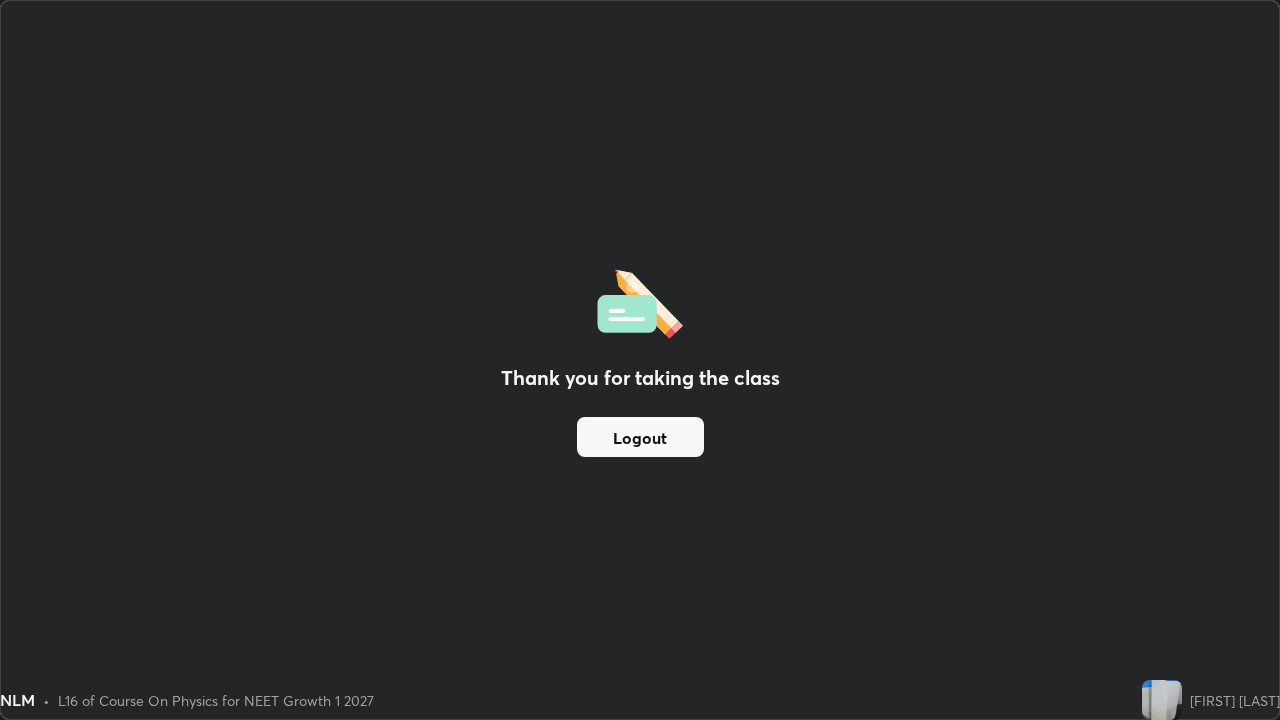 click on "Logout" at bounding box center (640, 437) 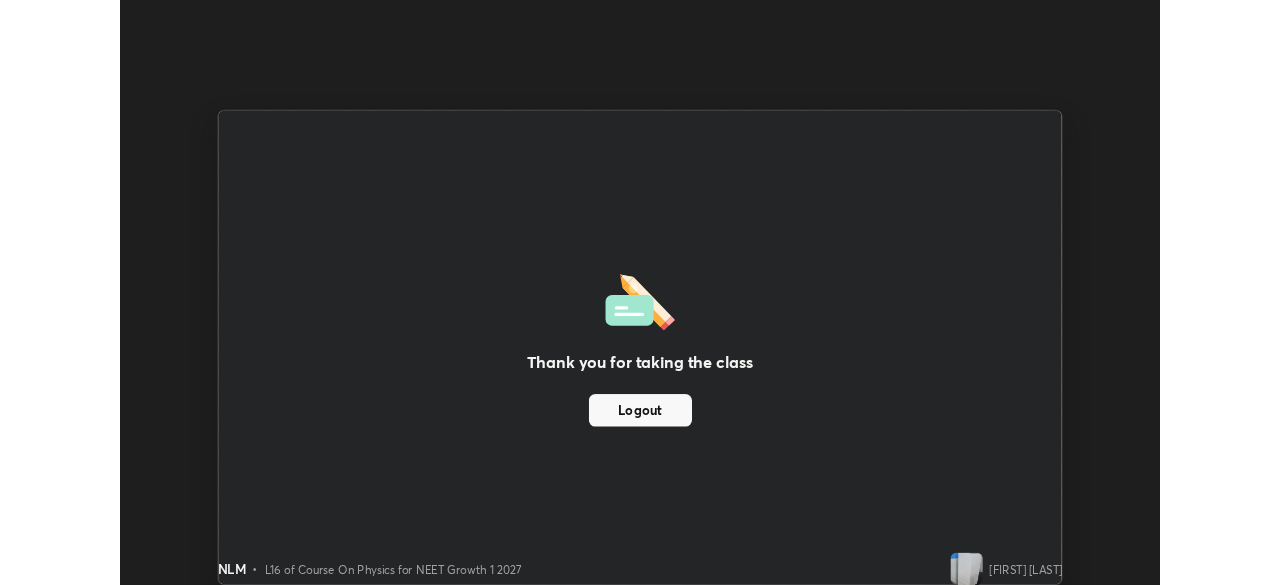 scroll, scrollTop: 585, scrollLeft: 1280, axis: both 